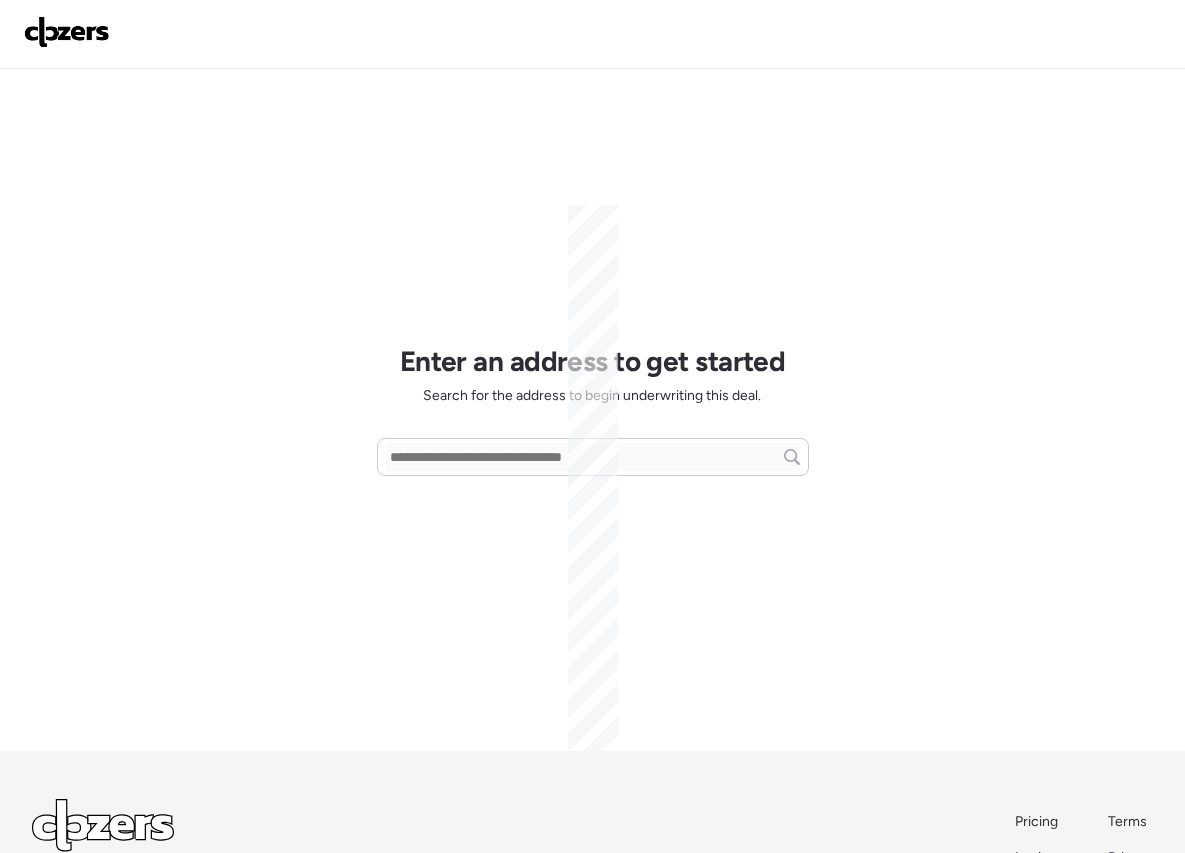 scroll, scrollTop: 0, scrollLeft: 0, axis: both 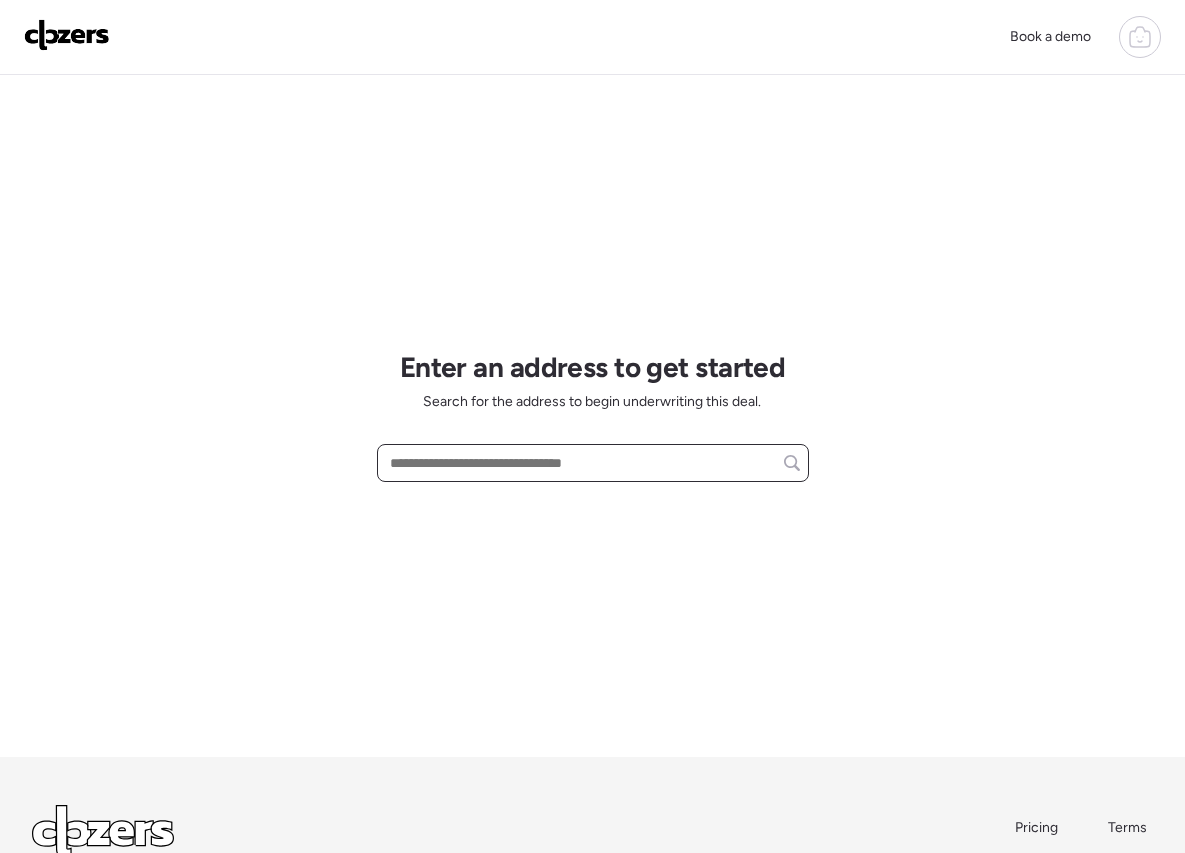 click at bounding box center [593, 463] 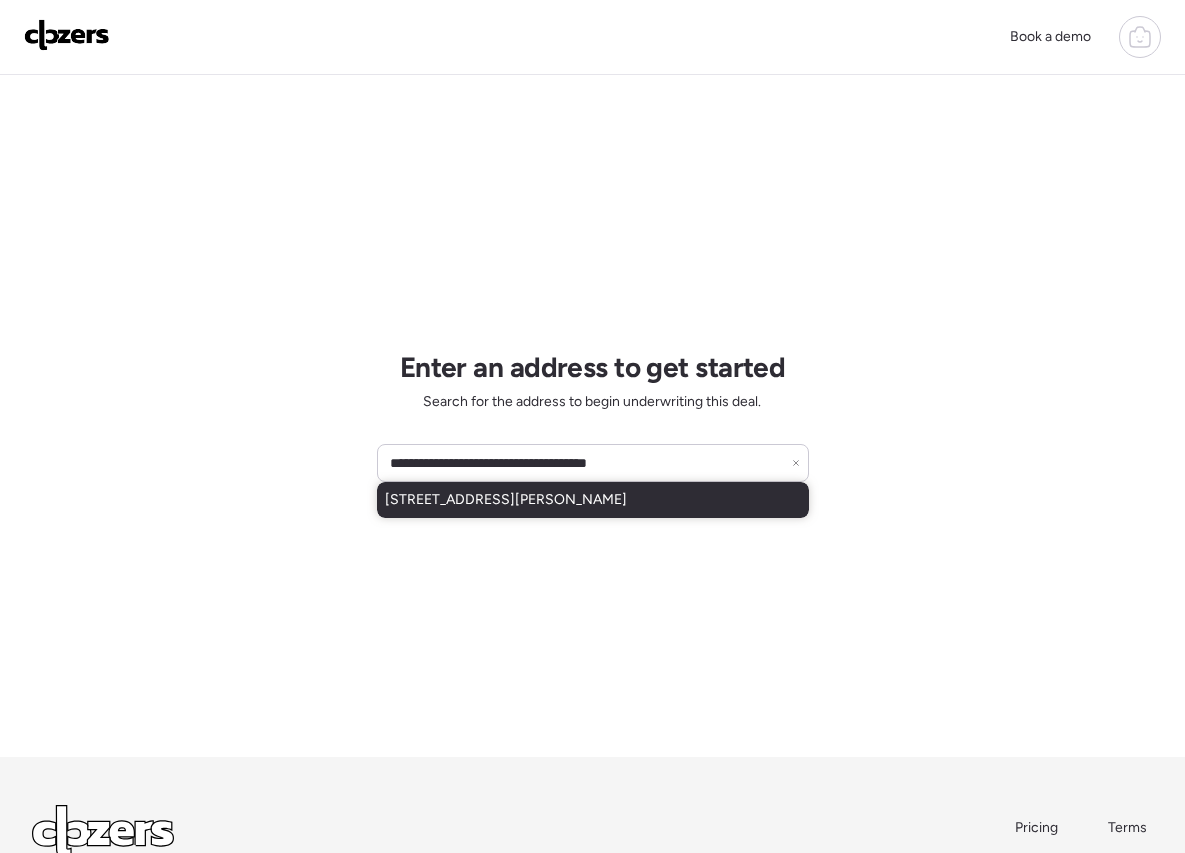 click on "[STREET_ADDRESS][PERSON_NAME]" at bounding box center (593, 500) 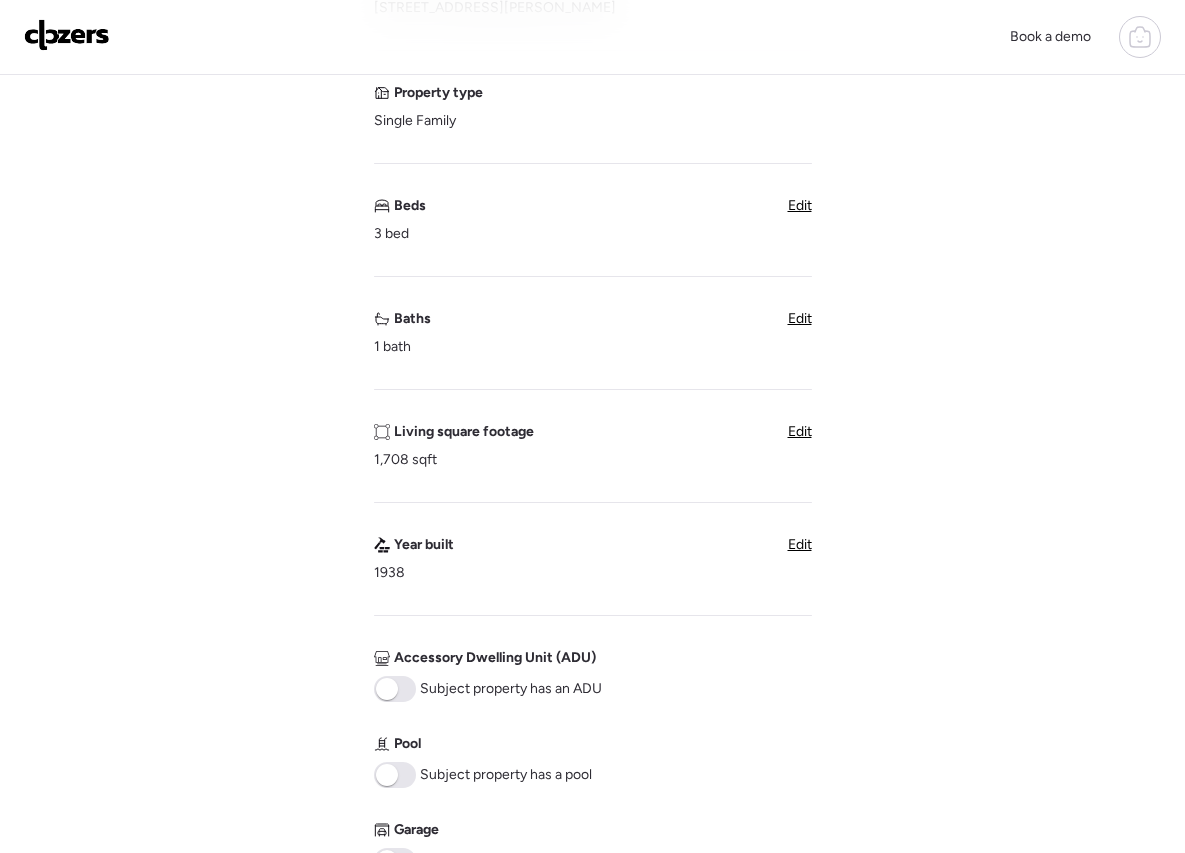 scroll, scrollTop: 302, scrollLeft: 0, axis: vertical 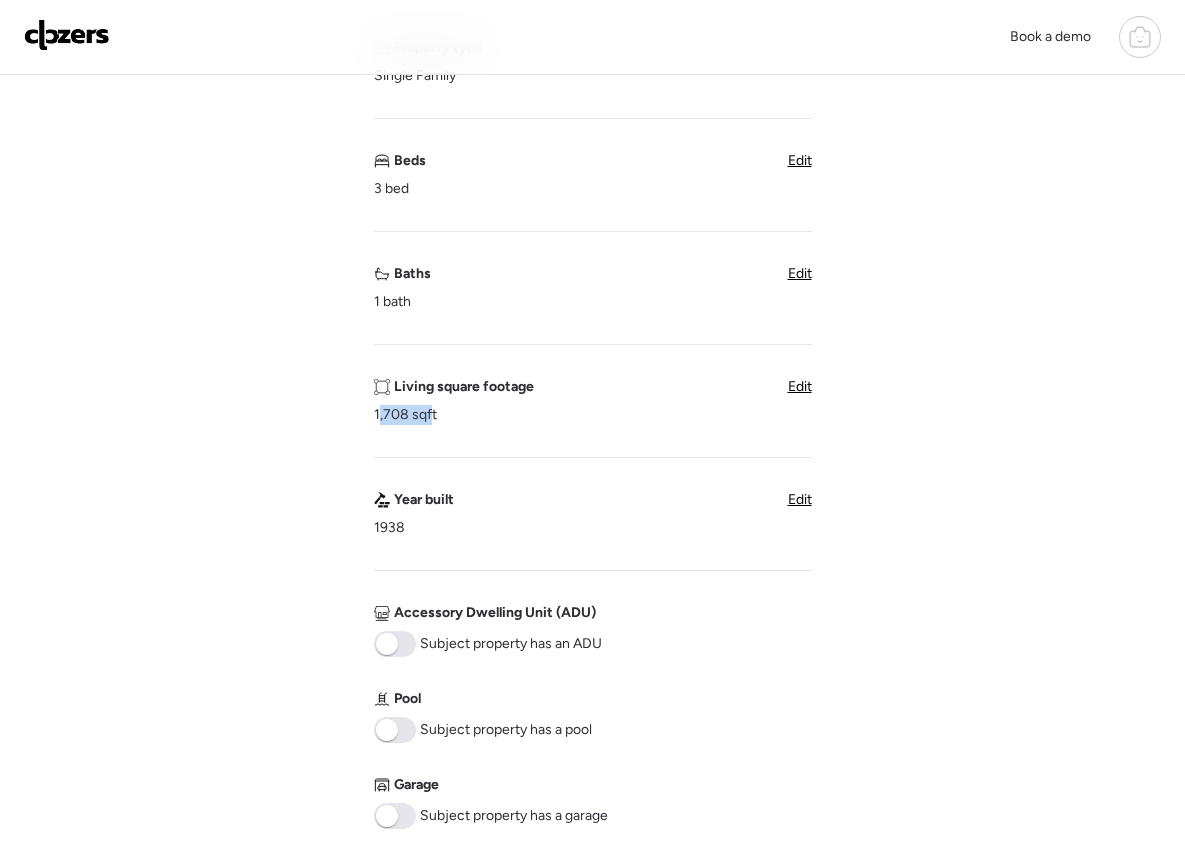 drag, startPoint x: 404, startPoint y: 417, endPoint x: 430, endPoint y: 418, distance: 26.019224 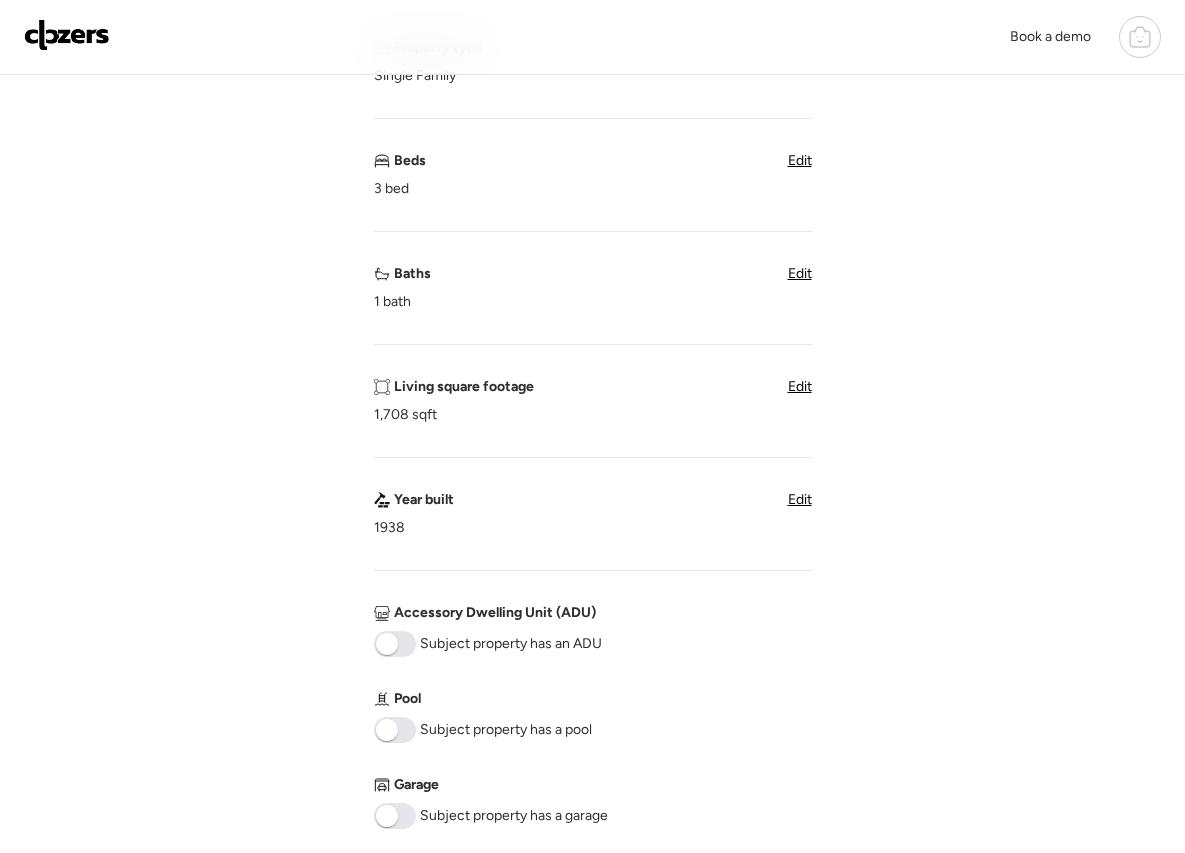 click on "Living square footage 1,708 sqft" at bounding box center (454, 401) 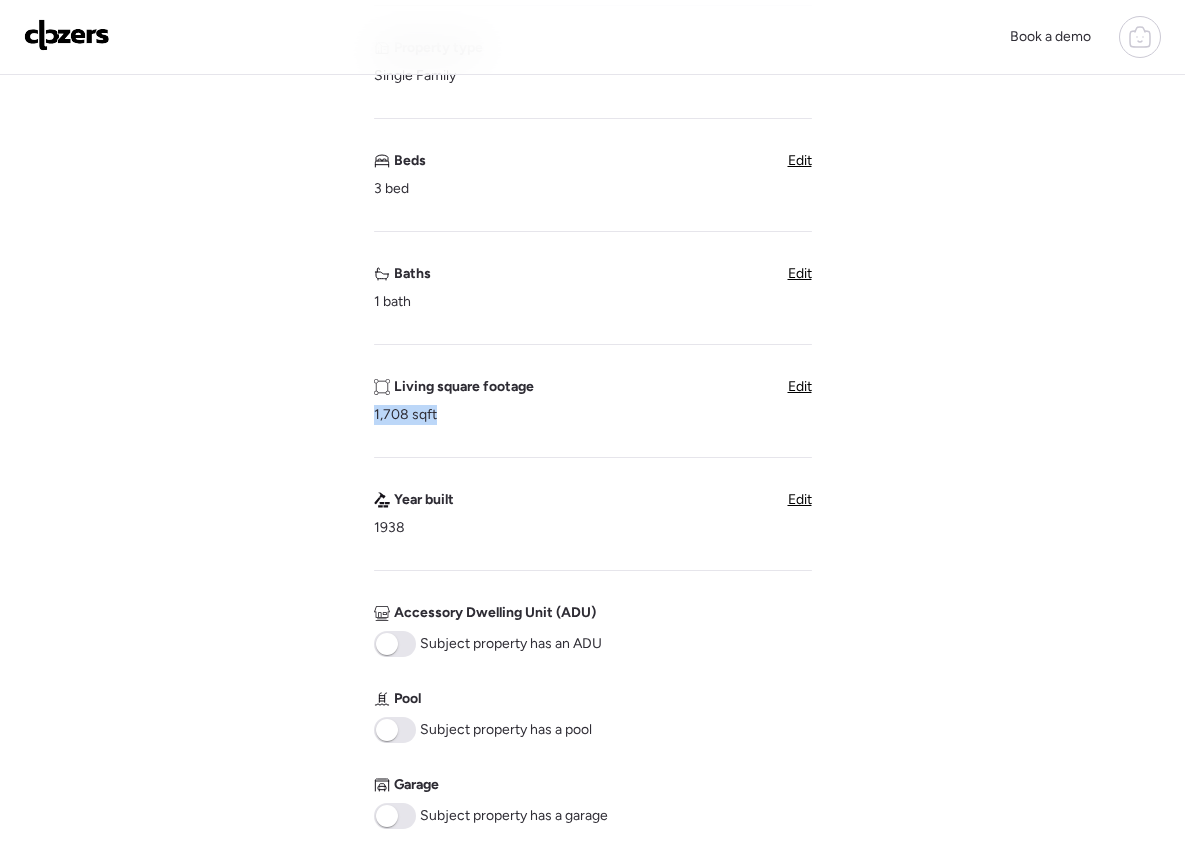 drag, startPoint x: 439, startPoint y: 417, endPoint x: 373, endPoint y: 419, distance: 66.0303 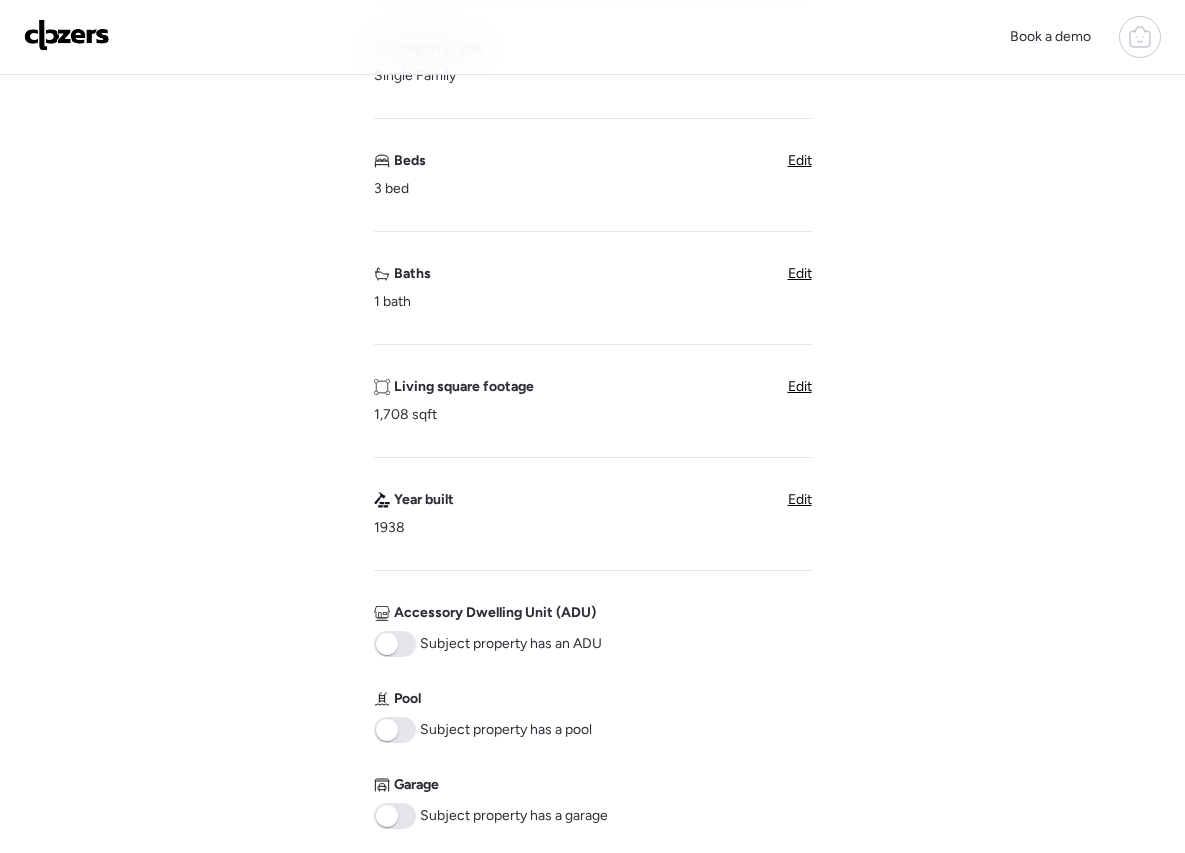 click on "1,708 sqft" at bounding box center [405, 415] 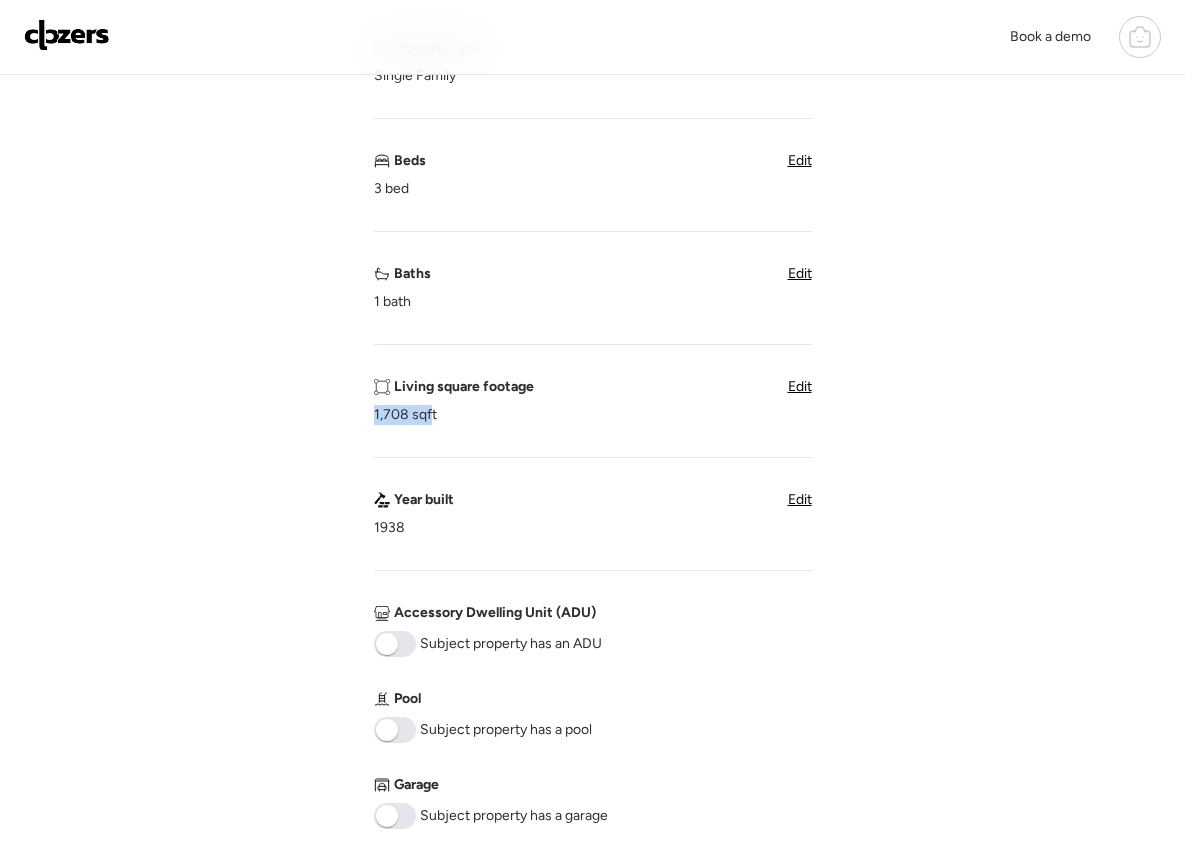 drag, startPoint x: 404, startPoint y: 423, endPoint x: 432, endPoint y: 424, distance: 28.01785 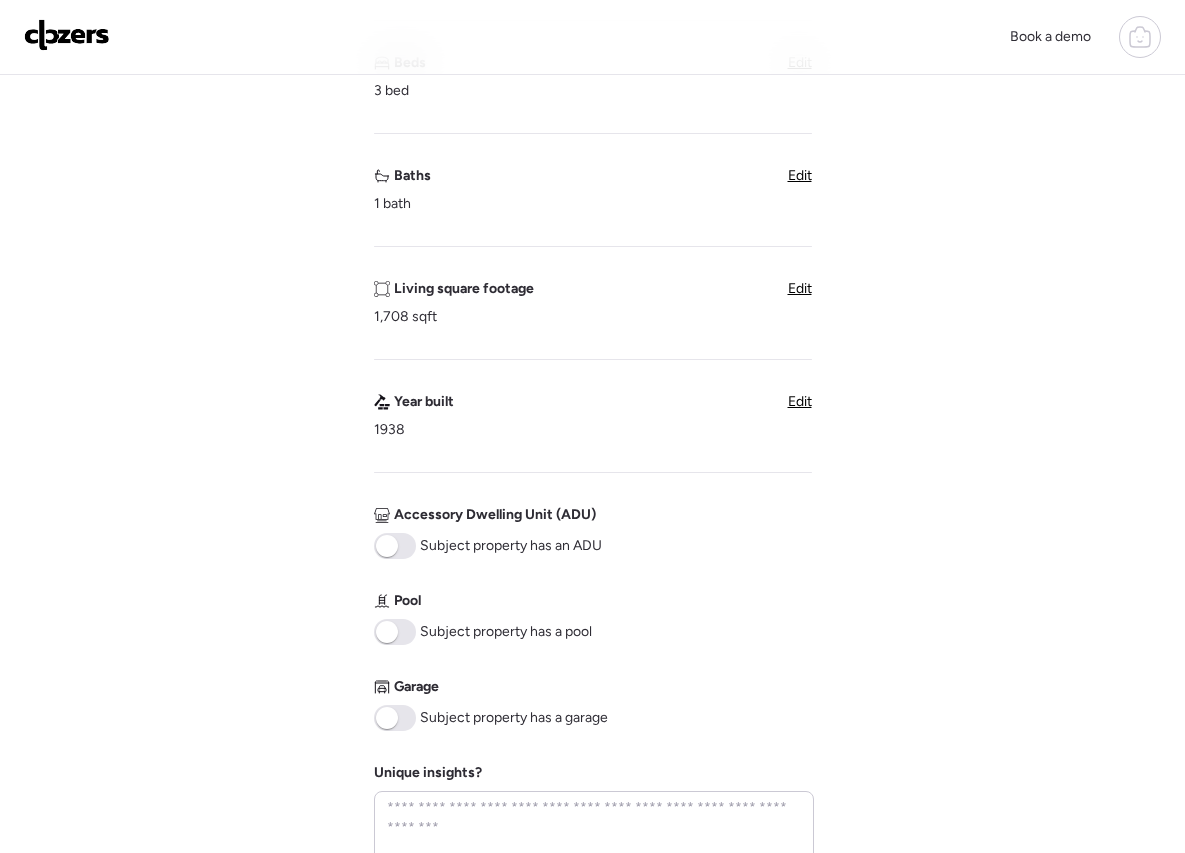 scroll, scrollTop: 411, scrollLeft: 0, axis: vertical 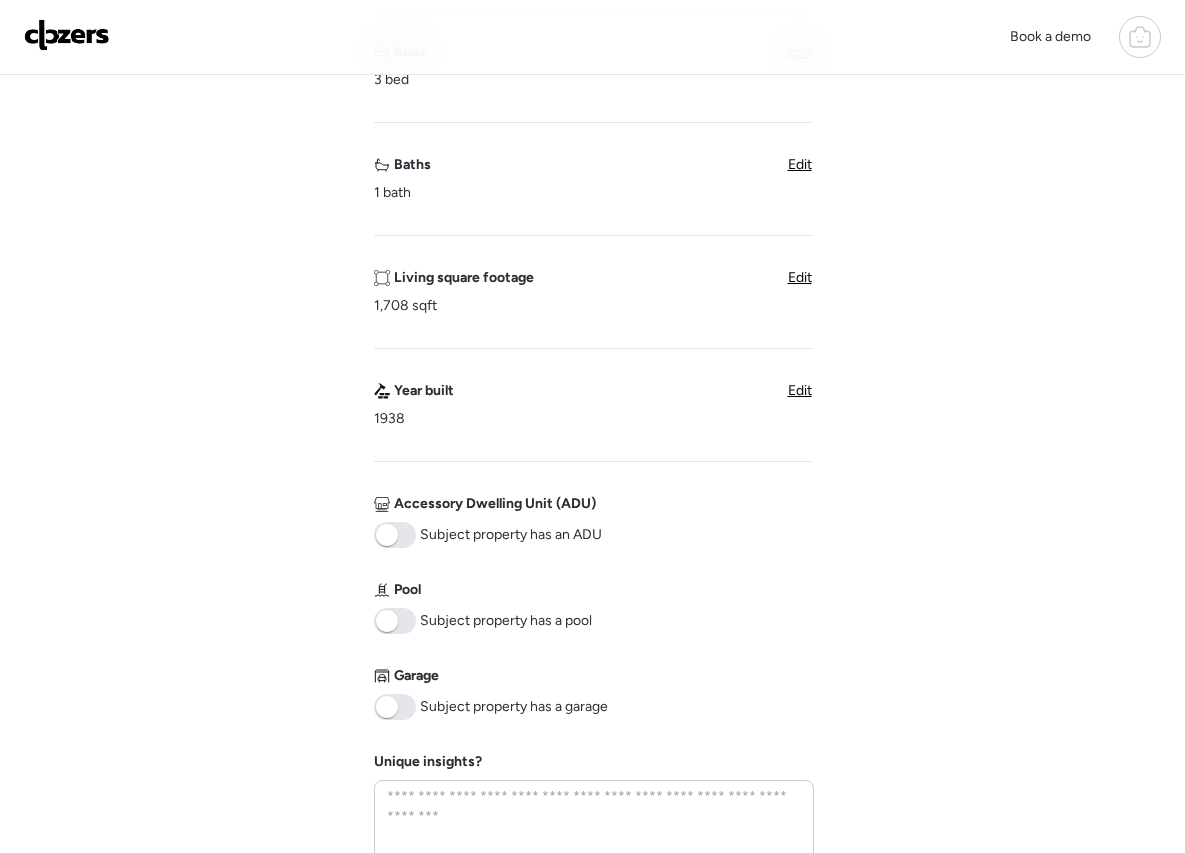 click on "Garage Subject property has a garage" at bounding box center [491, 693] 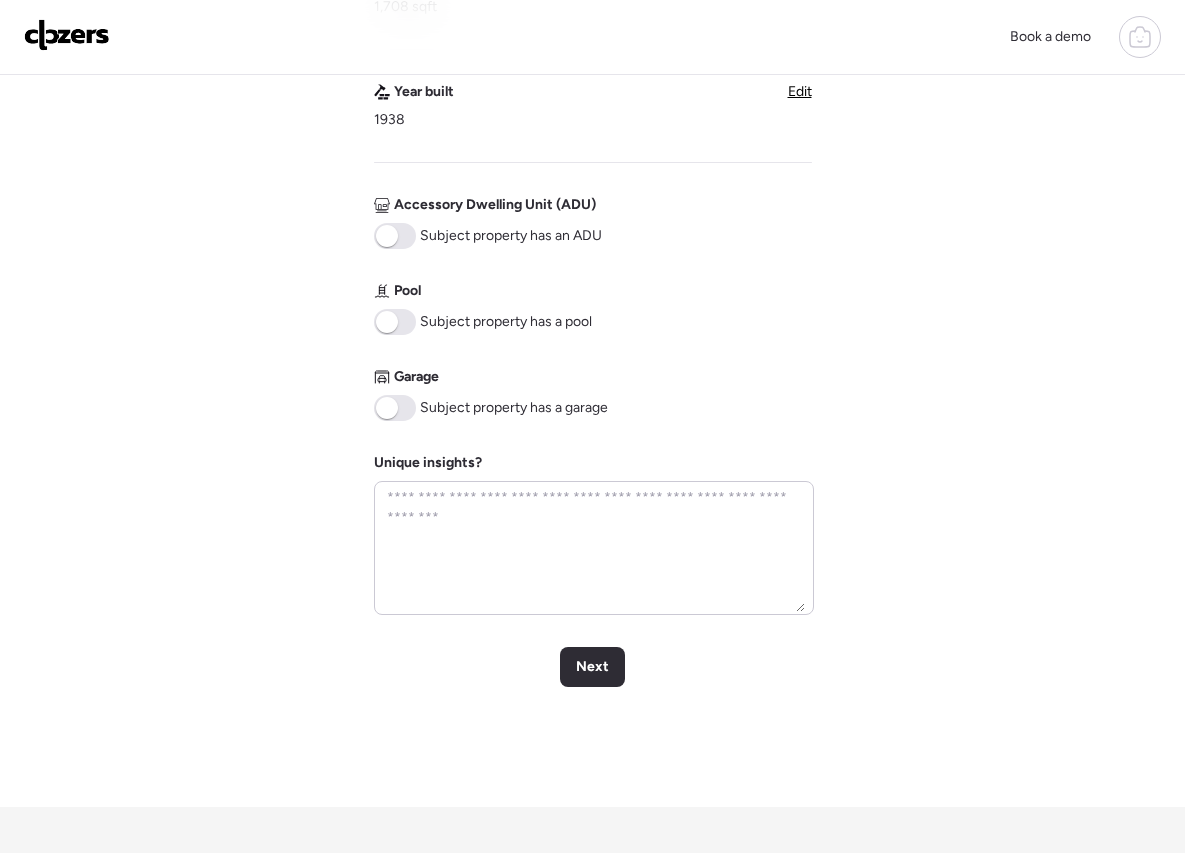 scroll, scrollTop: 714, scrollLeft: 0, axis: vertical 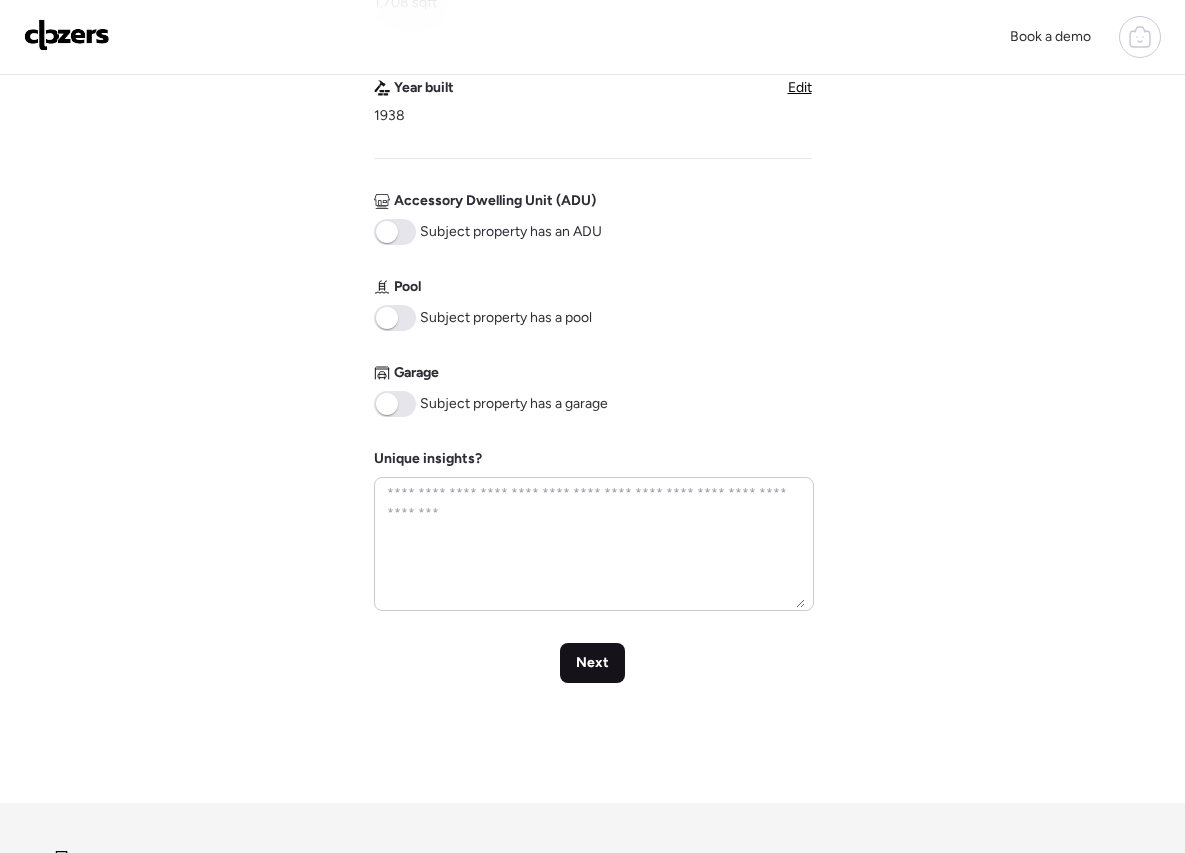 click on "Next" at bounding box center [592, 663] 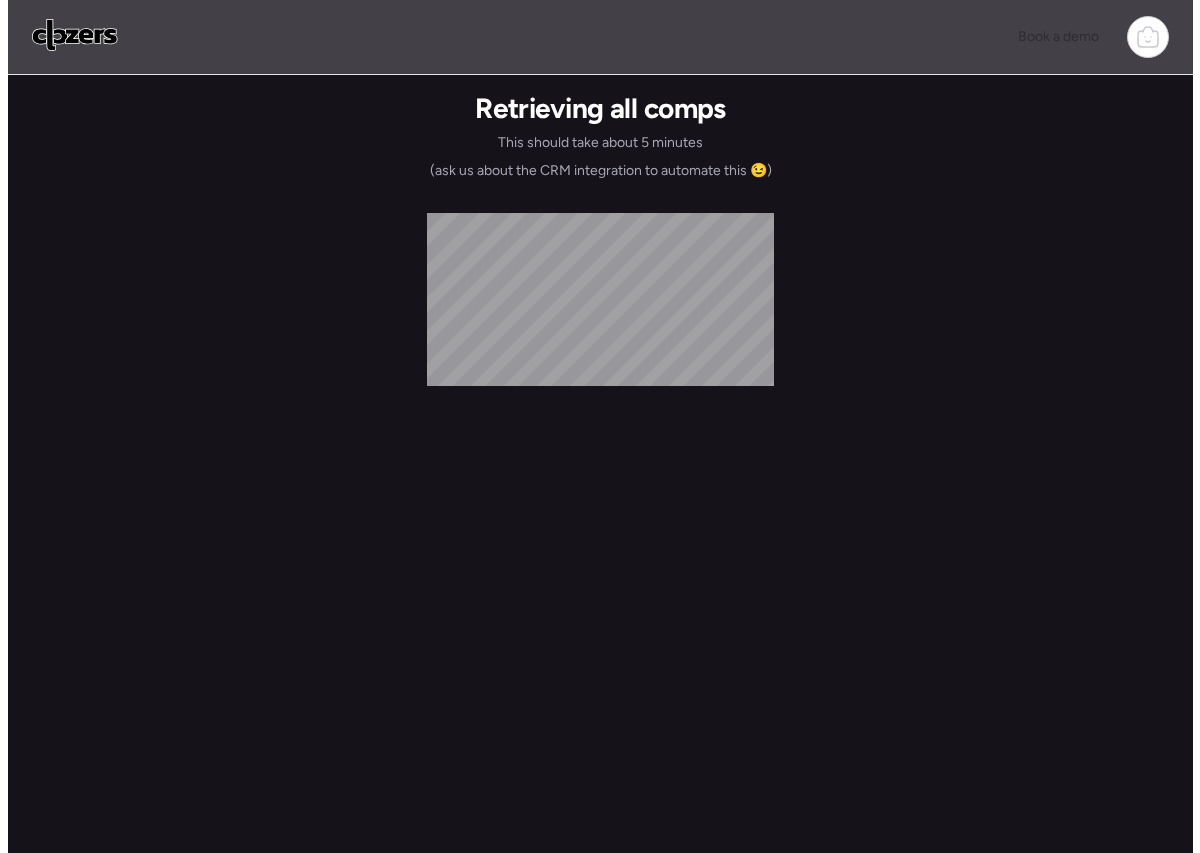 scroll, scrollTop: 0, scrollLeft: 0, axis: both 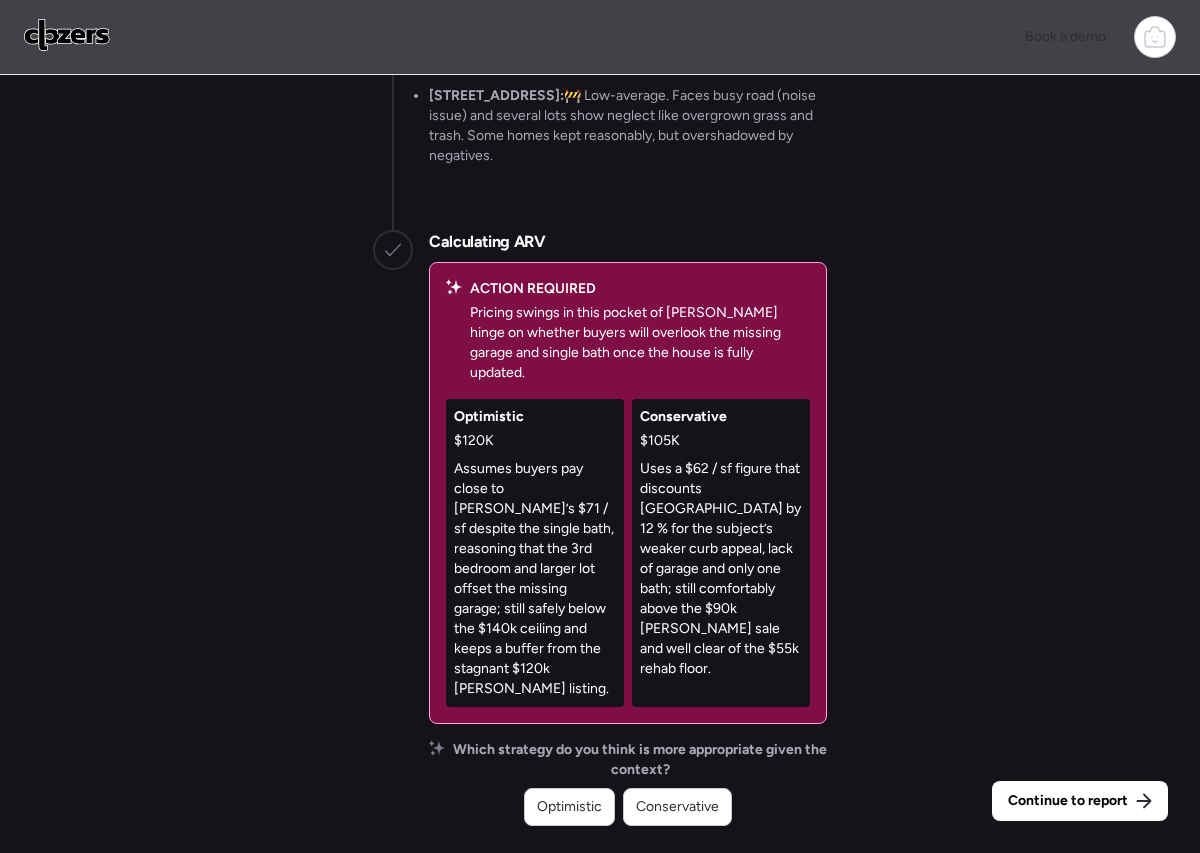 click on "Uses a $62 / sf figure that discounts Shady Grove by 12 % for the subject’s weaker curb appeal, lack of garage and only one bath; still comfortably above the $90k Hamilton sale and well clear of the $55k rehab floor." at bounding box center [721, 569] 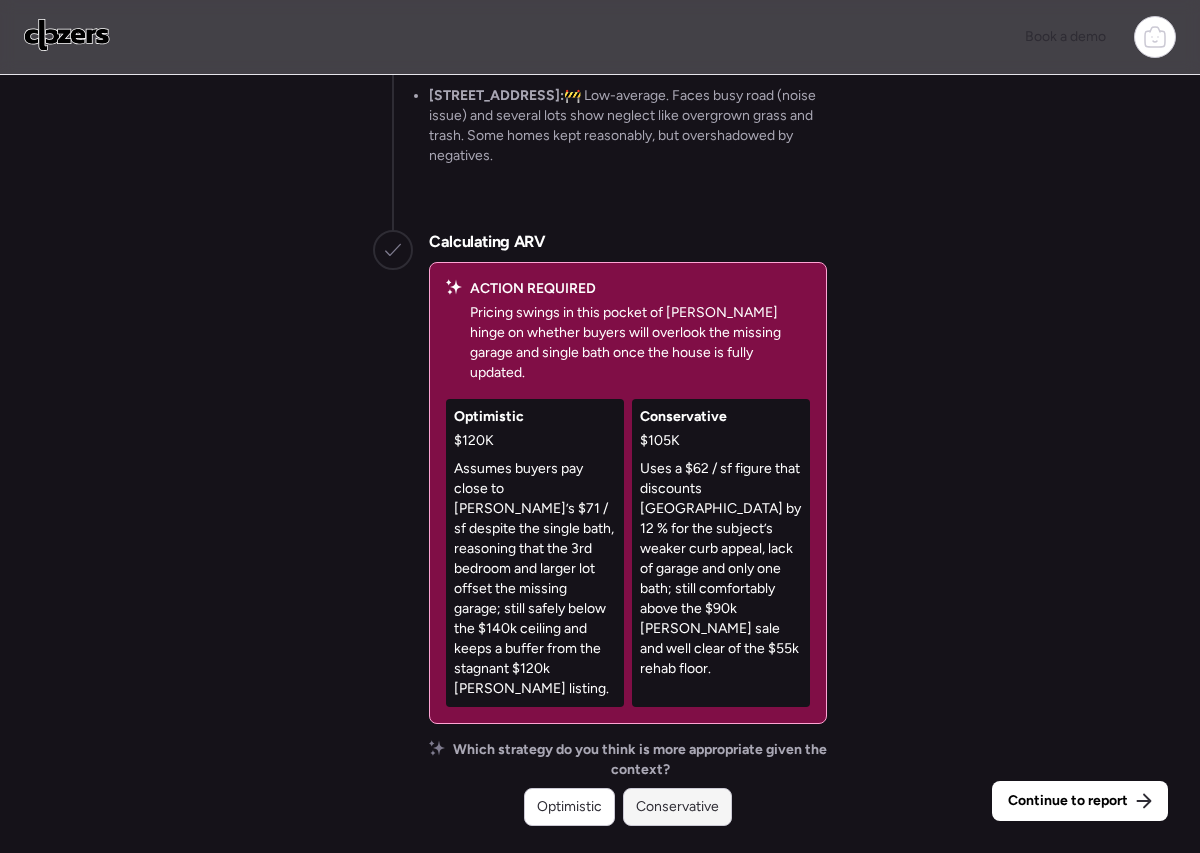 click on "Conservative" at bounding box center (677, 807) 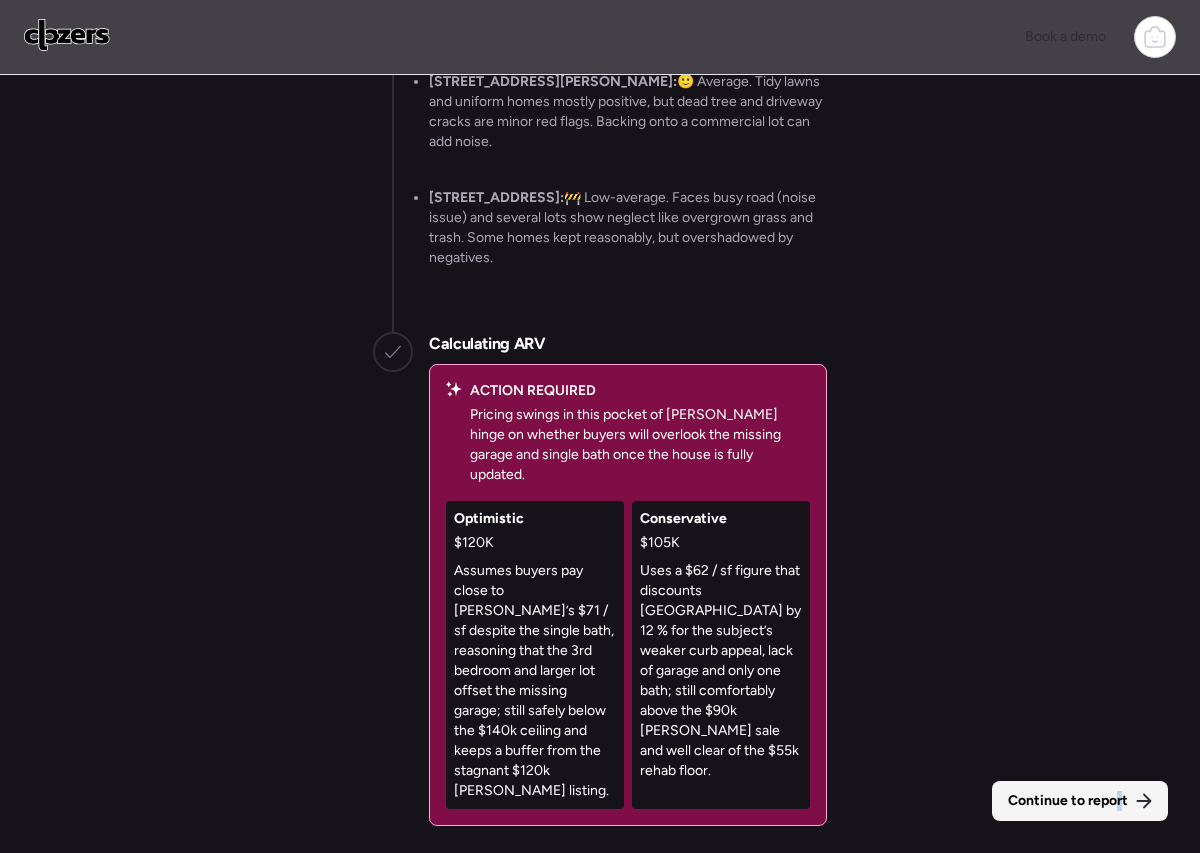click on "Continue to report" at bounding box center (1068, 801) 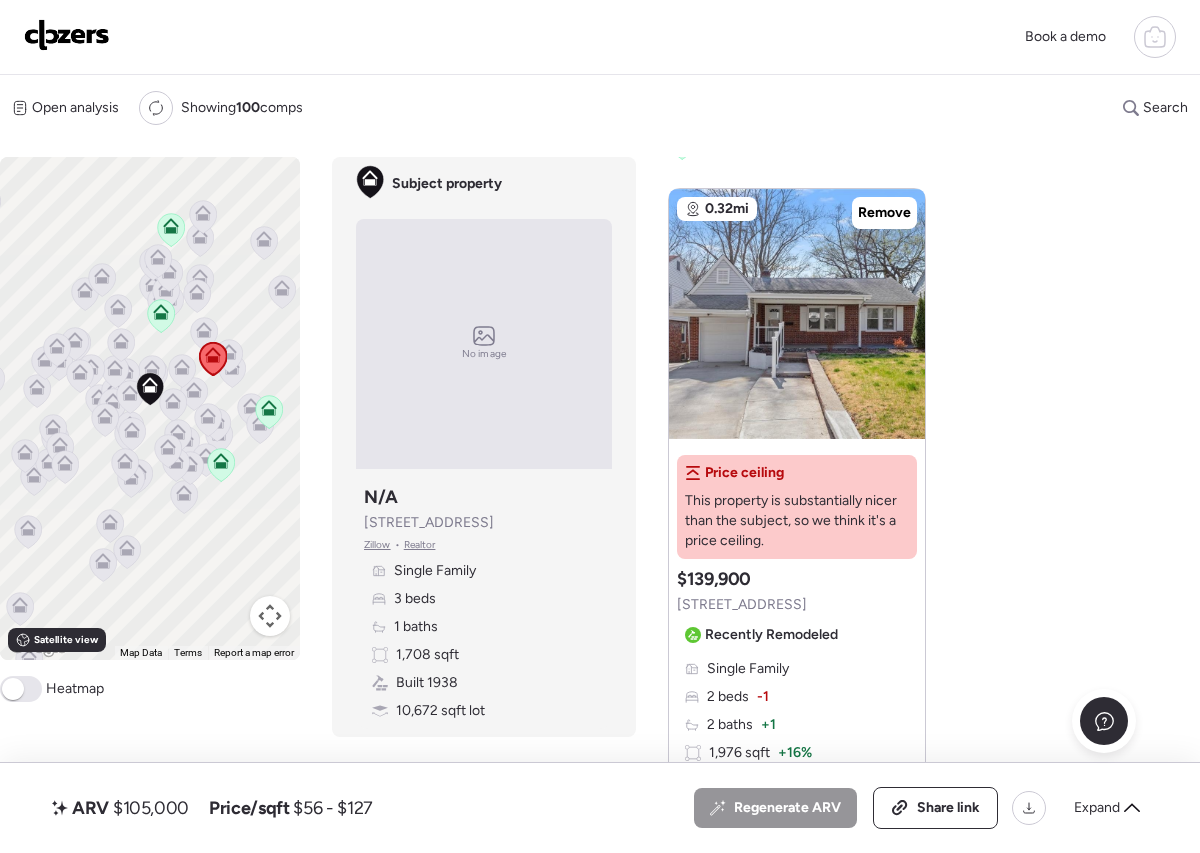 scroll, scrollTop: 30, scrollLeft: 0, axis: vertical 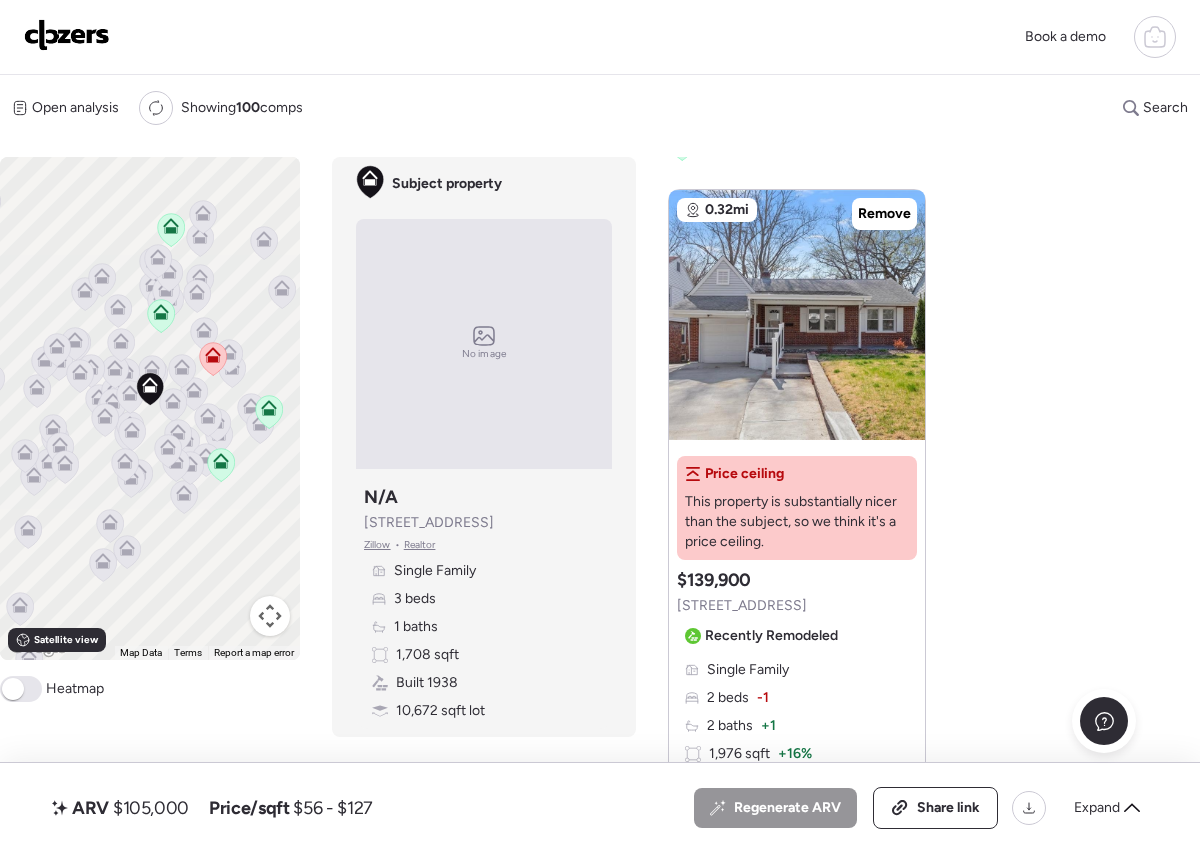 click at bounding box center (67, 35) 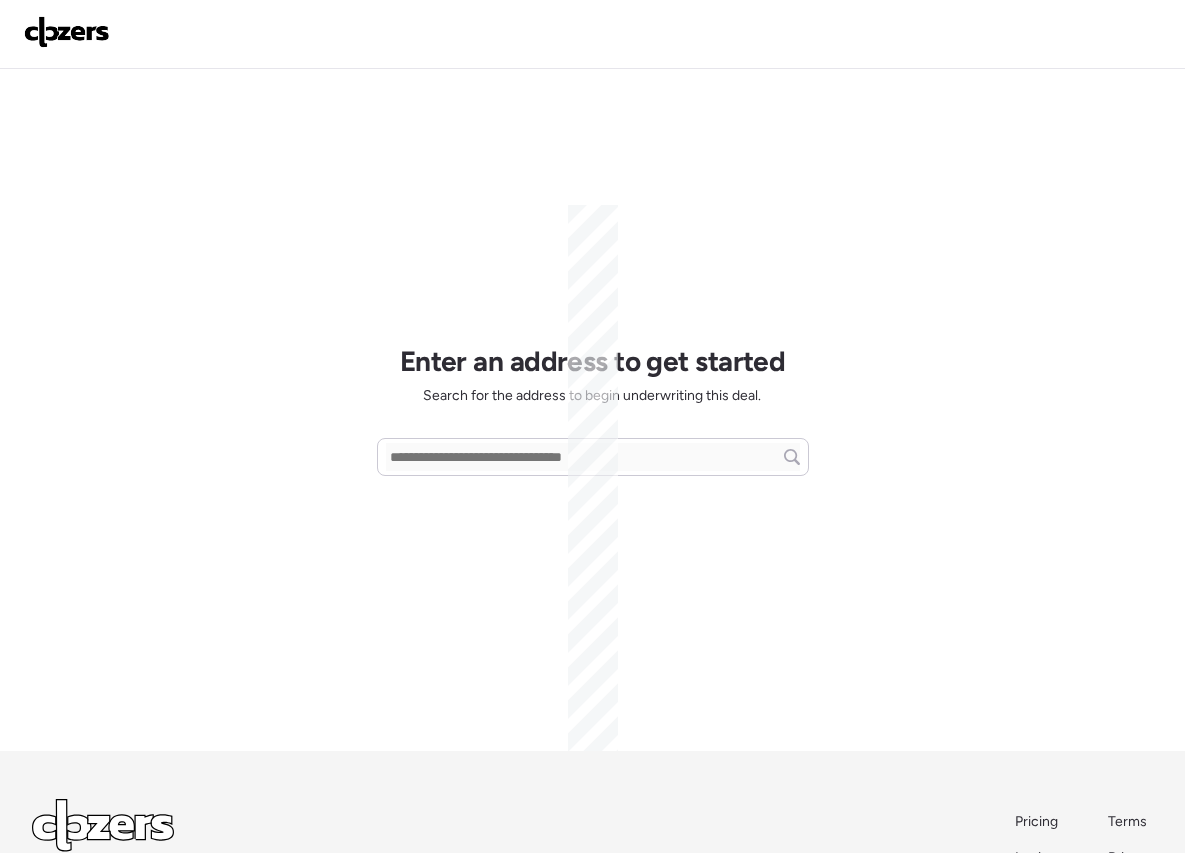 scroll, scrollTop: 0, scrollLeft: 0, axis: both 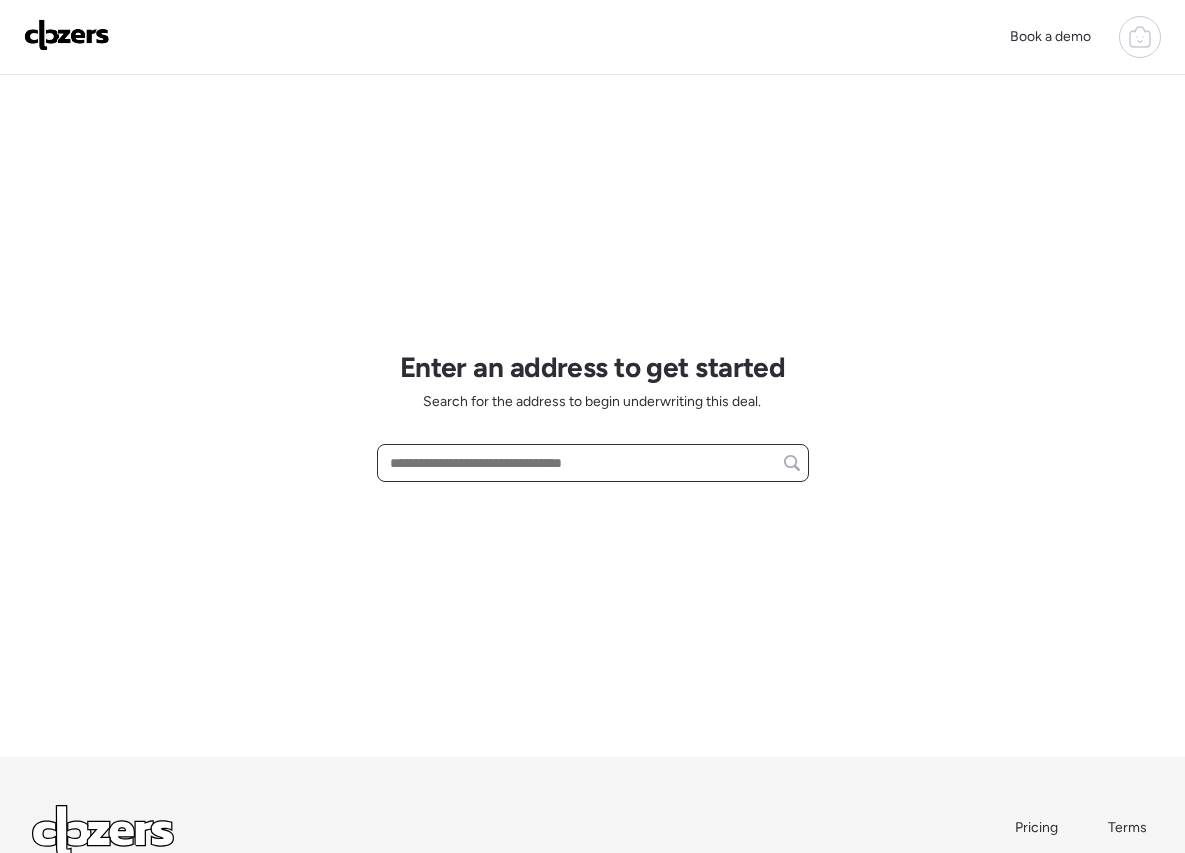 click at bounding box center [593, 463] 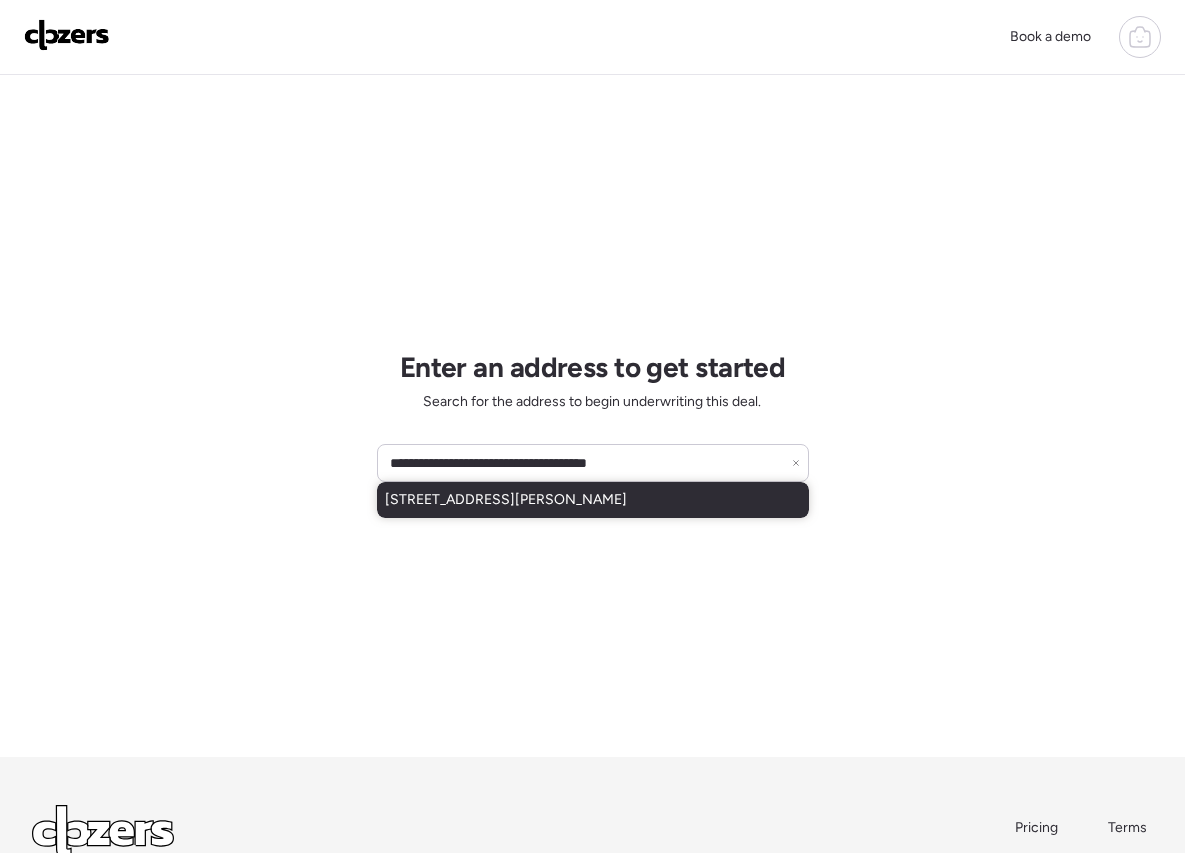 click on "[STREET_ADDRESS][PERSON_NAME]" at bounding box center [506, 500] 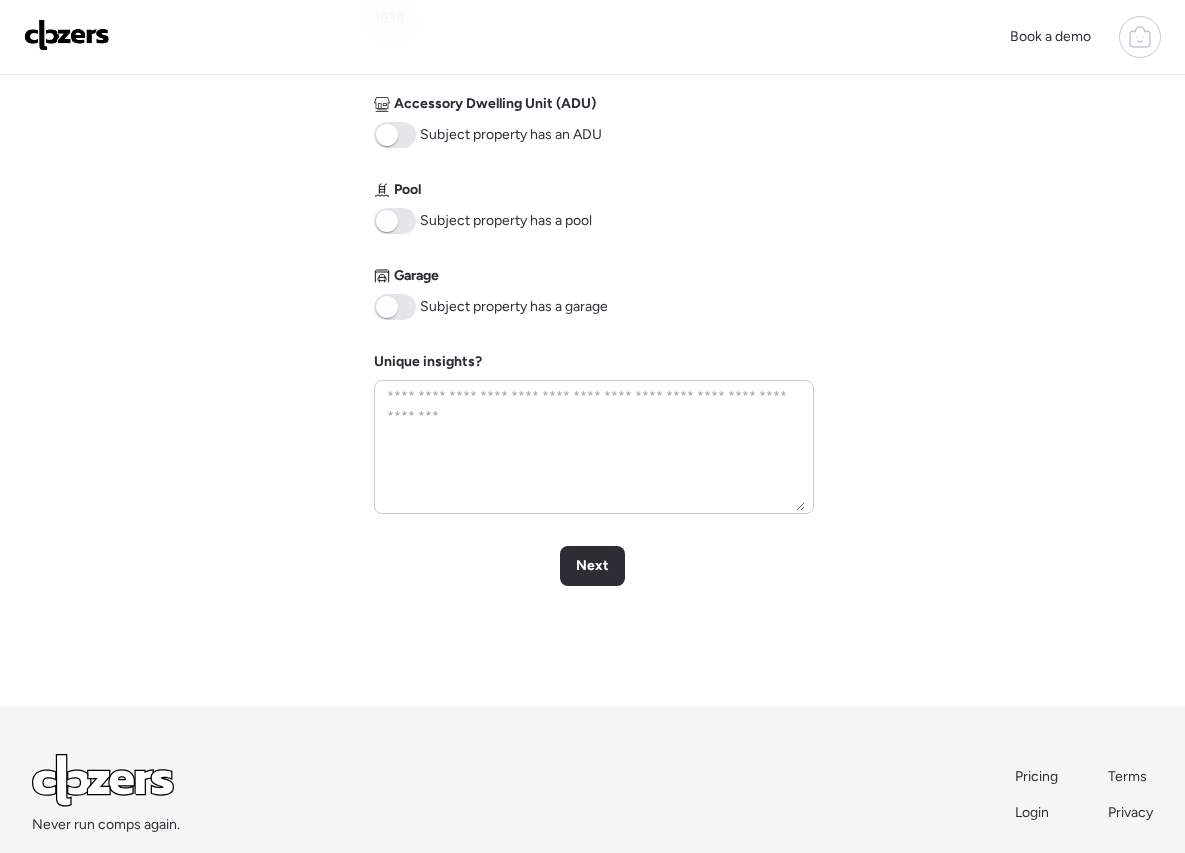 scroll, scrollTop: 868, scrollLeft: 0, axis: vertical 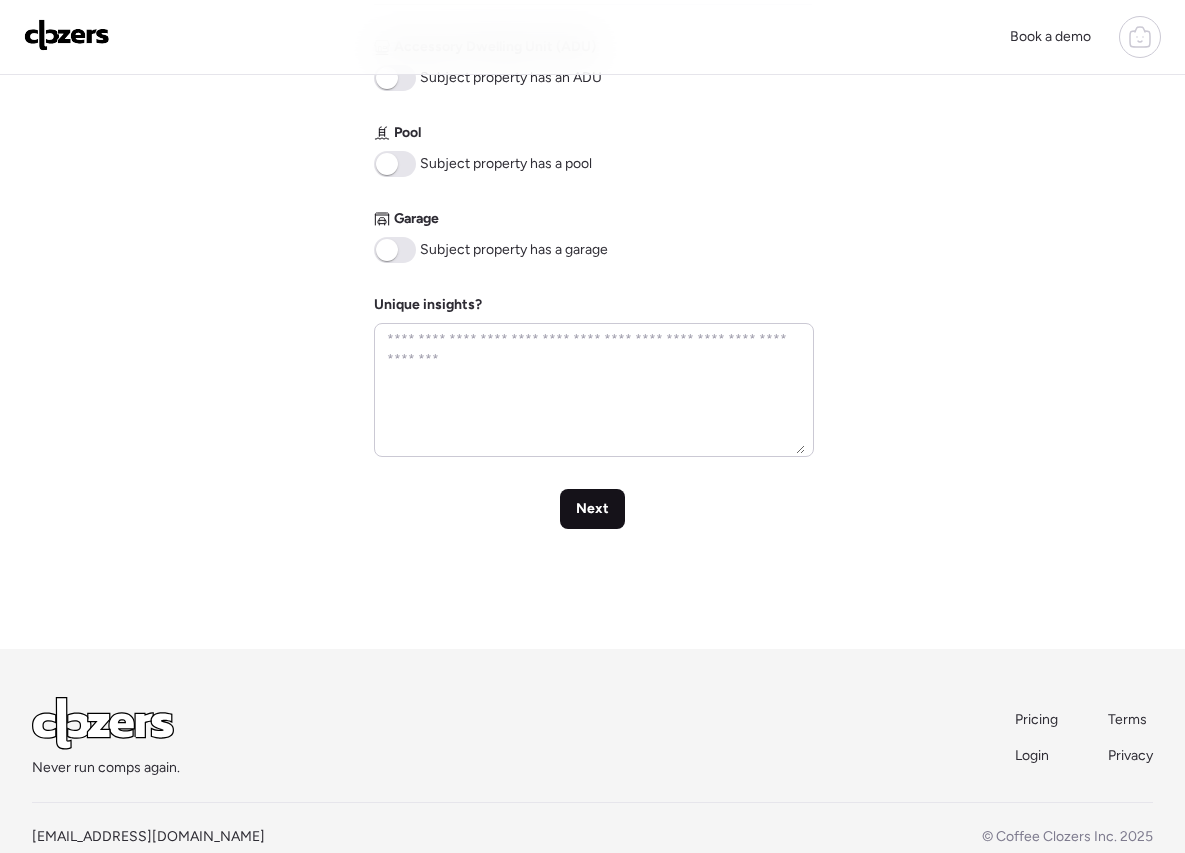 click on "Next" at bounding box center (592, 509) 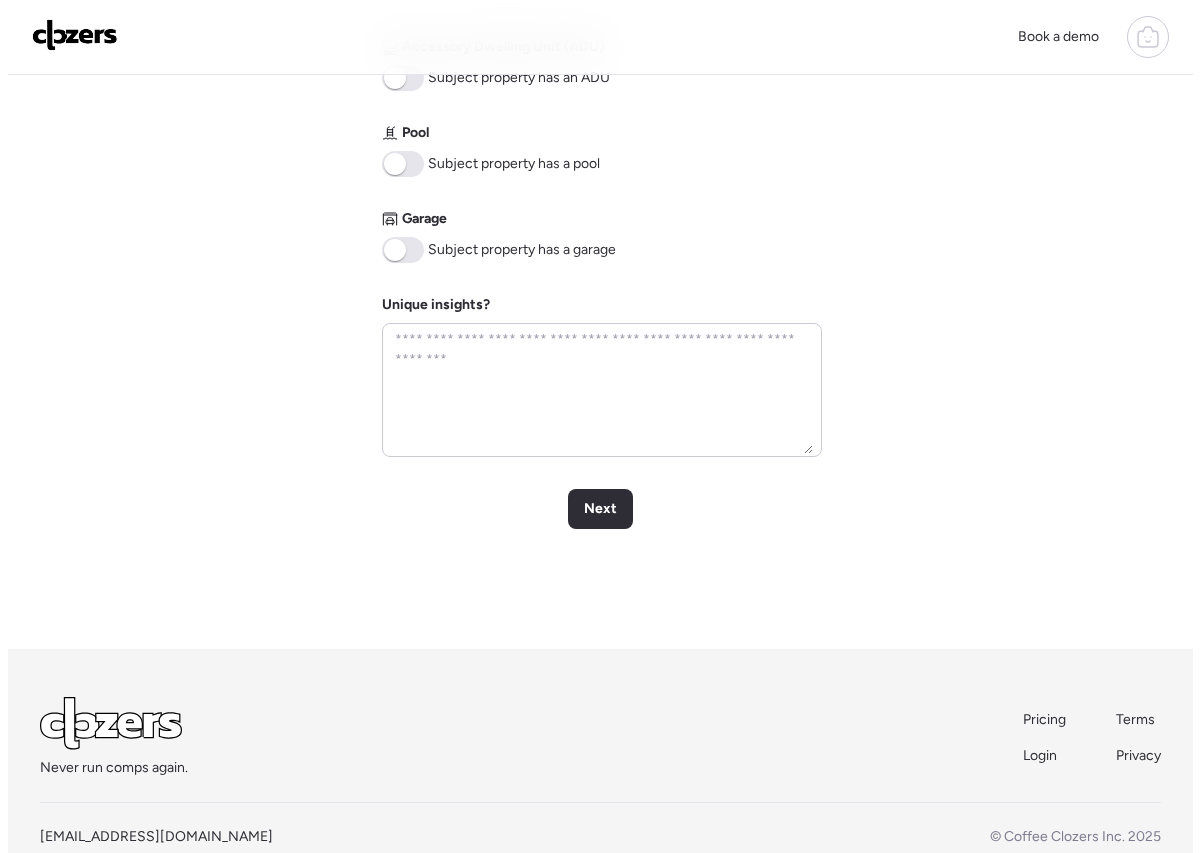 scroll, scrollTop: 0, scrollLeft: 0, axis: both 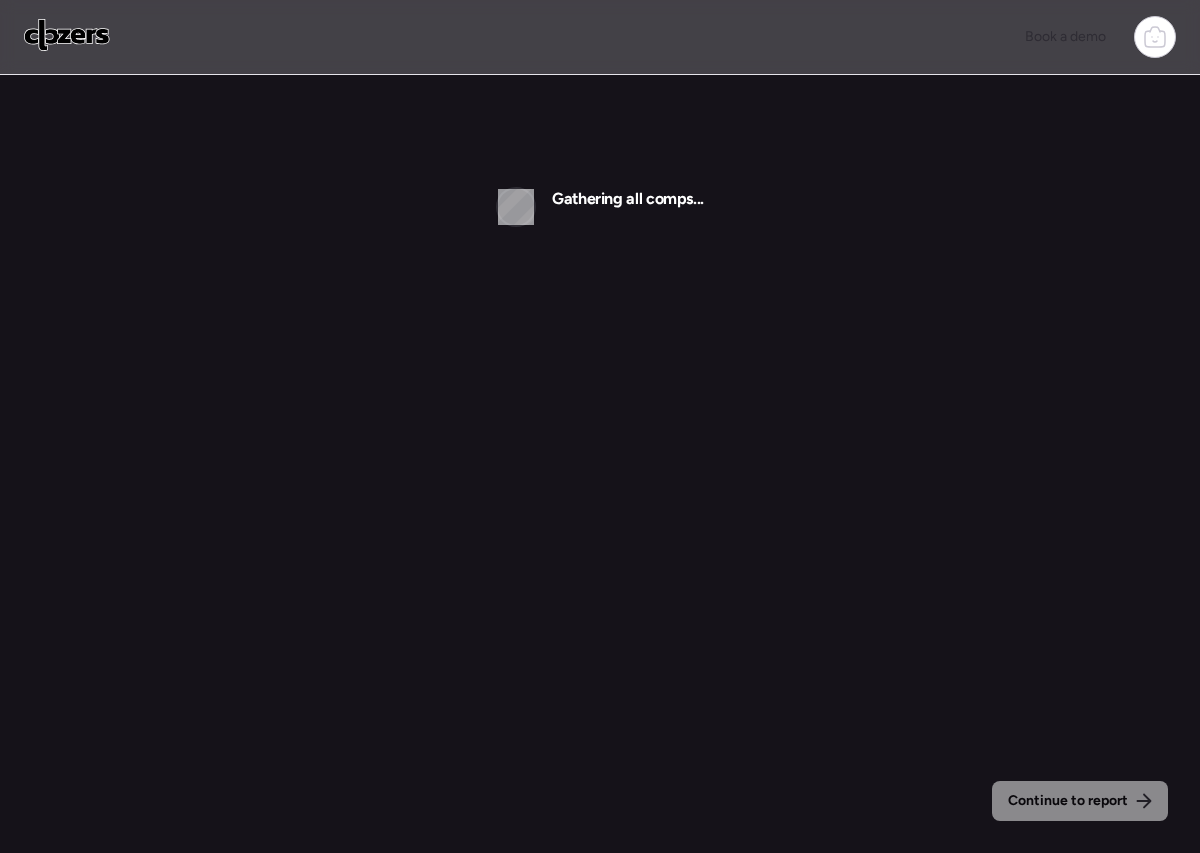 click at bounding box center [67, 35] 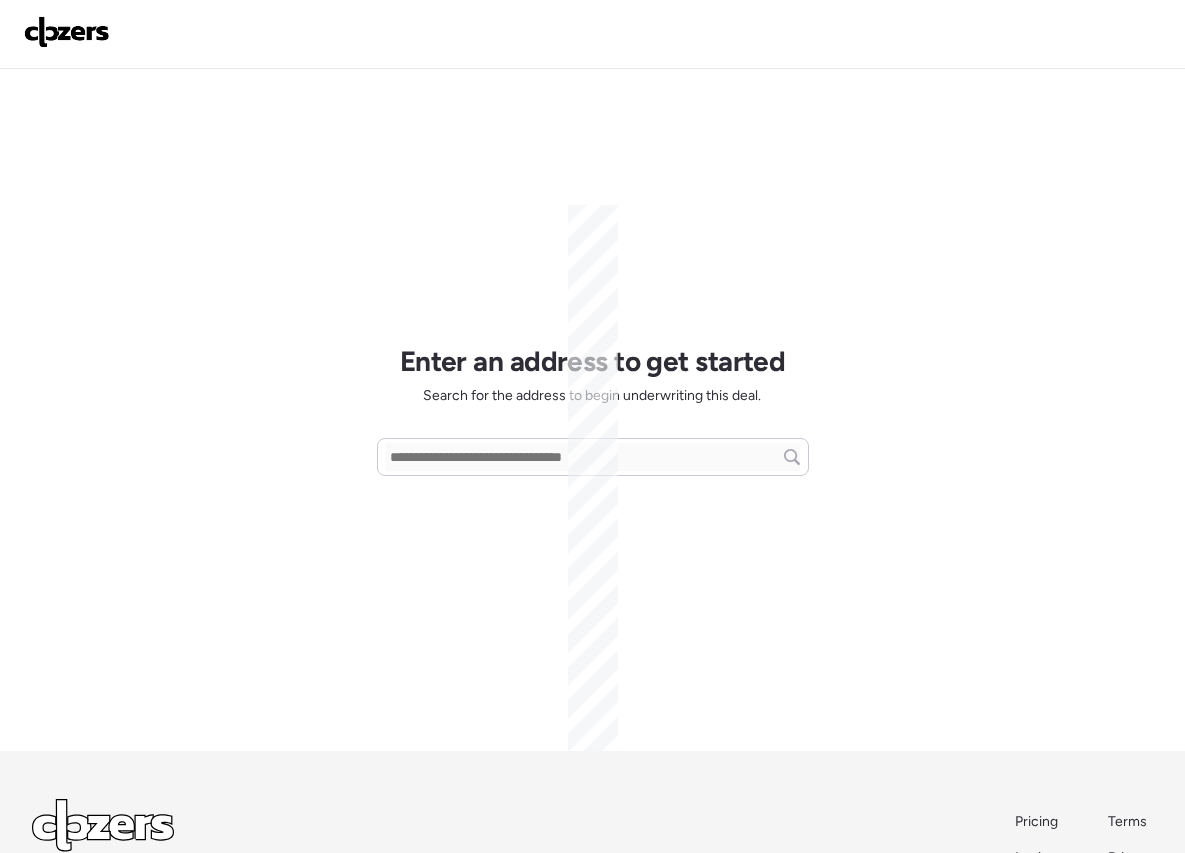scroll, scrollTop: 0, scrollLeft: 0, axis: both 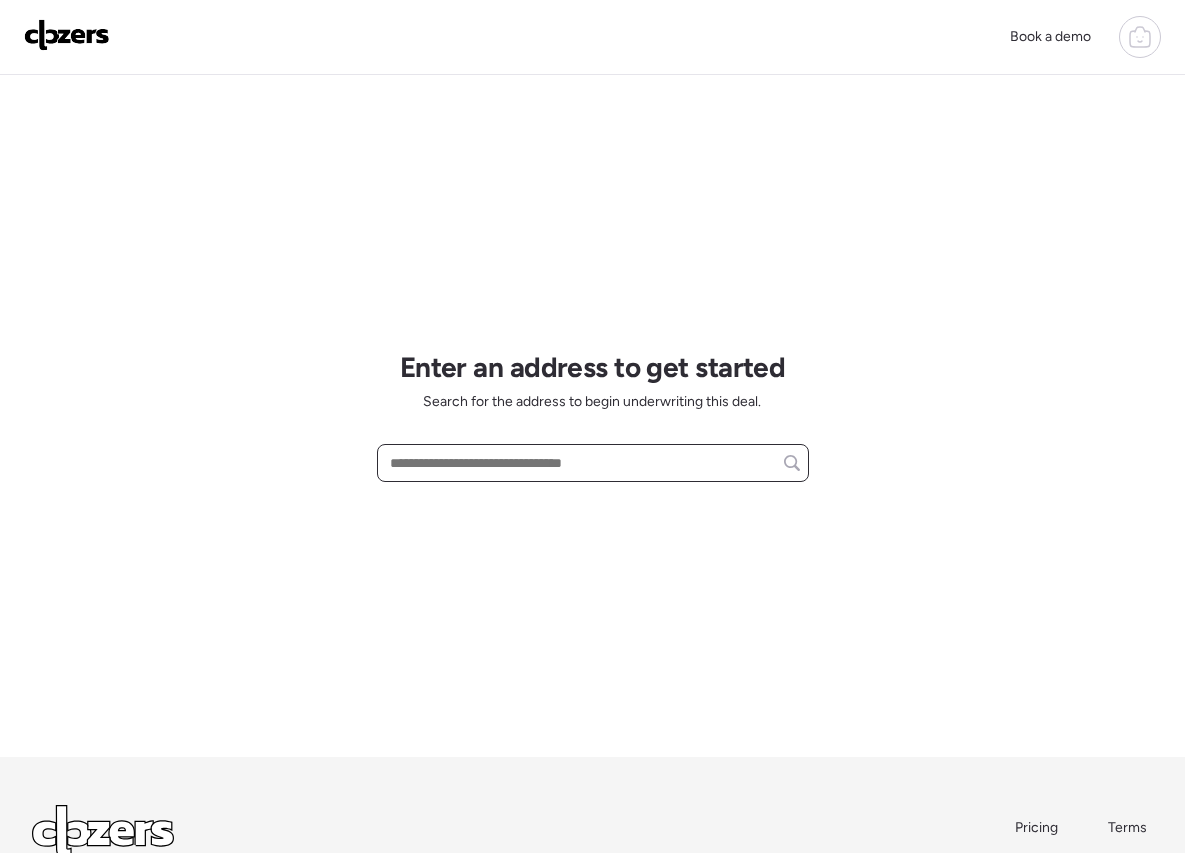 click at bounding box center (593, 463) 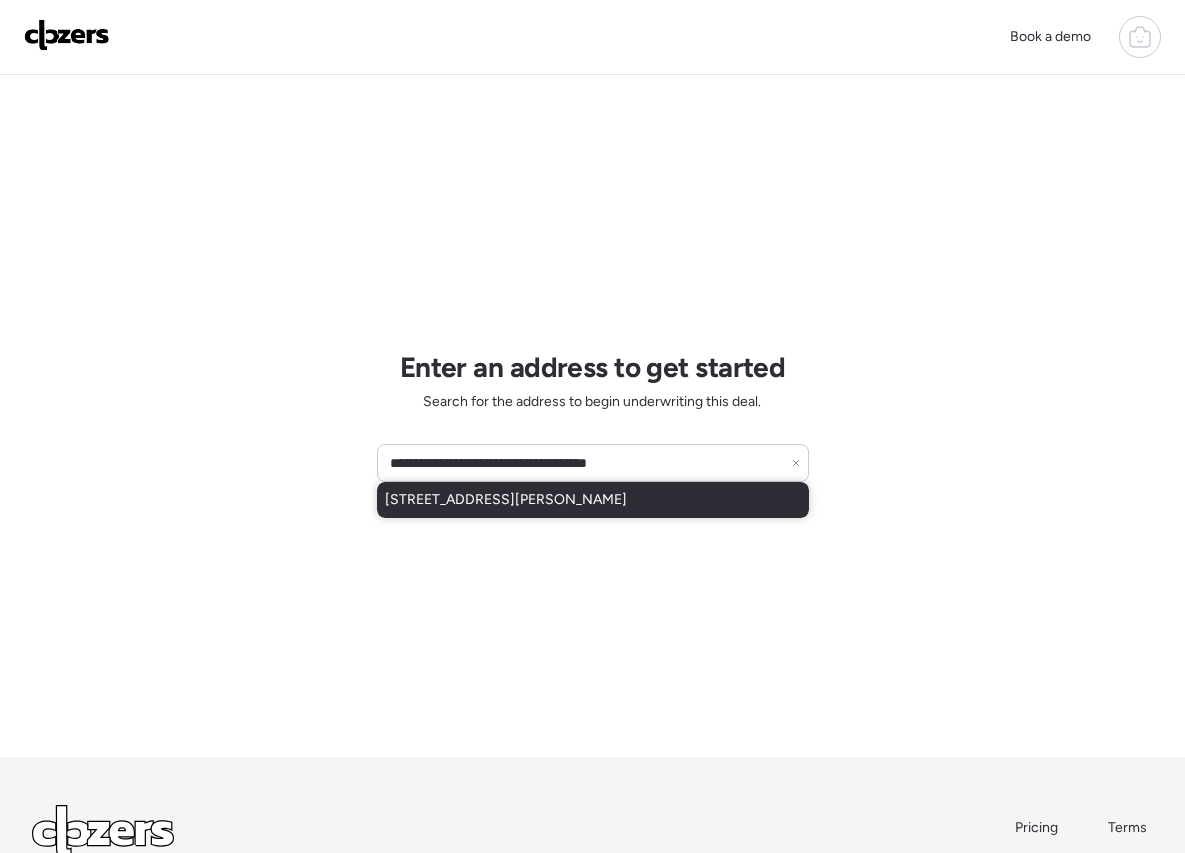 click on "[STREET_ADDRESS][PERSON_NAME]" at bounding box center [506, 500] 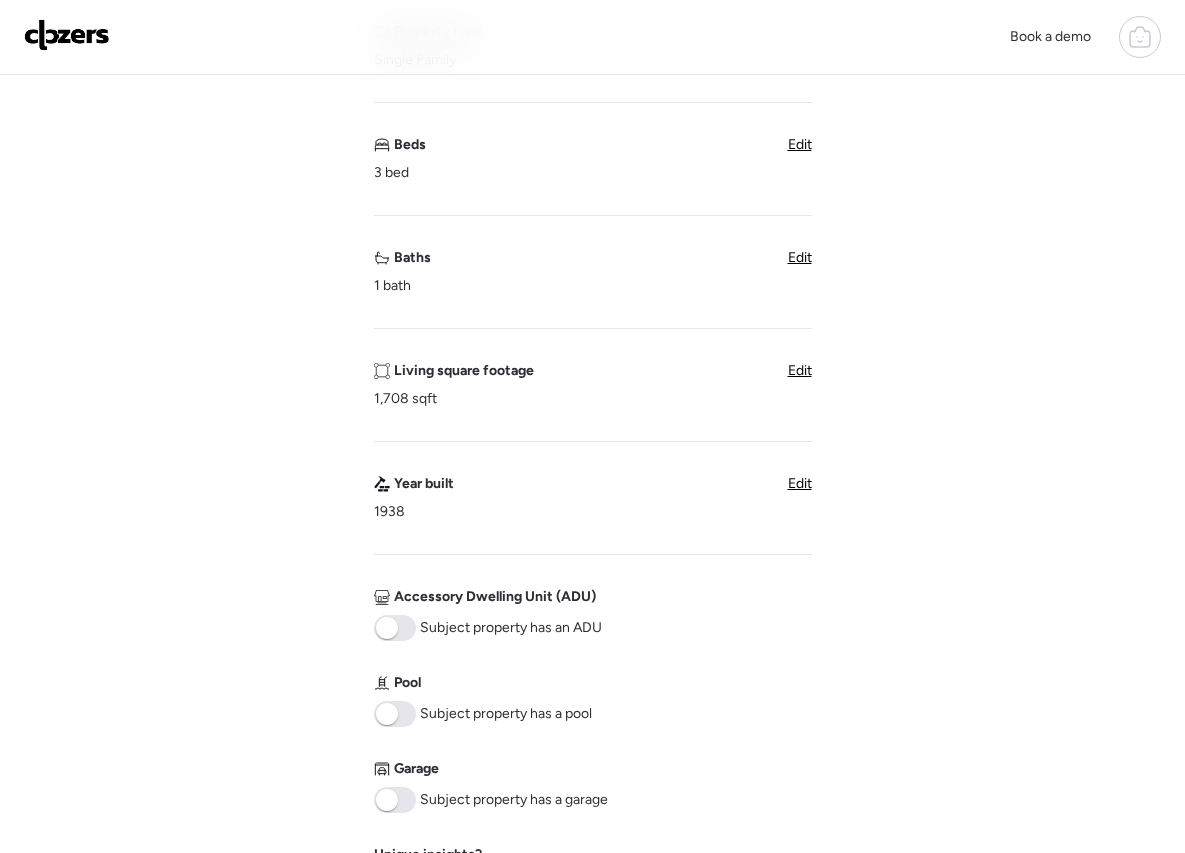 scroll, scrollTop: 654, scrollLeft: 0, axis: vertical 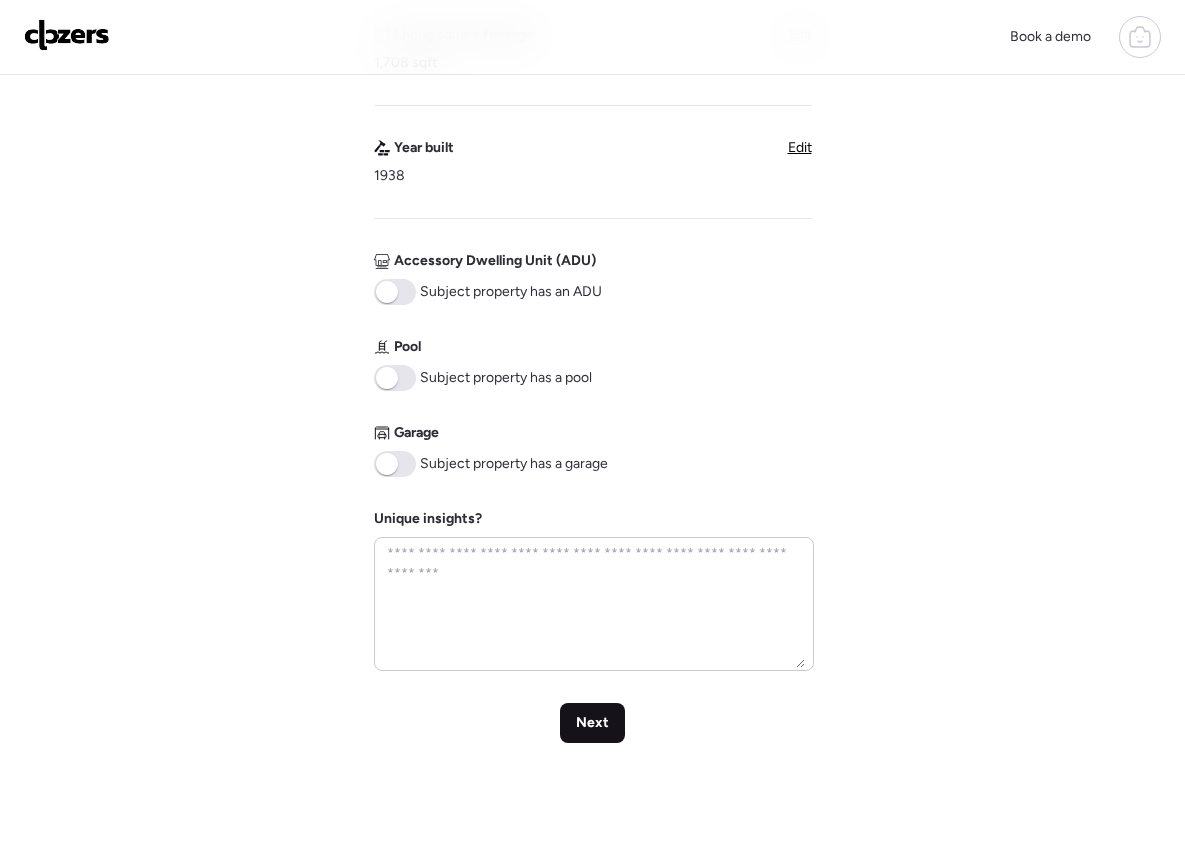 click on "Next" at bounding box center [592, 723] 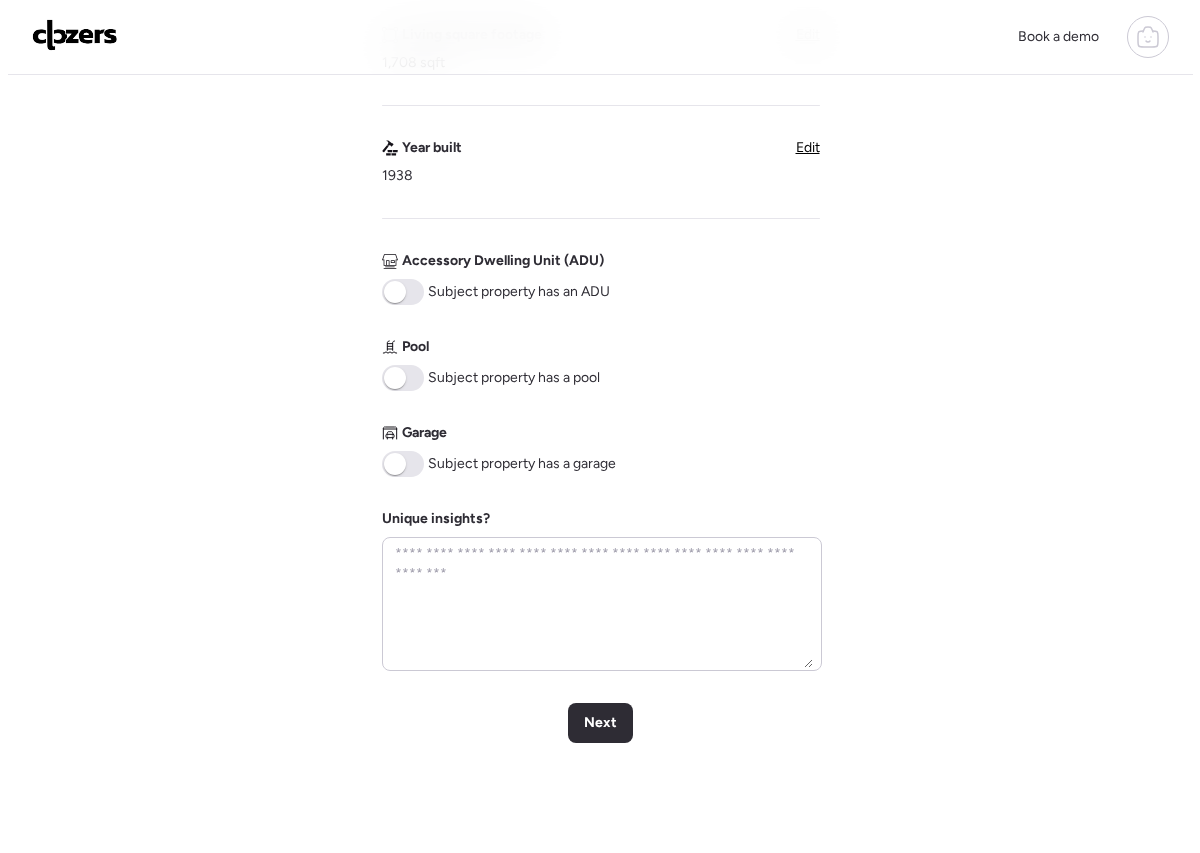 scroll, scrollTop: 0, scrollLeft: 0, axis: both 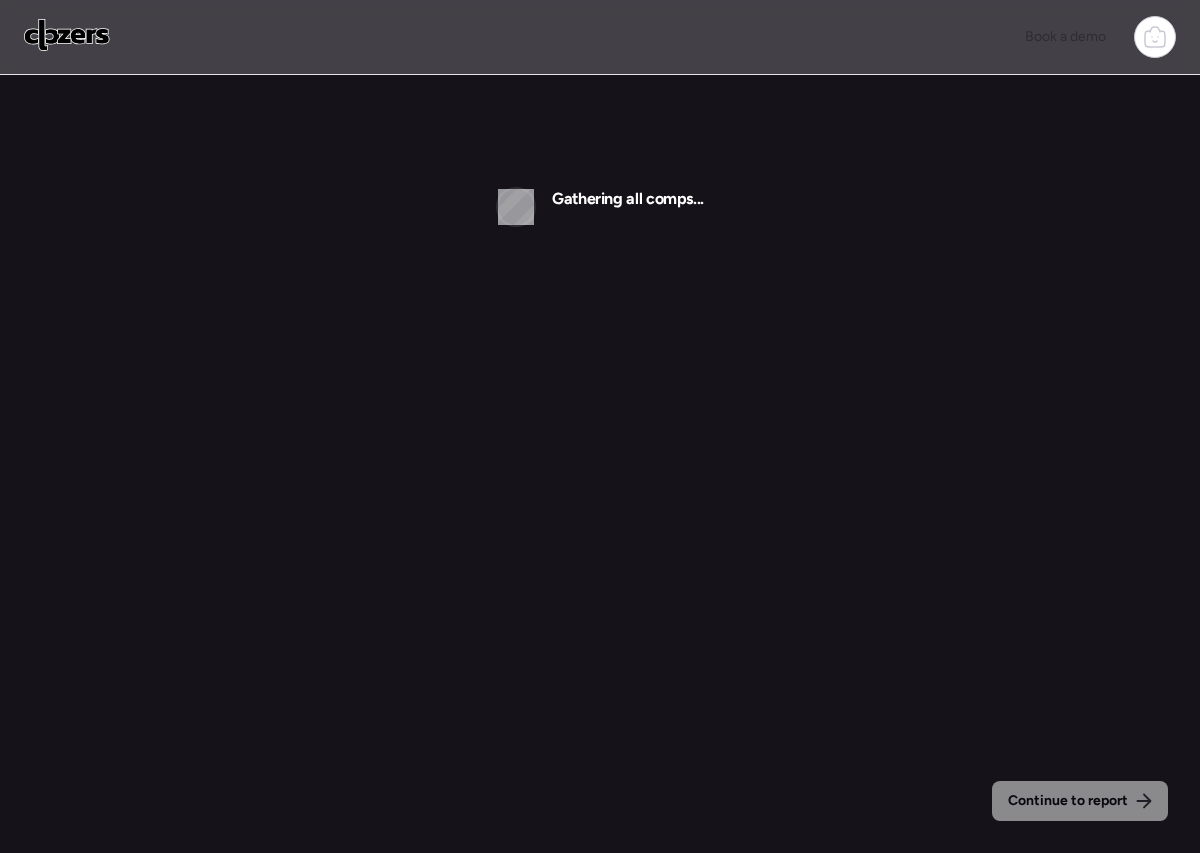click at bounding box center [67, 35] 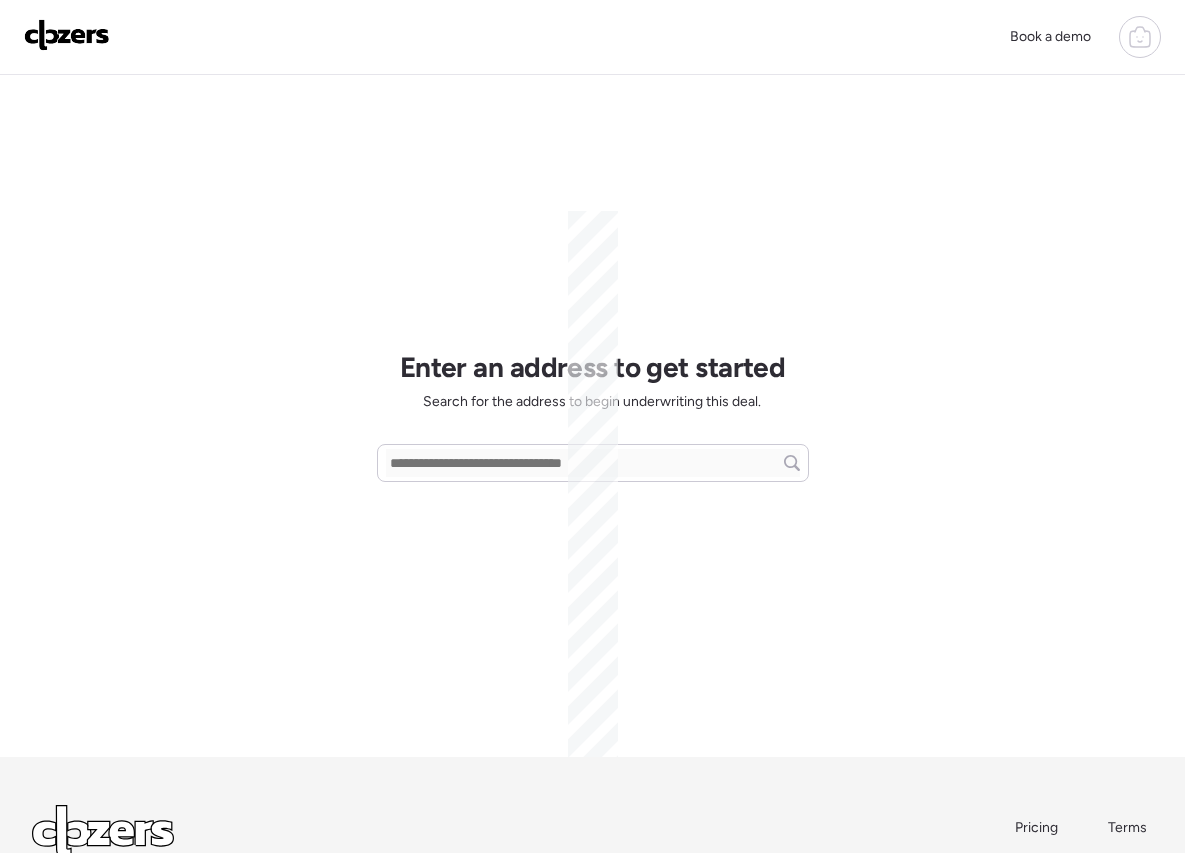 scroll, scrollTop: 0, scrollLeft: 0, axis: both 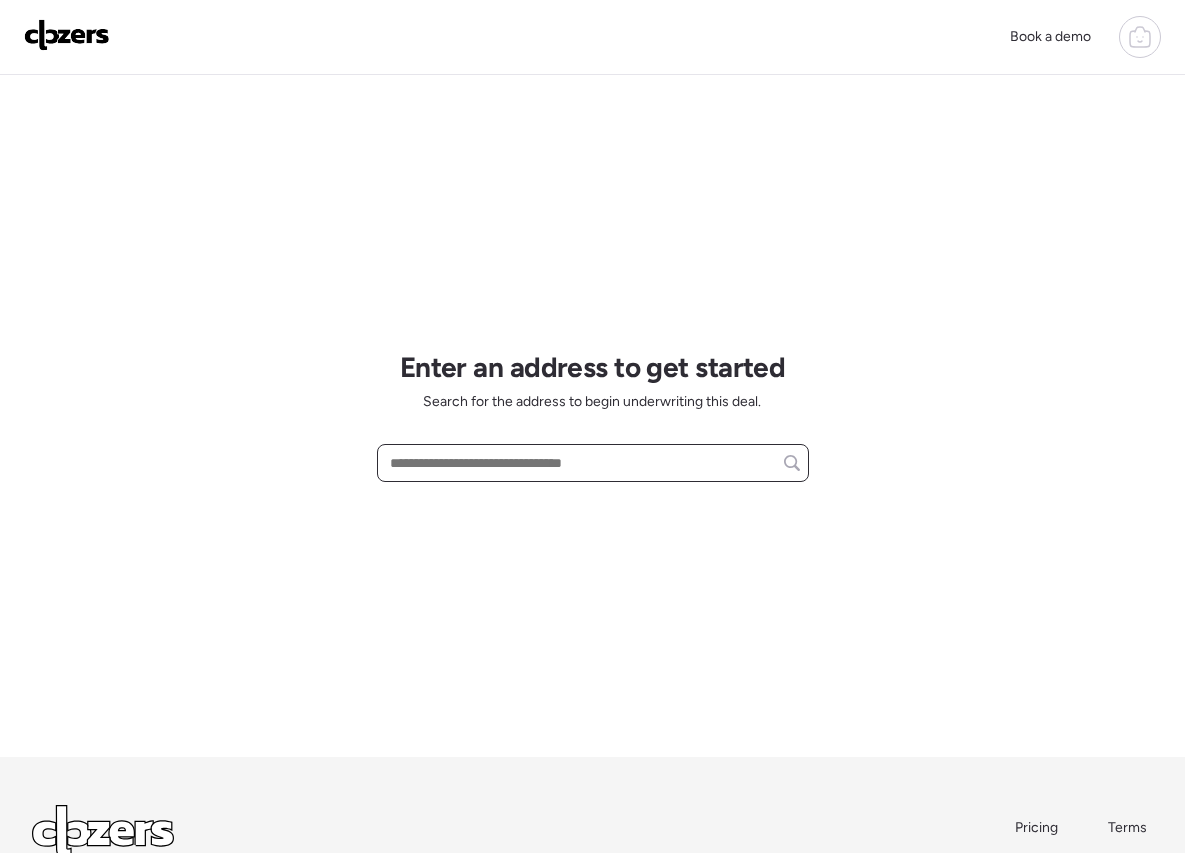 click at bounding box center [593, 463] 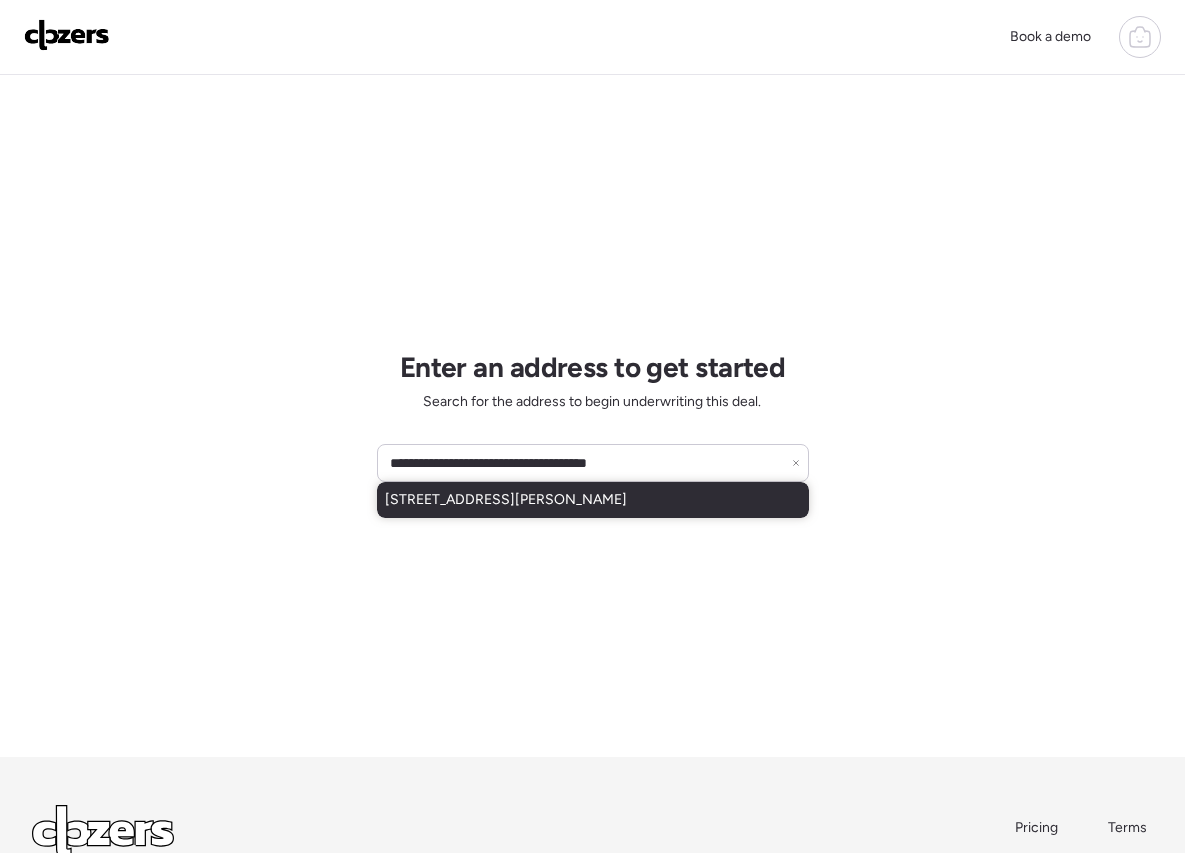 click on "[STREET_ADDRESS][PERSON_NAME]" at bounding box center (506, 500) 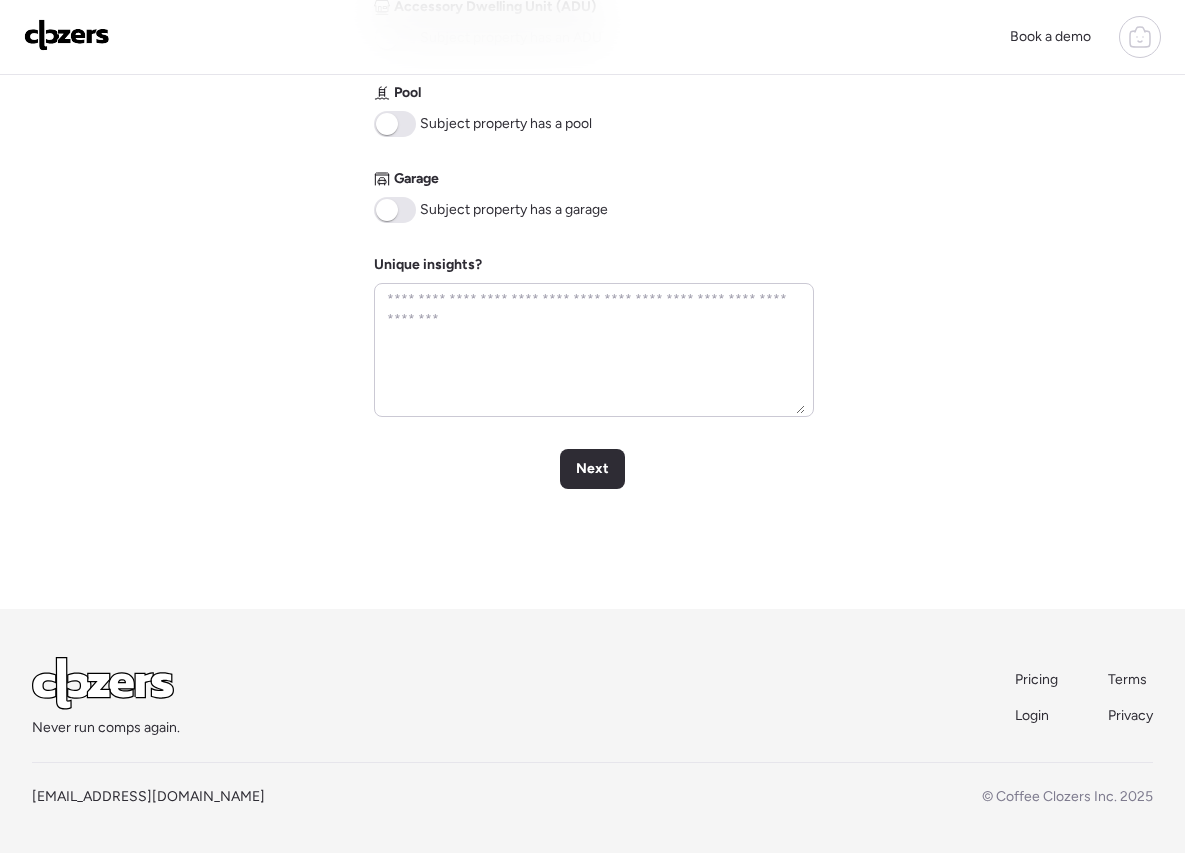scroll, scrollTop: 910, scrollLeft: 0, axis: vertical 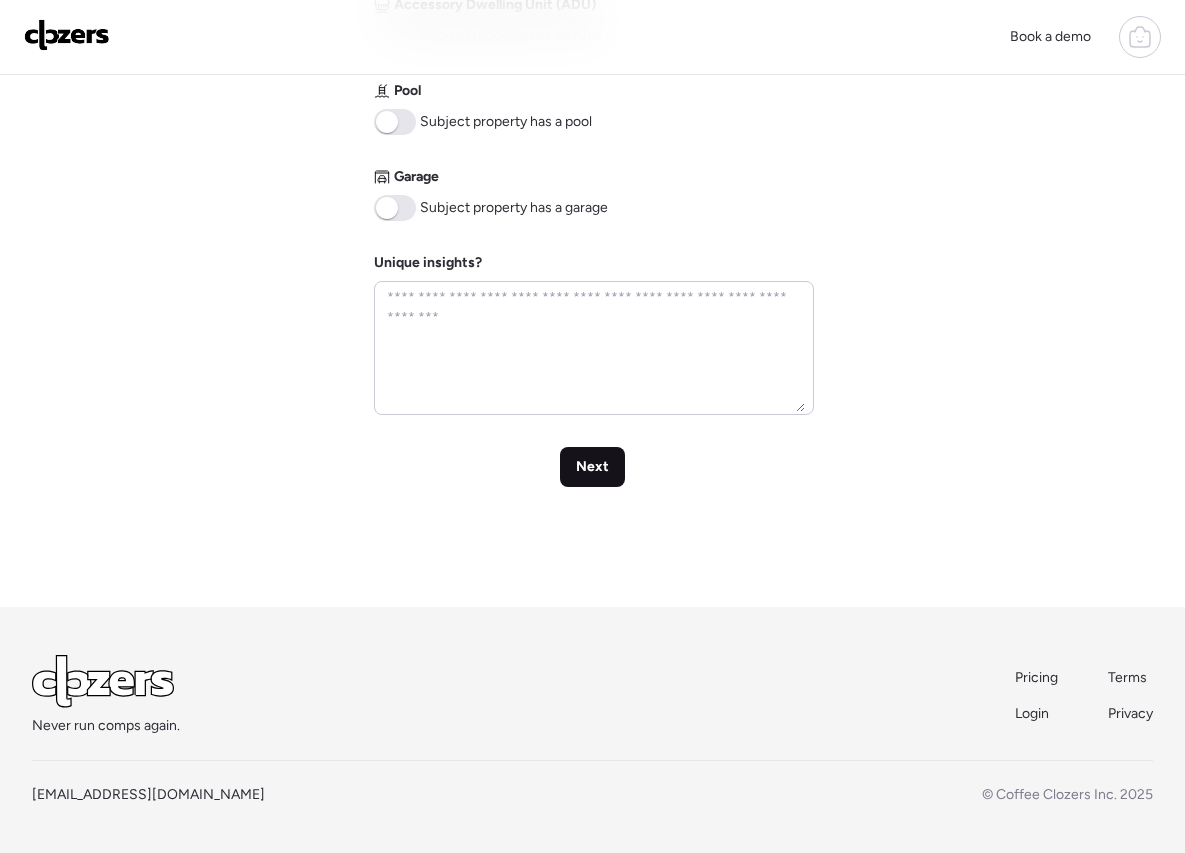 click on "Next" at bounding box center [592, 467] 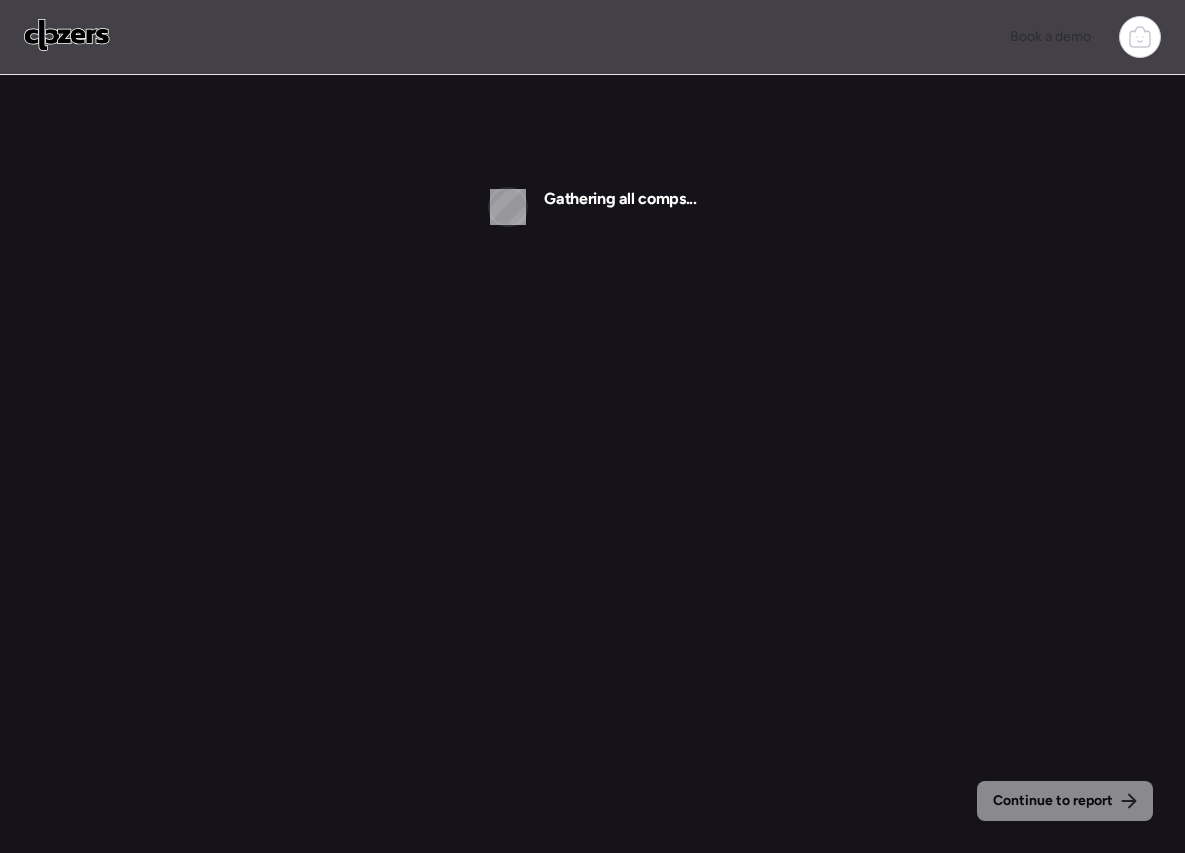 scroll, scrollTop: 0, scrollLeft: 0, axis: both 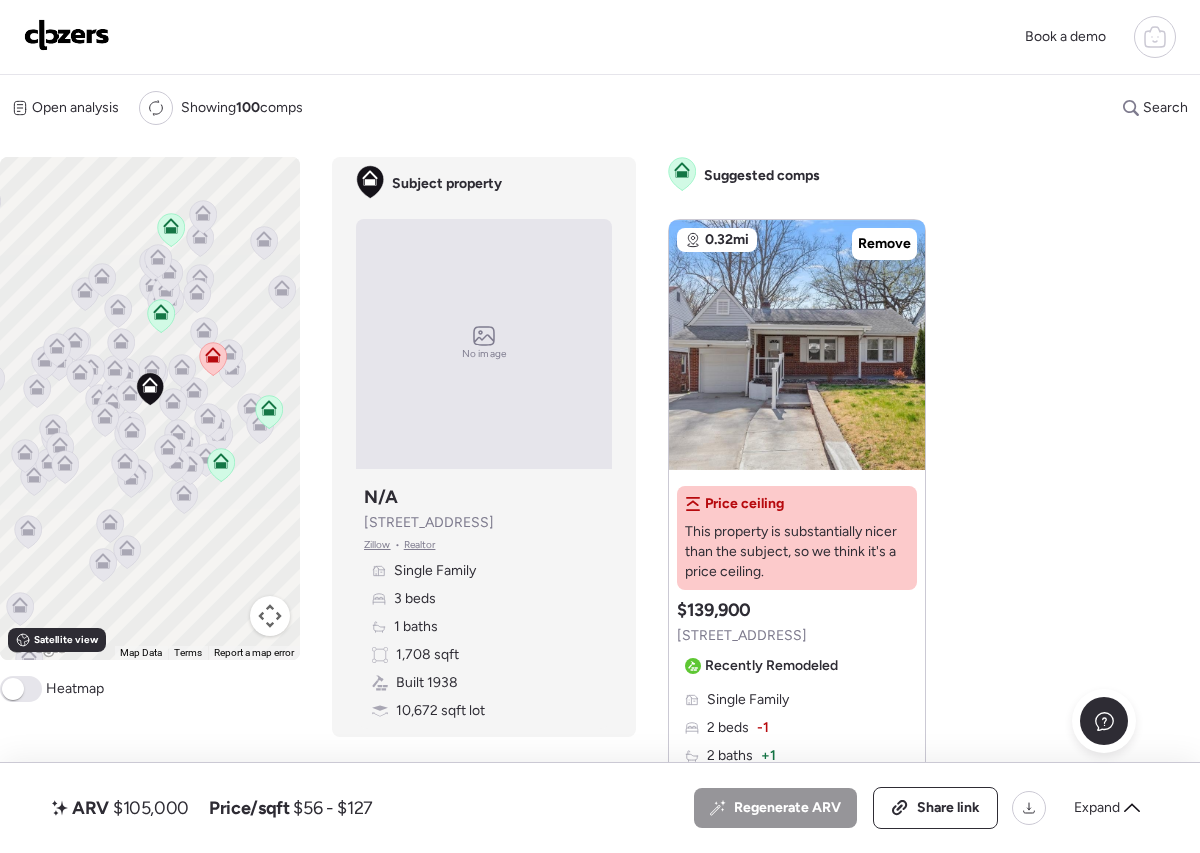 click on "Subject property N/A 8601 Octavia Ave Zillow • Realtor Single Family 3 beds 1 baths 1,708 sqft Built 1938 10,672 sqft lot" at bounding box center [484, 603] 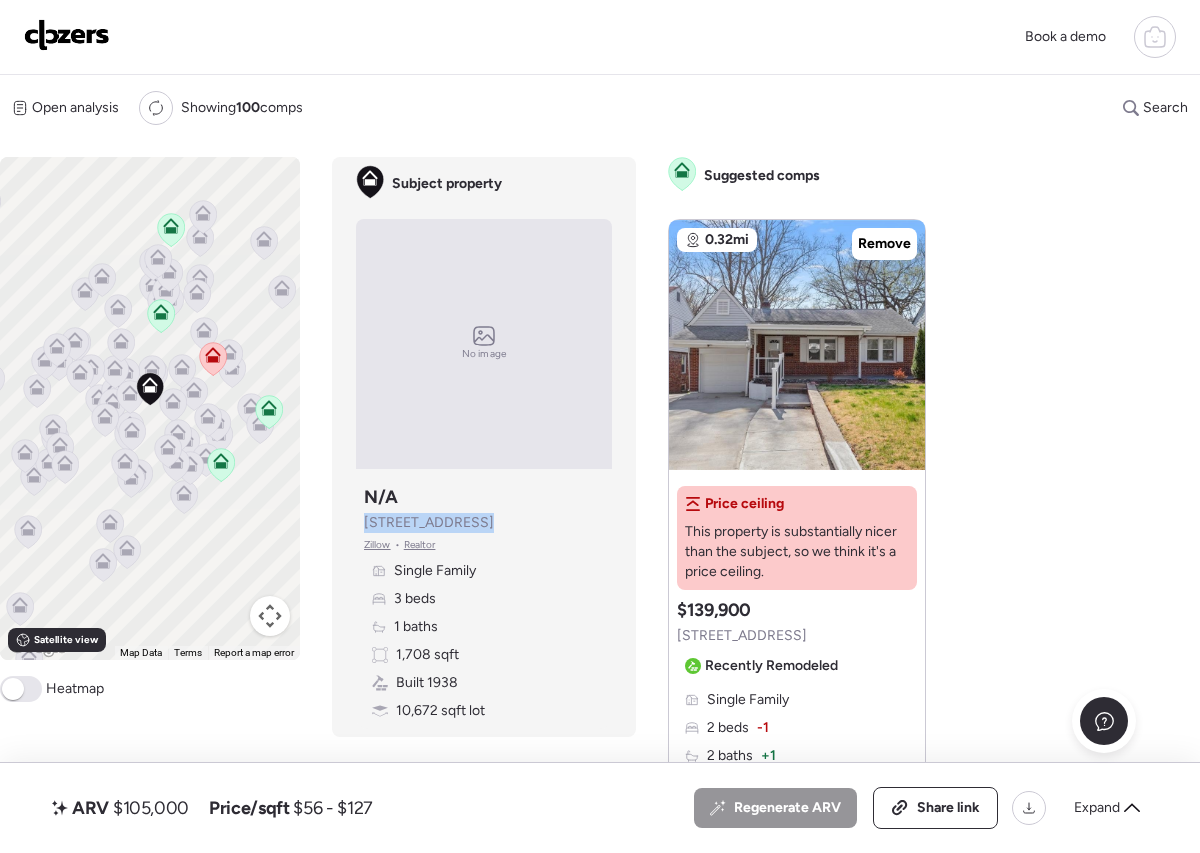 drag, startPoint x: 479, startPoint y: 521, endPoint x: 366, endPoint y: 522, distance: 113.004425 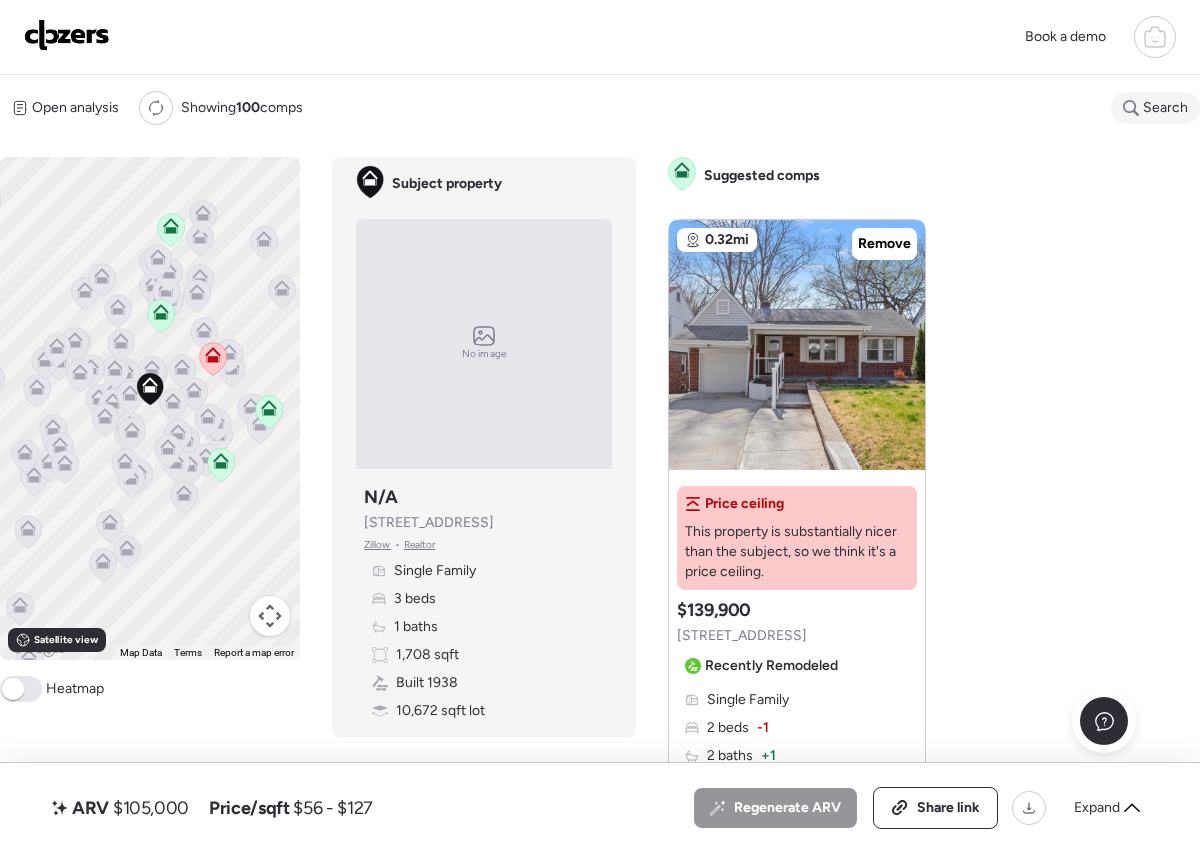 click on "Search" at bounding box center [1165, 108] 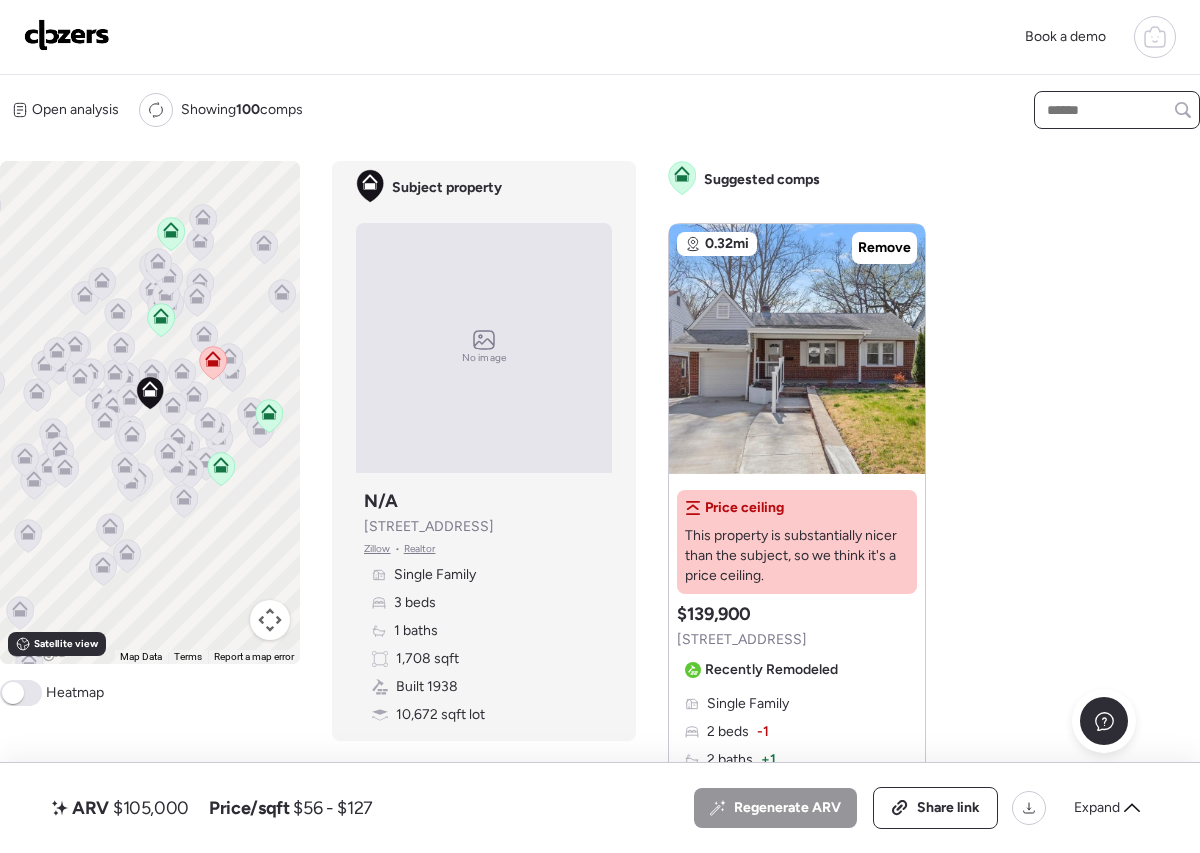click at bounding box center [1117, 110] 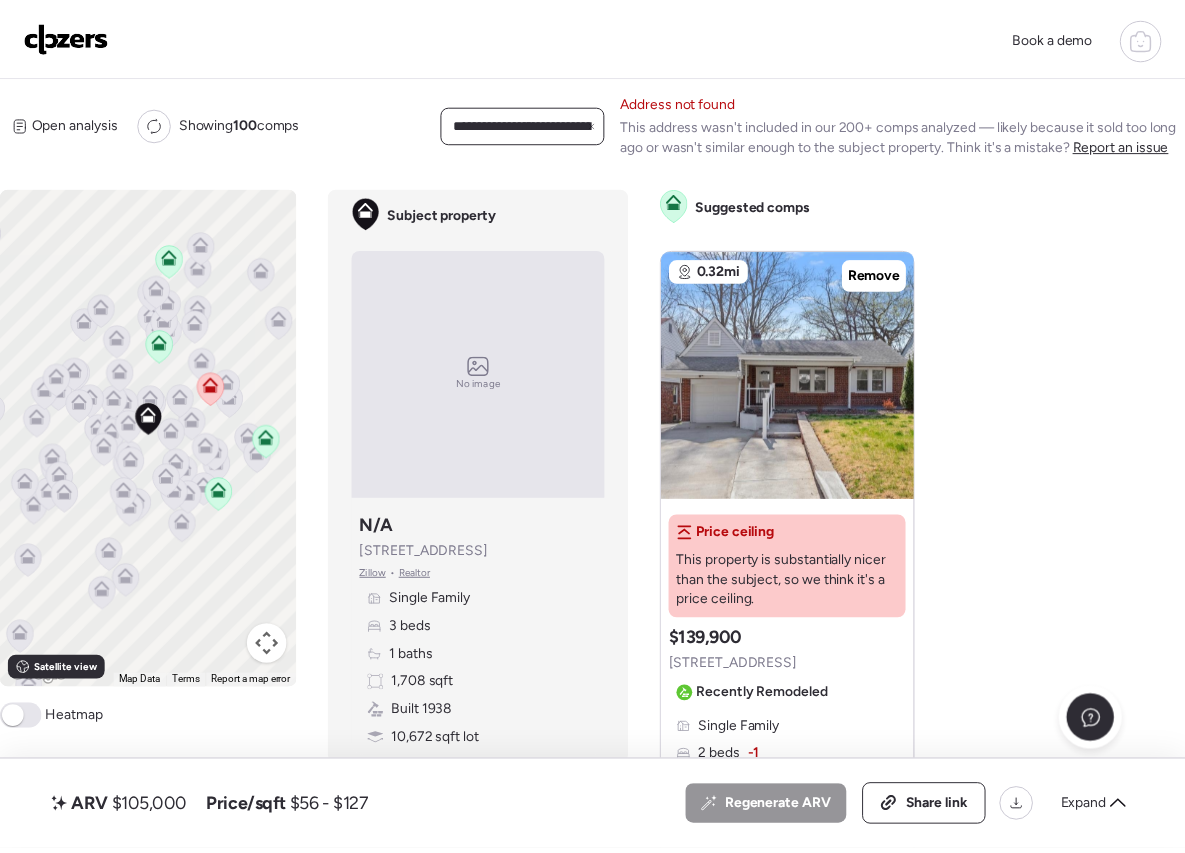 scroll, scrollTop: 0, scrollLeft: 104, axis: horizontal 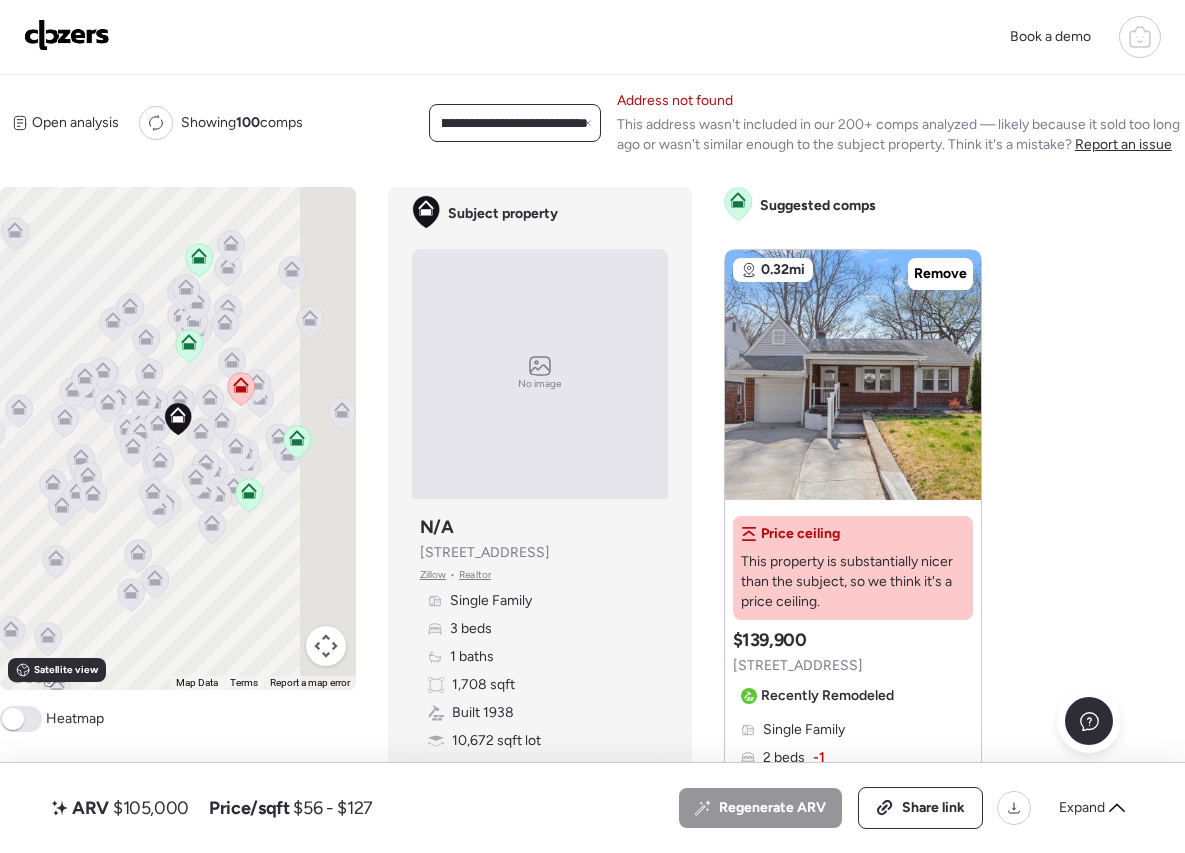 type on "**********" 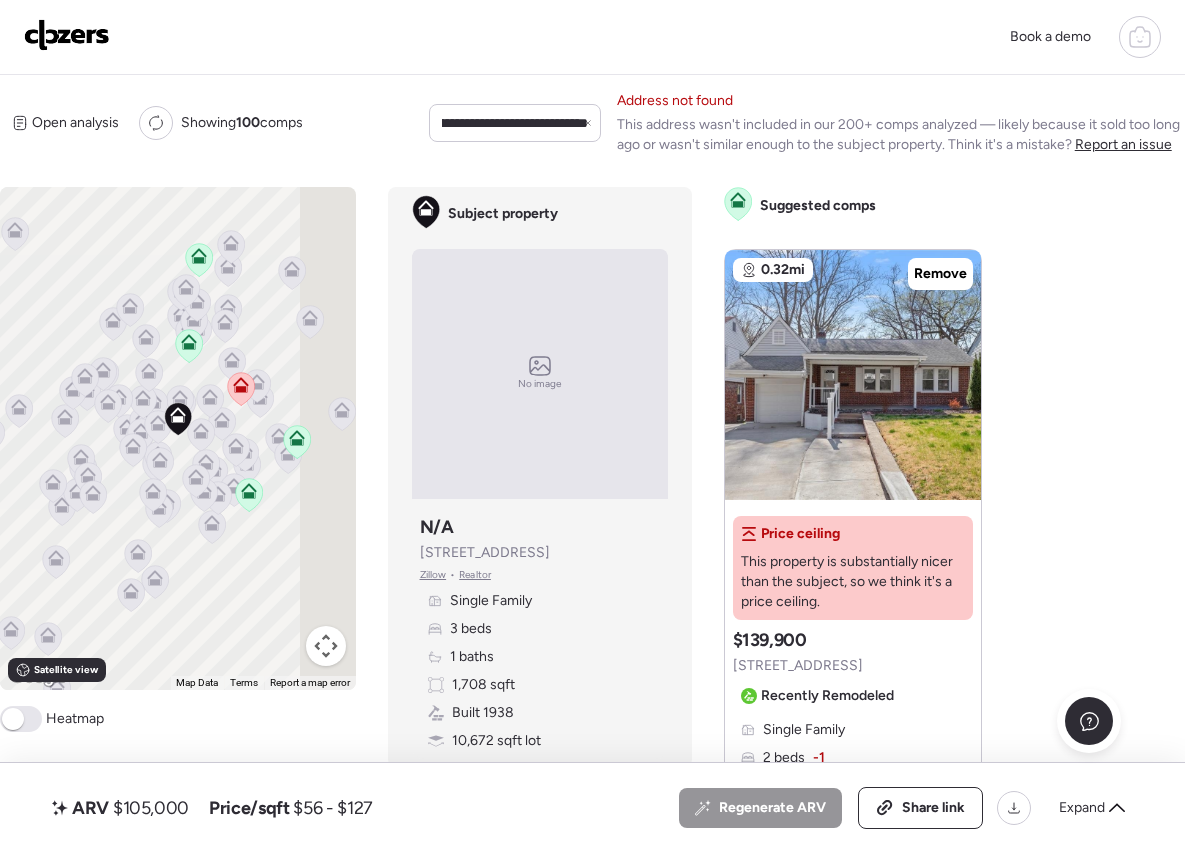 click on "Report an issue" at bounding box center (1123, 144) 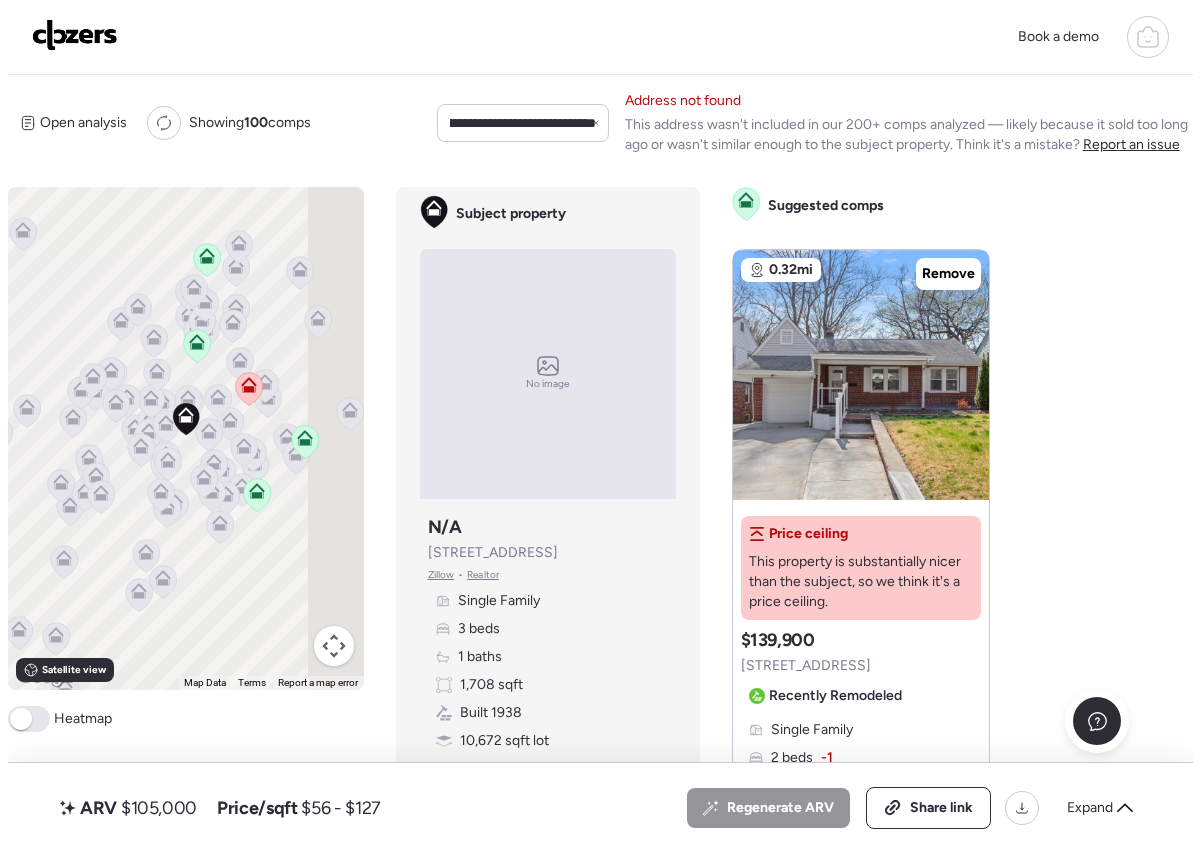 scroll, scrollTop: 0, scrollLeft: 0, axis: both 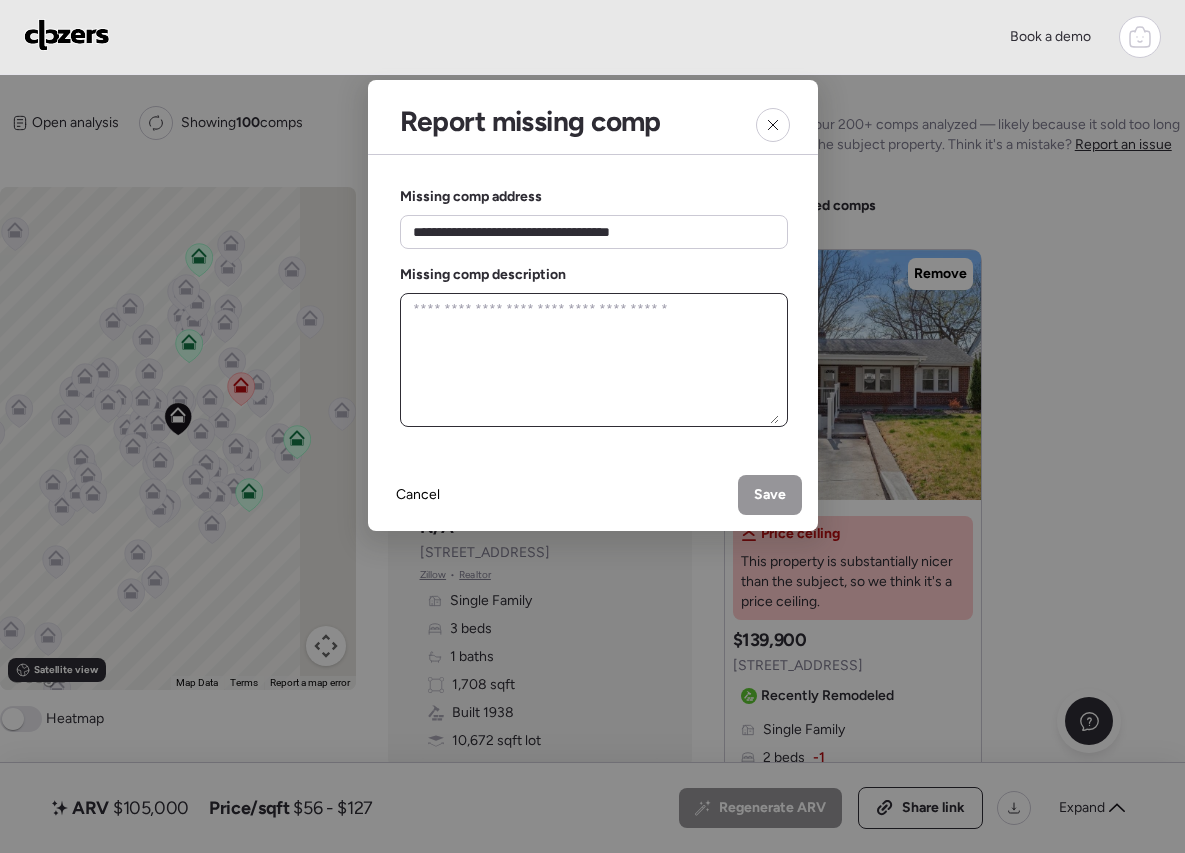 click at bounding box center [594, 360] 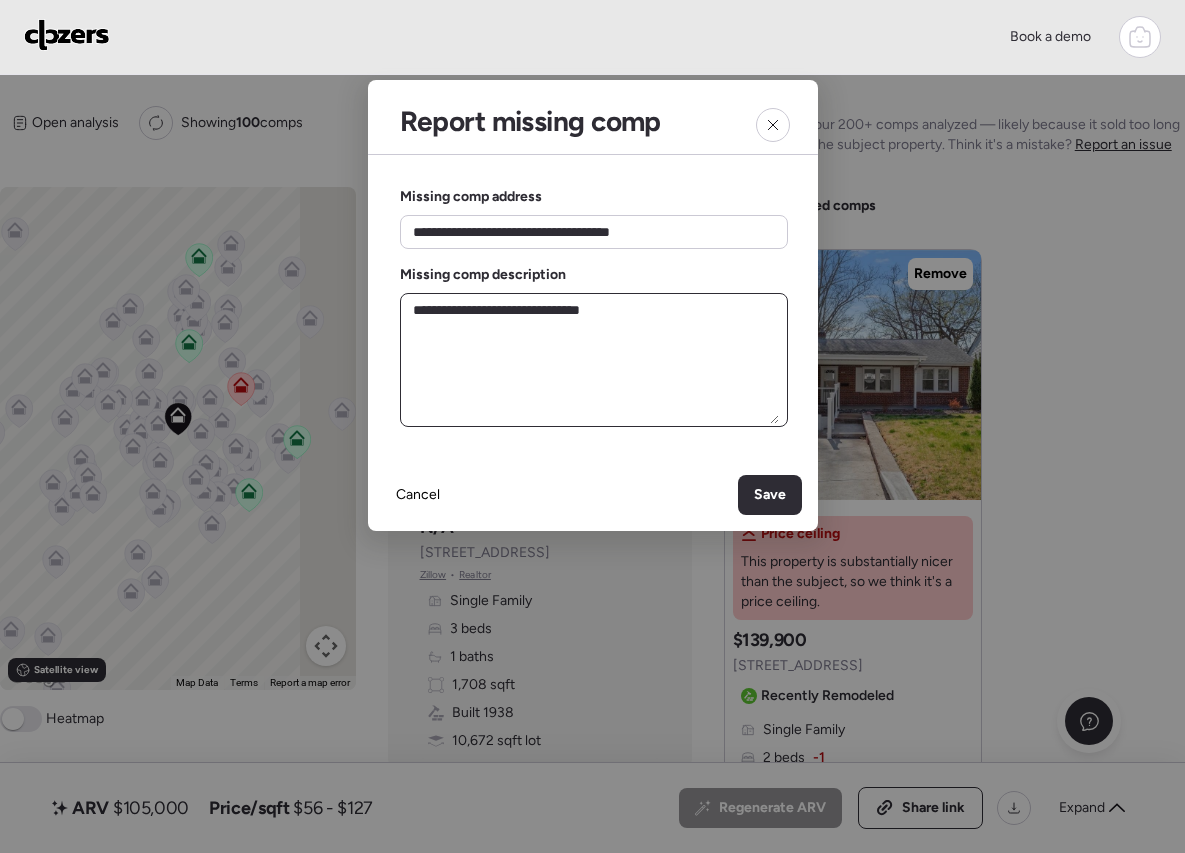 paste on "**********" 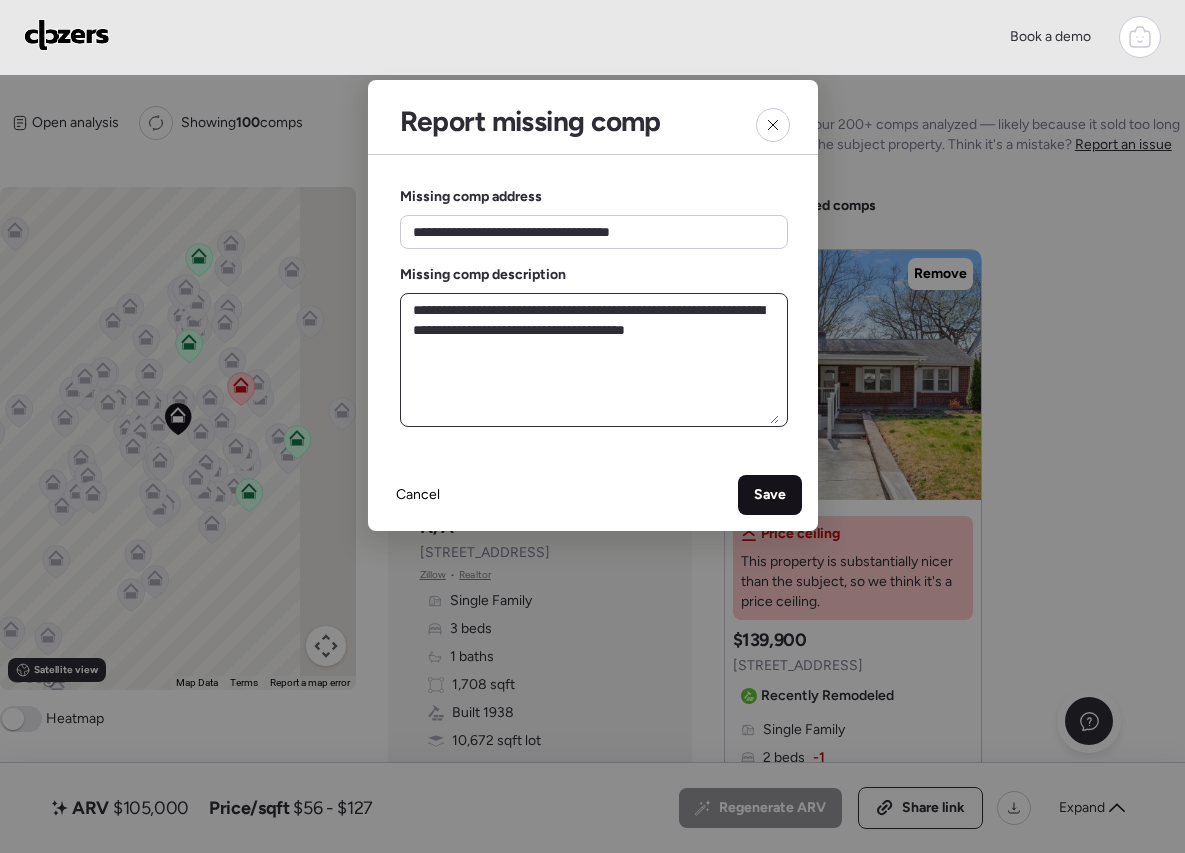 type on "**********" 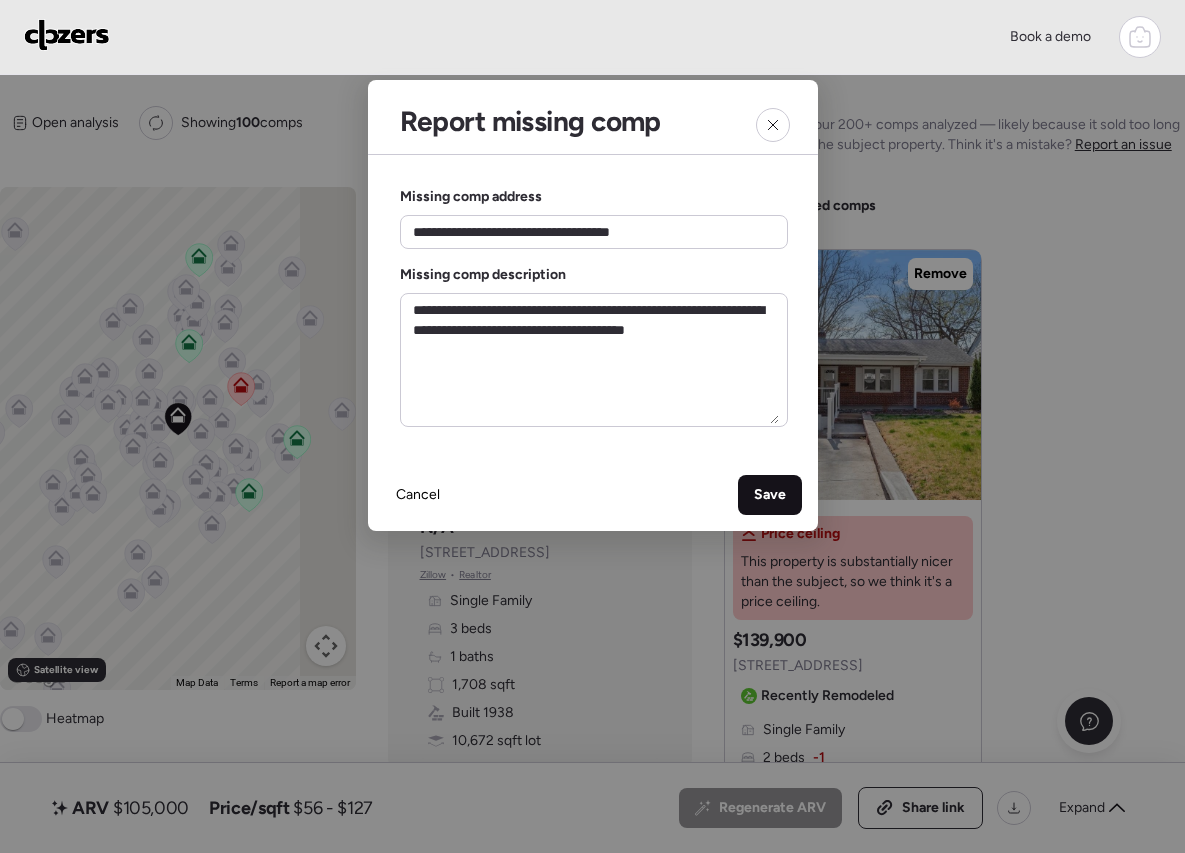 click on "Save" at bounding box center (770, 495) 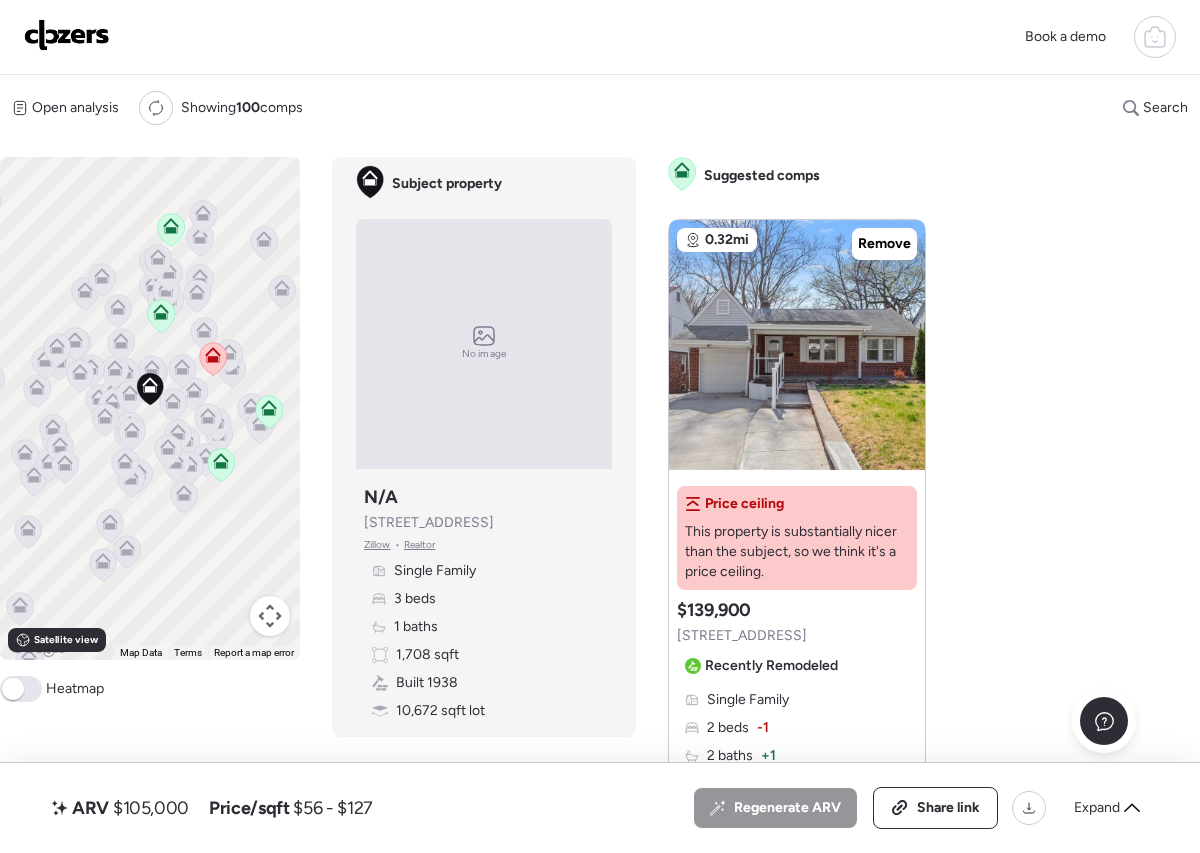 click at bounding box center (67, 35) 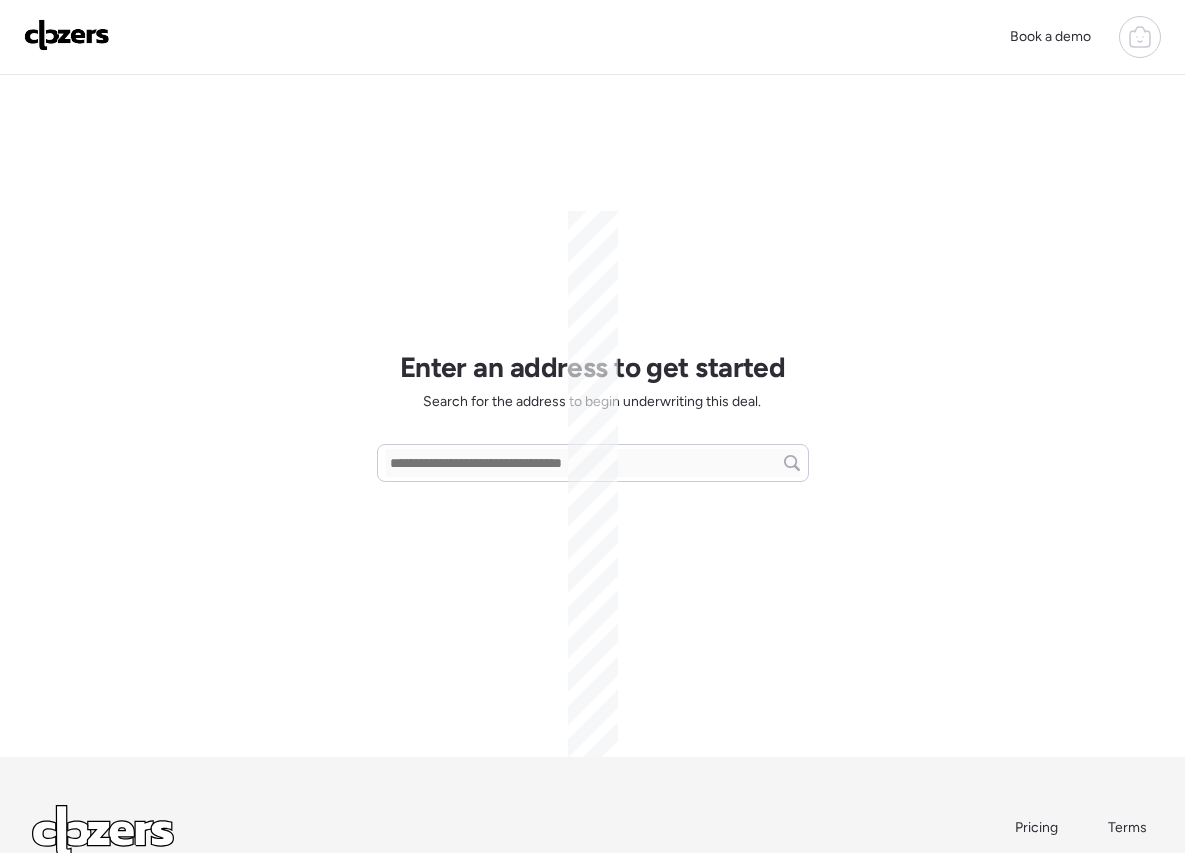 scroll, scrollTop: 0, scrollLeft: 0, axis: both 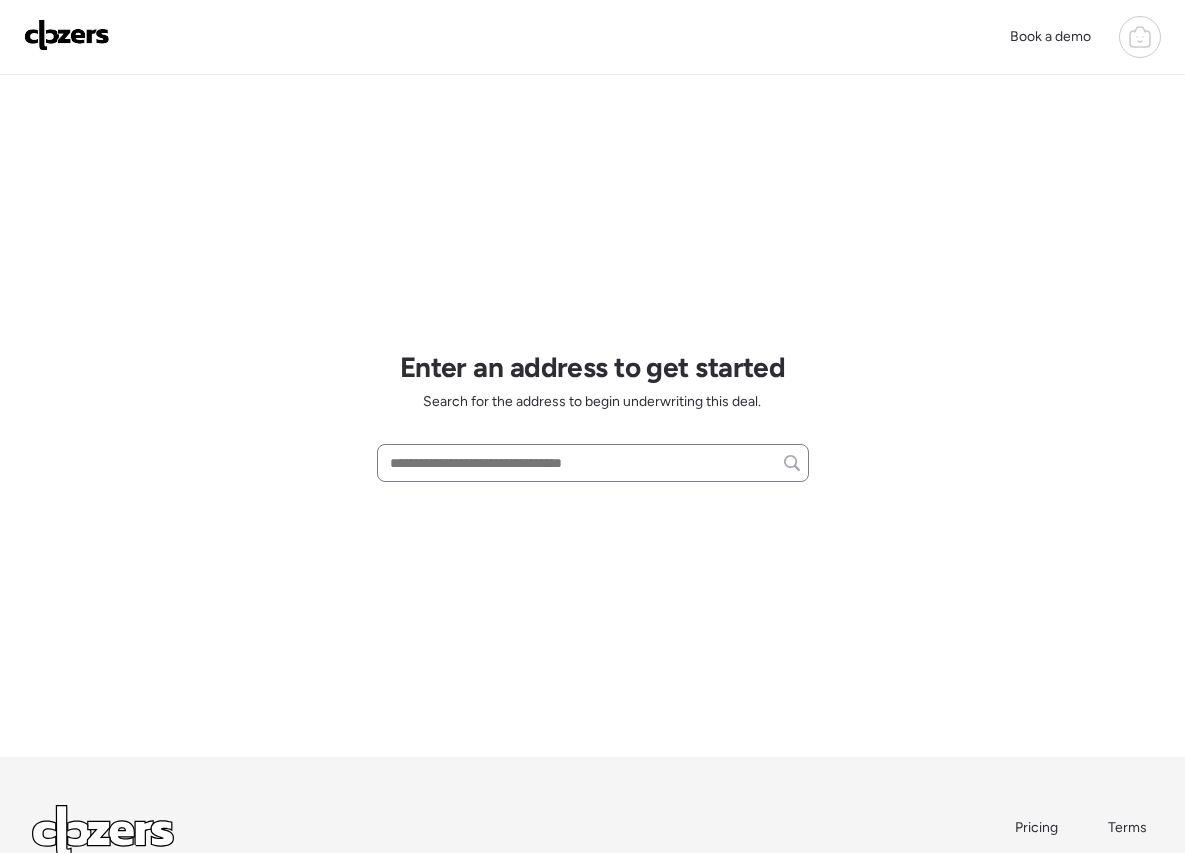 drag, startPoint x: 495, startPoint y: 437, endPoint x: 495, endPoint y: 459, distance: 22 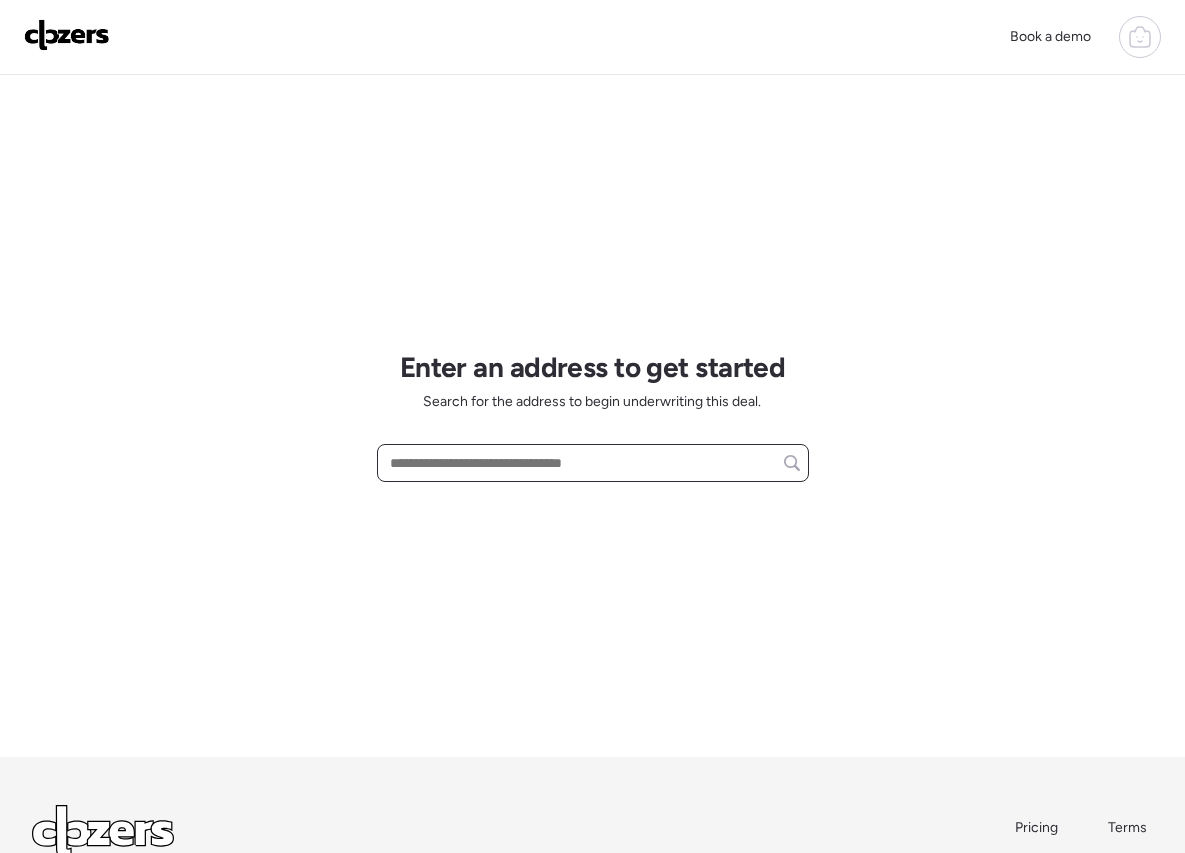 click at bounding box center (593, 463) 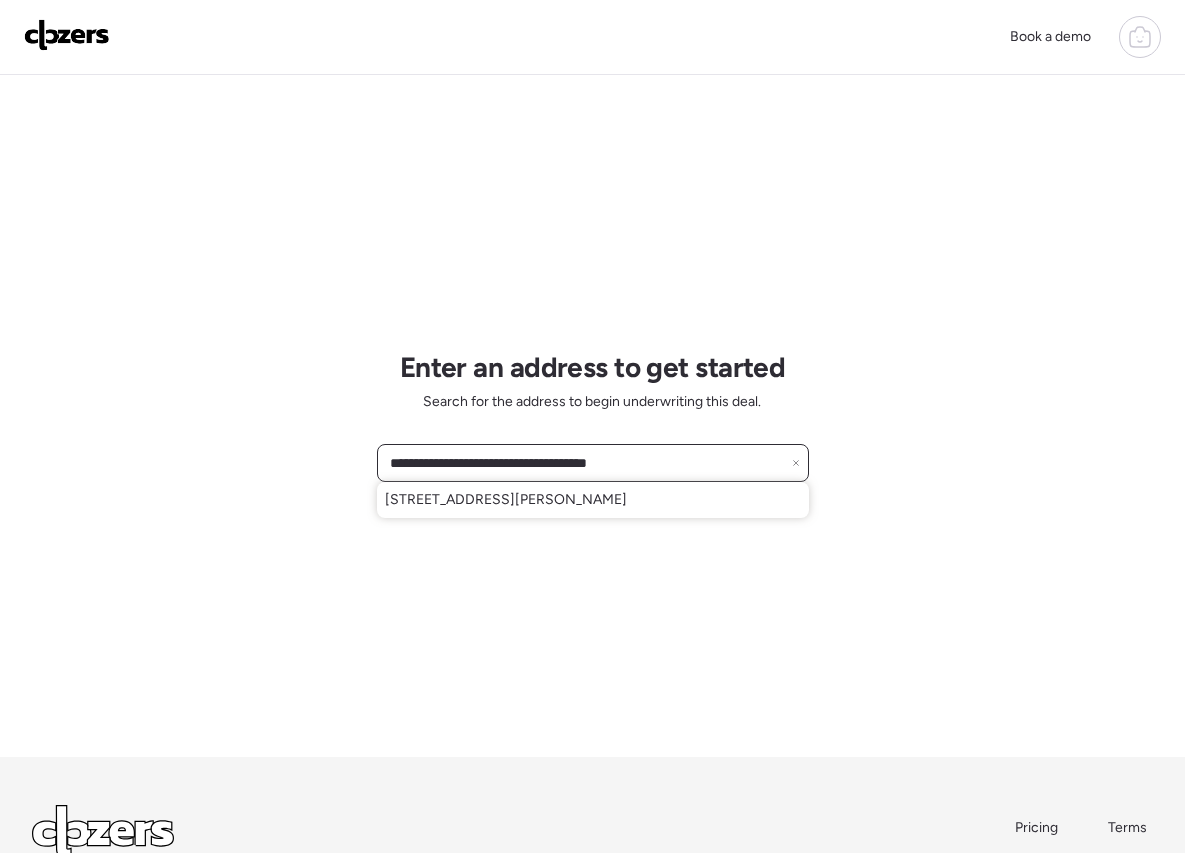 click on "**********" at bounding box center (593, 463) 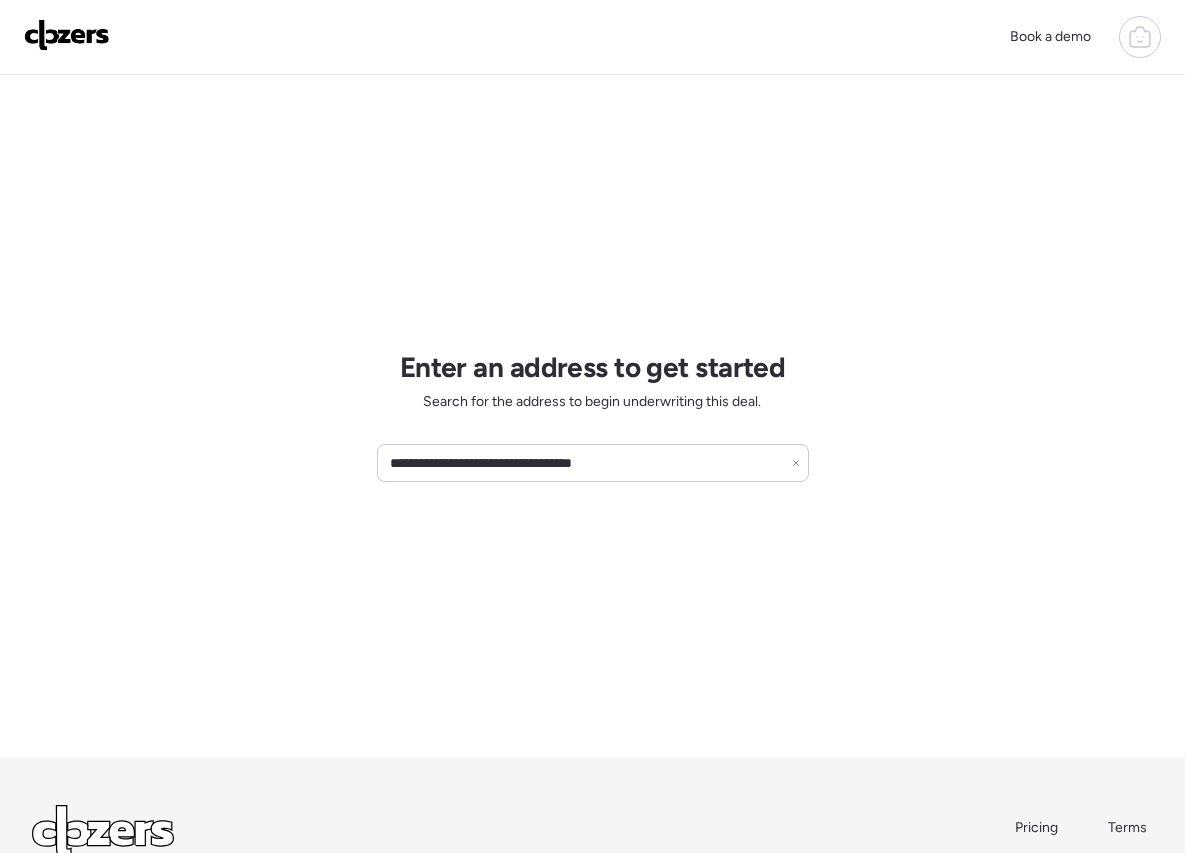 click on "**********" at bounding box center (593, 416) 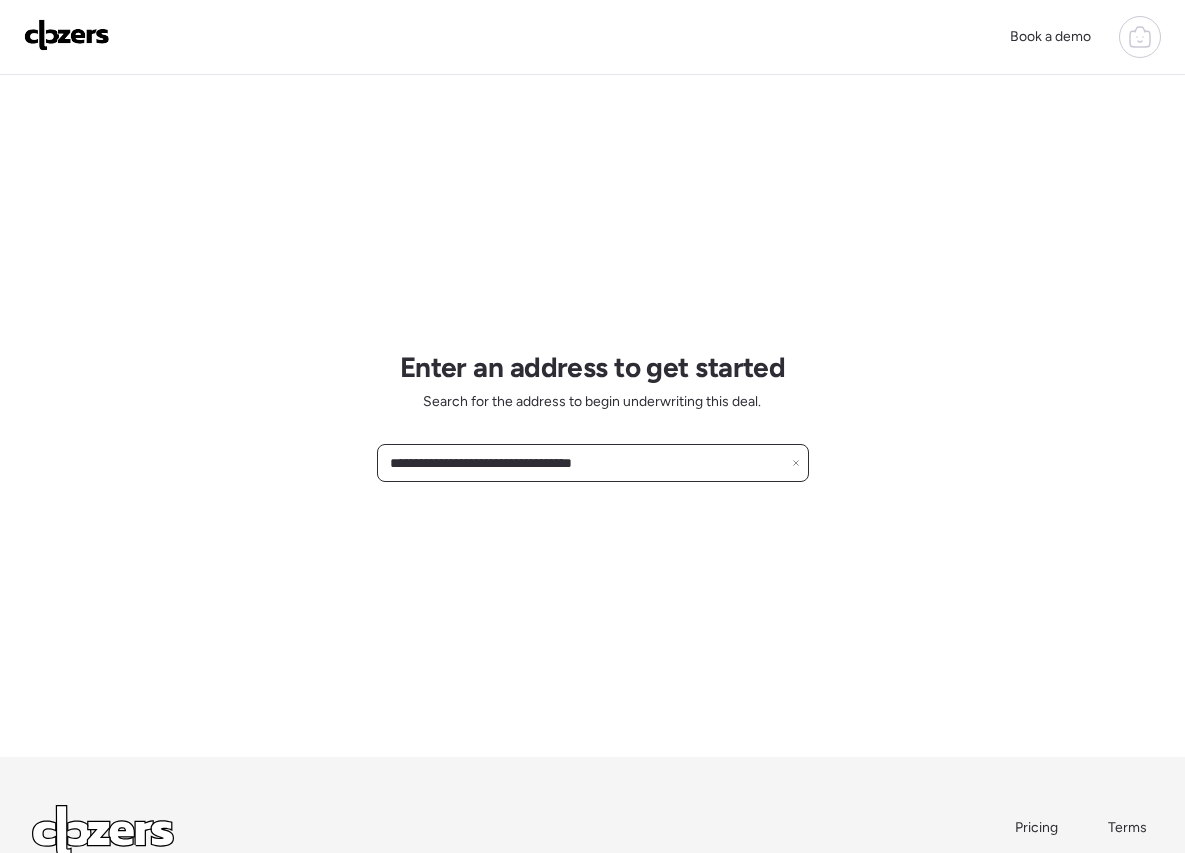 click on "**********" at bounding box center (593, 463) 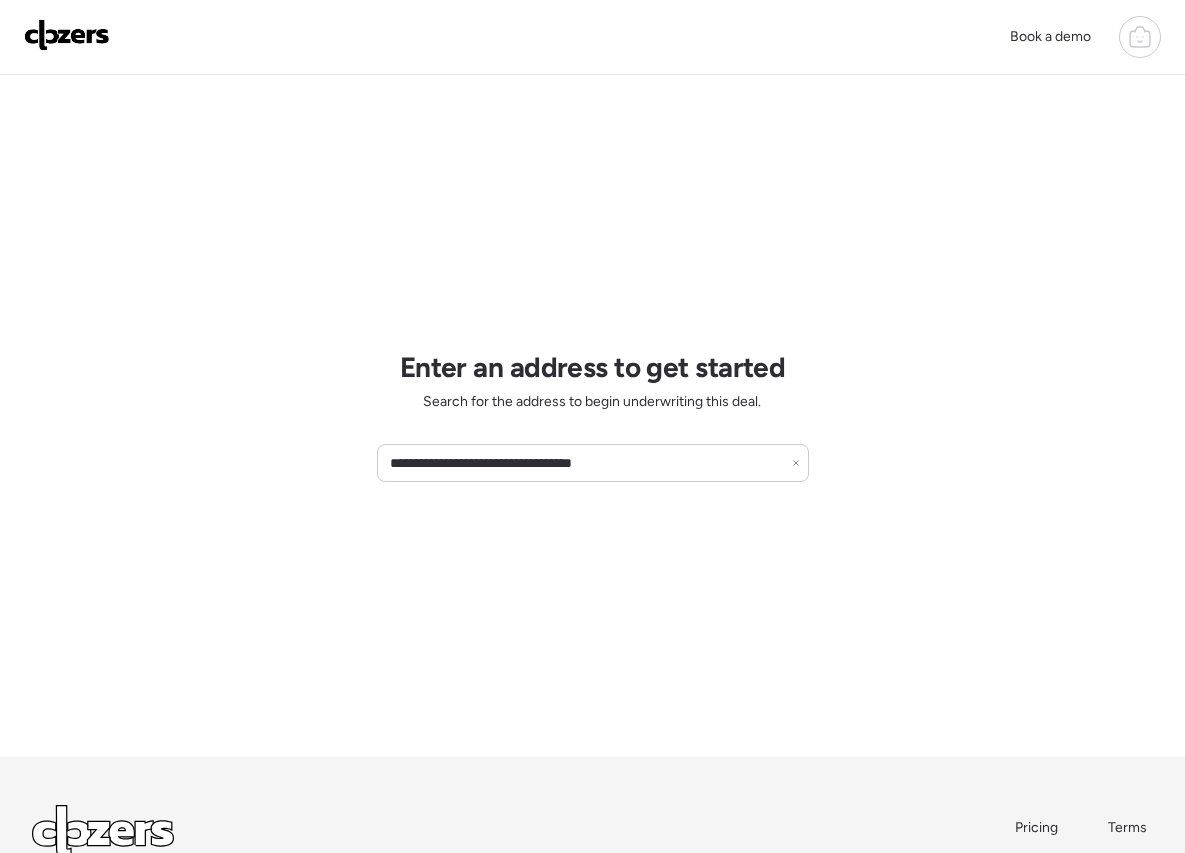 click on "**********" at bounding box center [592, 501] 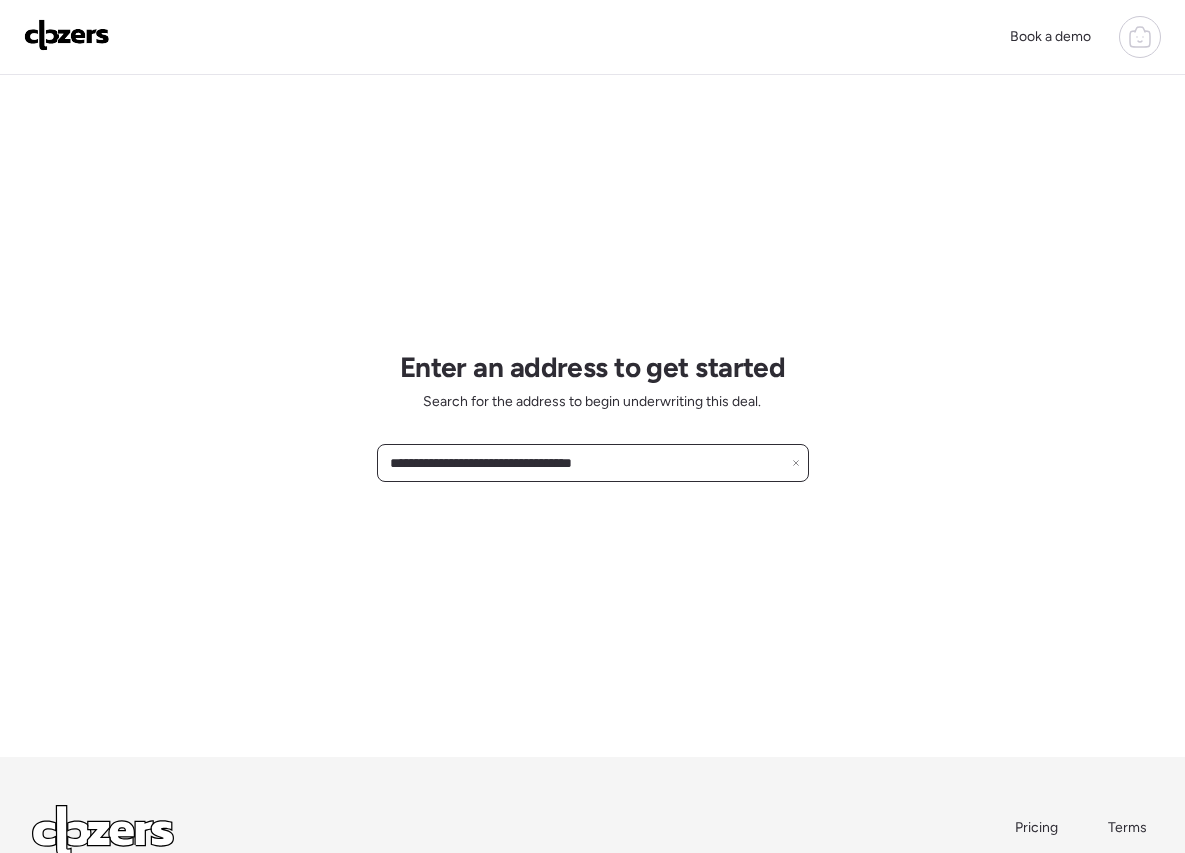 click on "**********" at bounding box center (593, 463) 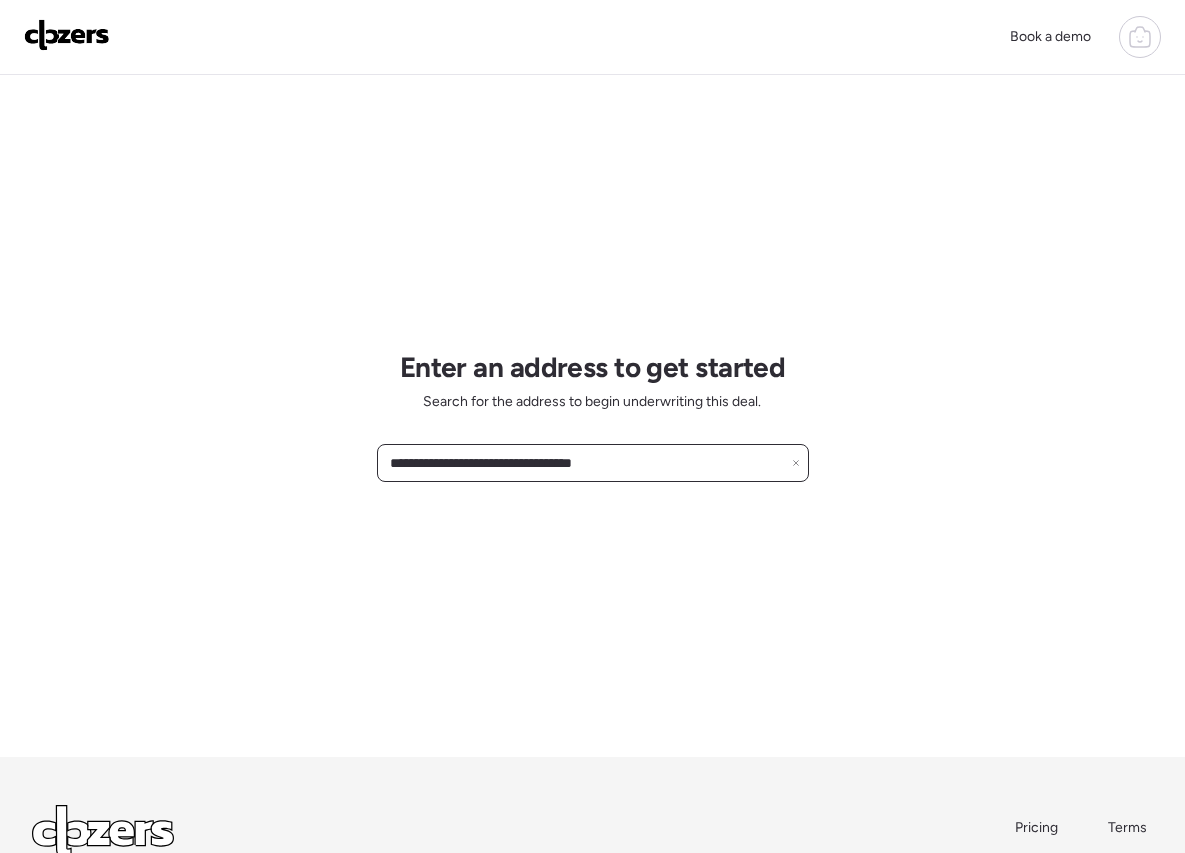 click on "**********" at bounding box center [593, 463] 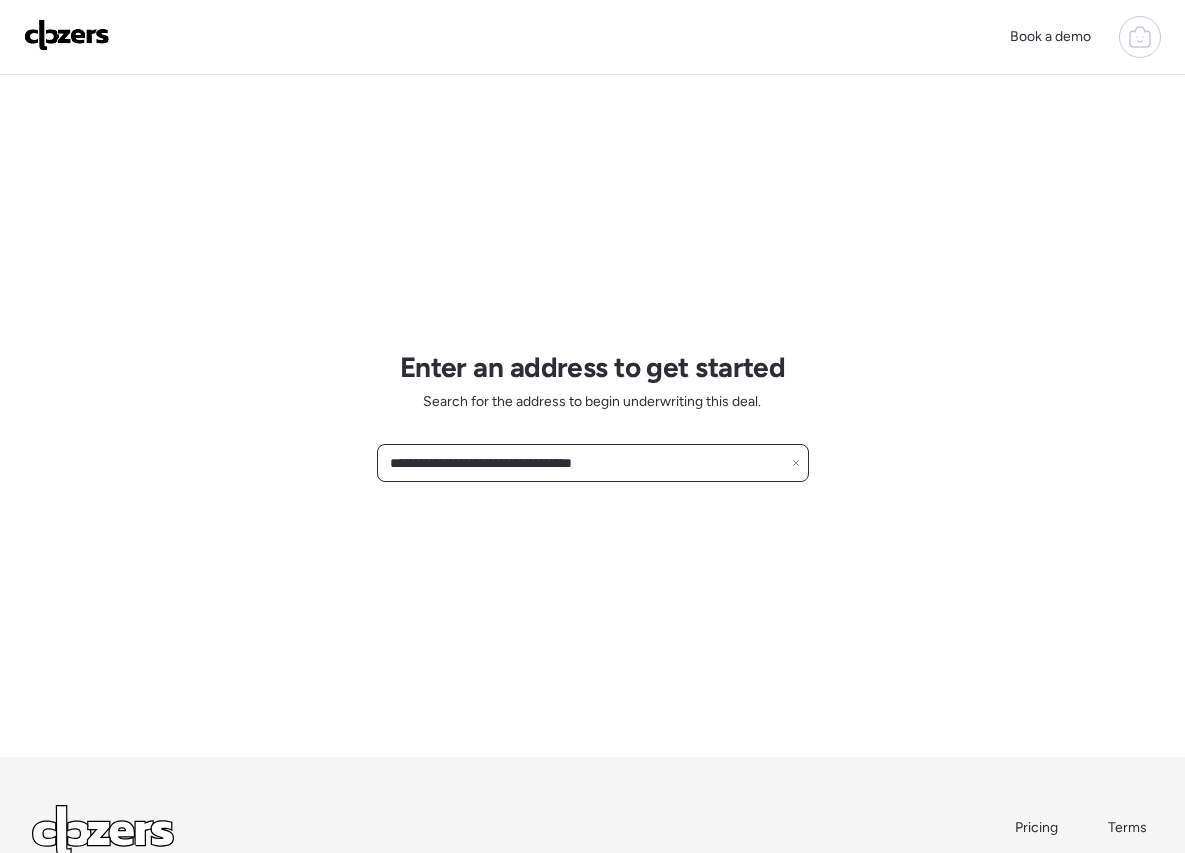 click on "**********" at bounding box center [593, 463] 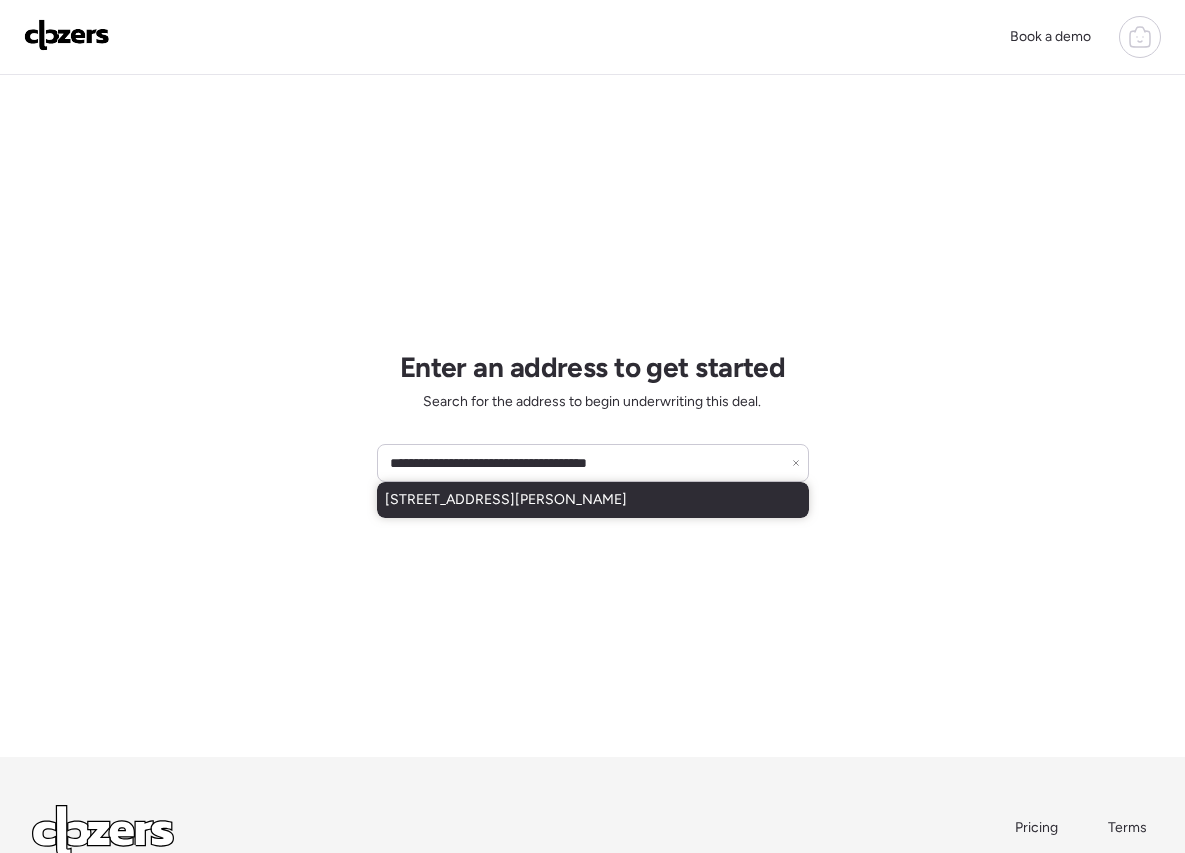 click on "8601 Clifton Ave, Saint Louis, MO, 63136" at bounding box center [593, 500] 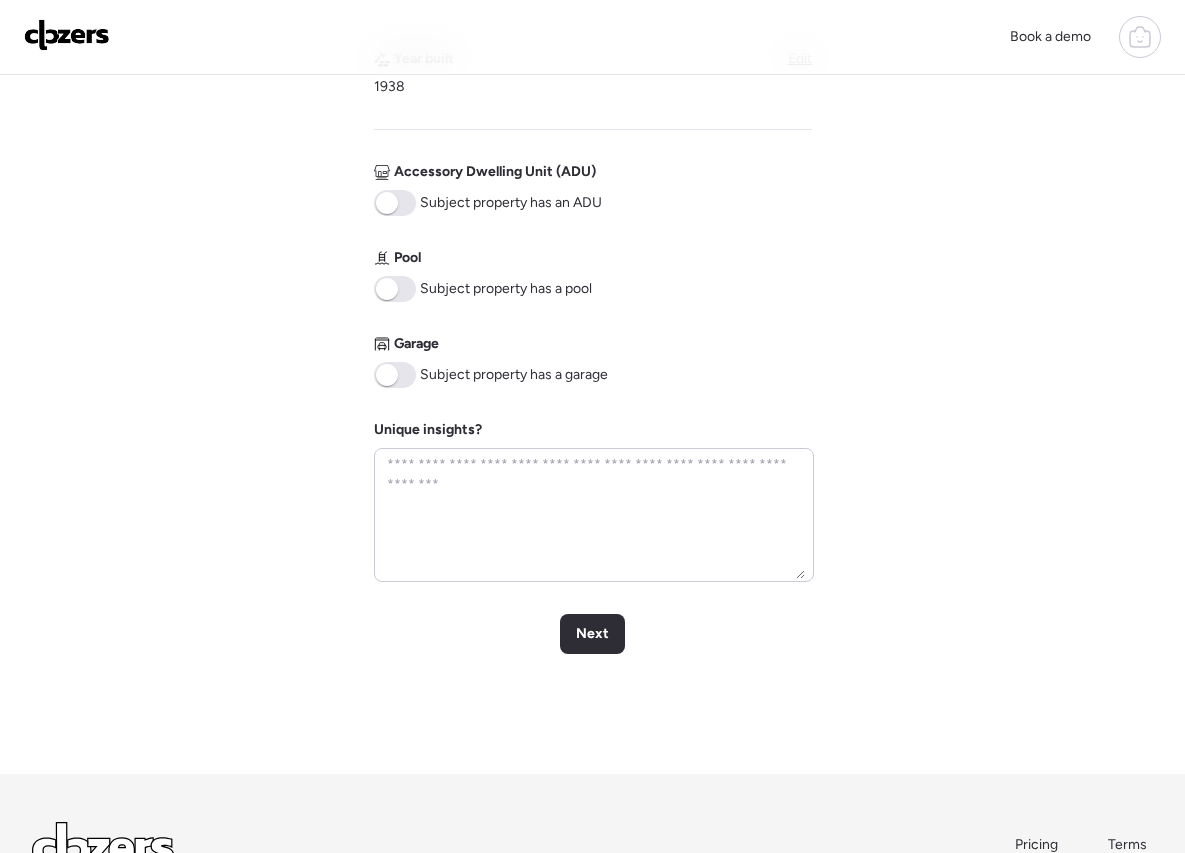 scroll, scrollTop: 910, scrollLeft: 0, axis: vertical 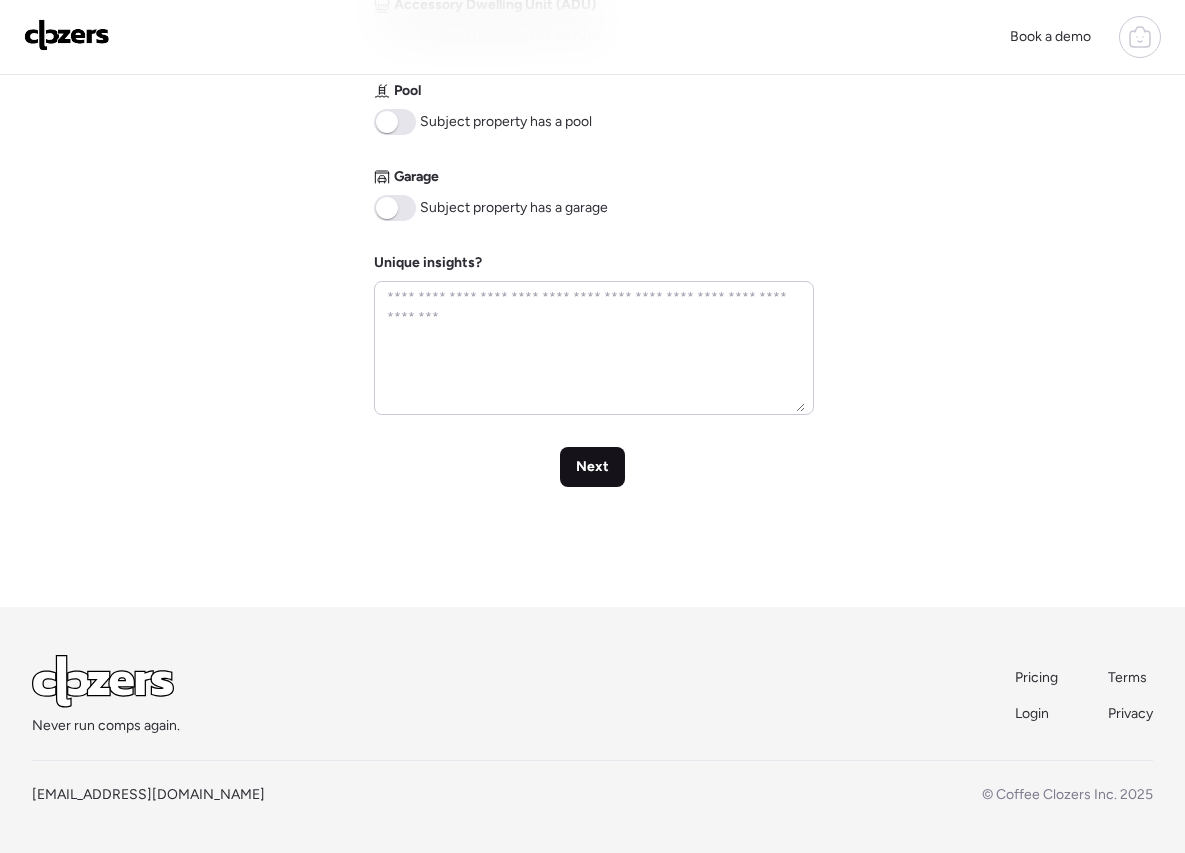 click on "Next" at bounding box center [592, 467] 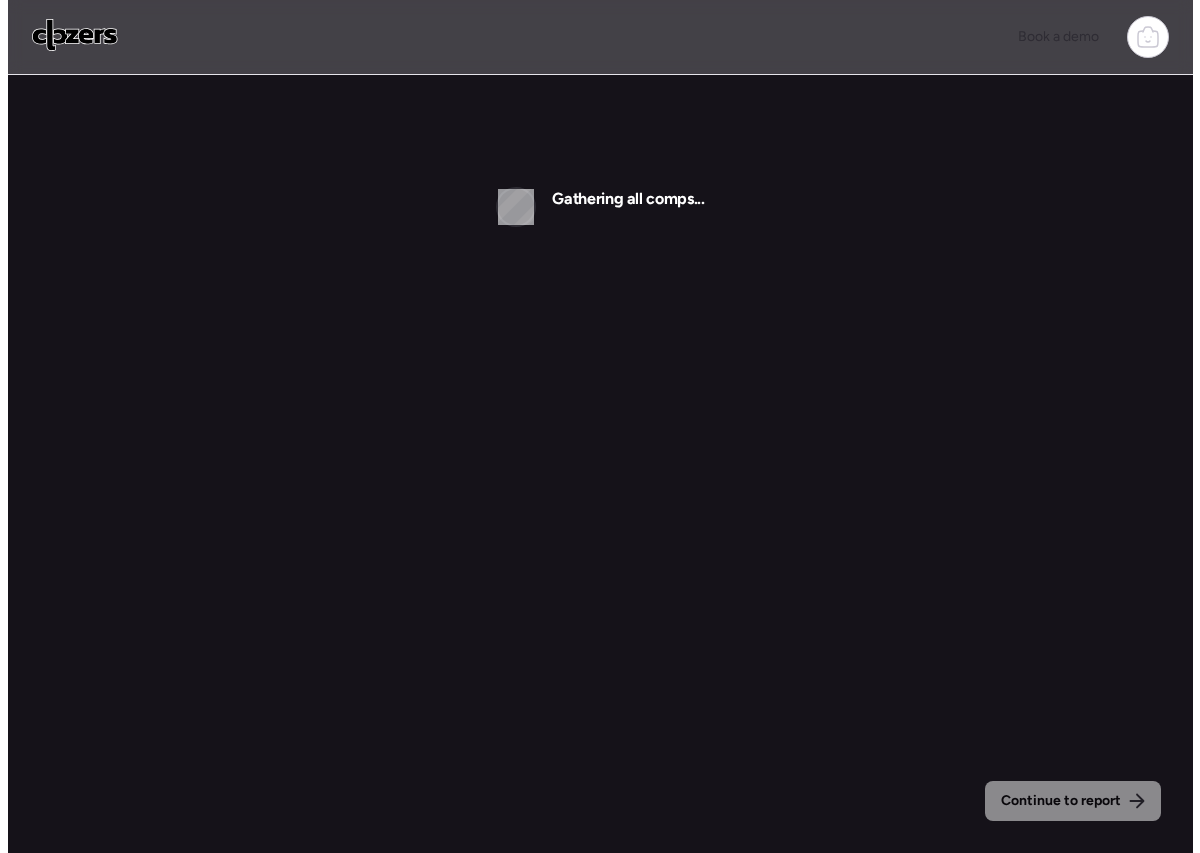 scroll, scrollTop: 0, scrollLeft: 0, axis: both 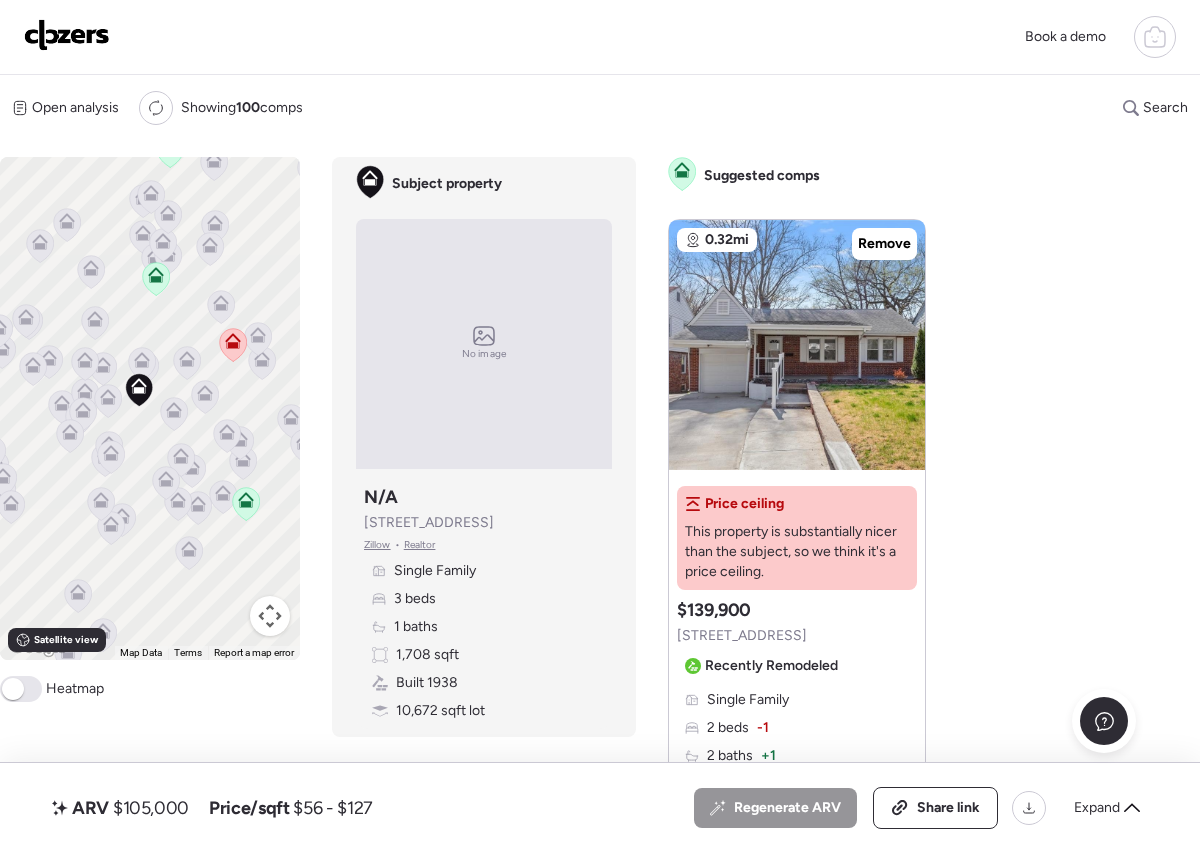 click 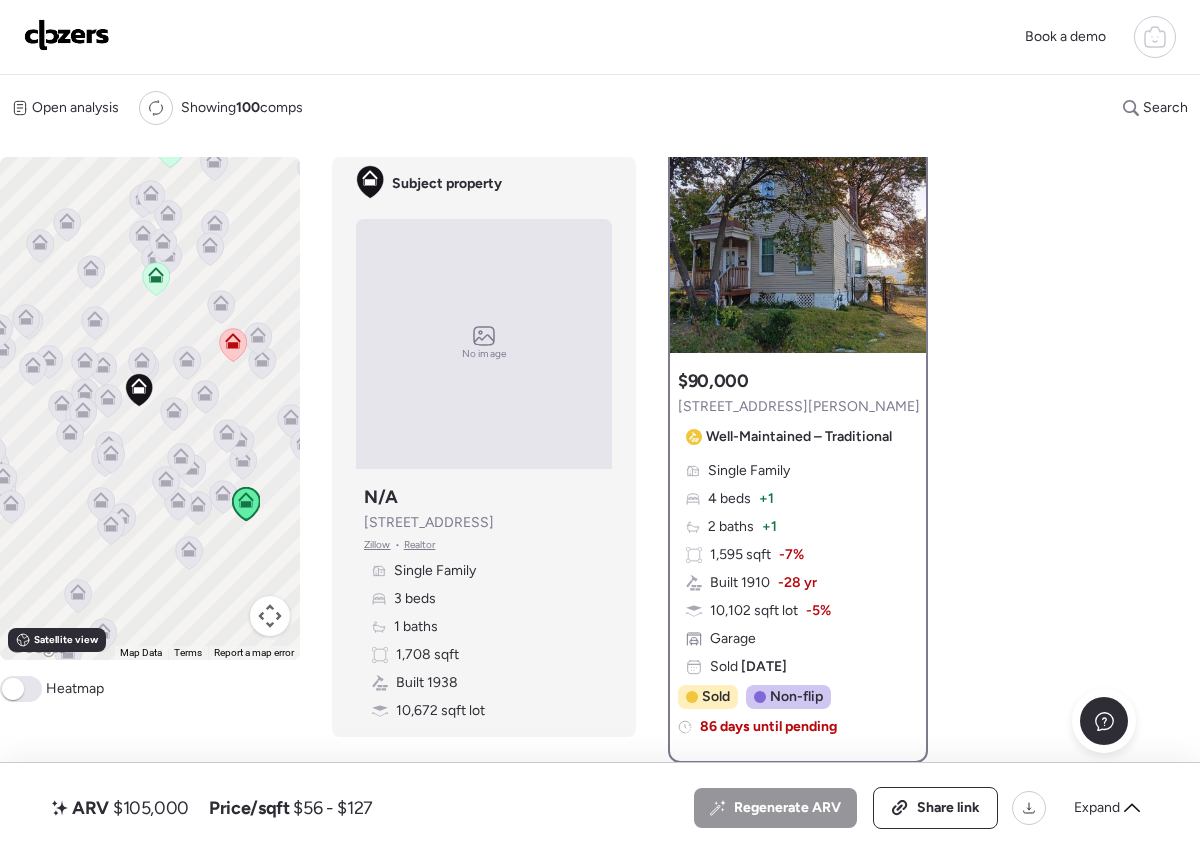 scroll, scrollTop: 59, scrollLeft: 0, axis: vertical 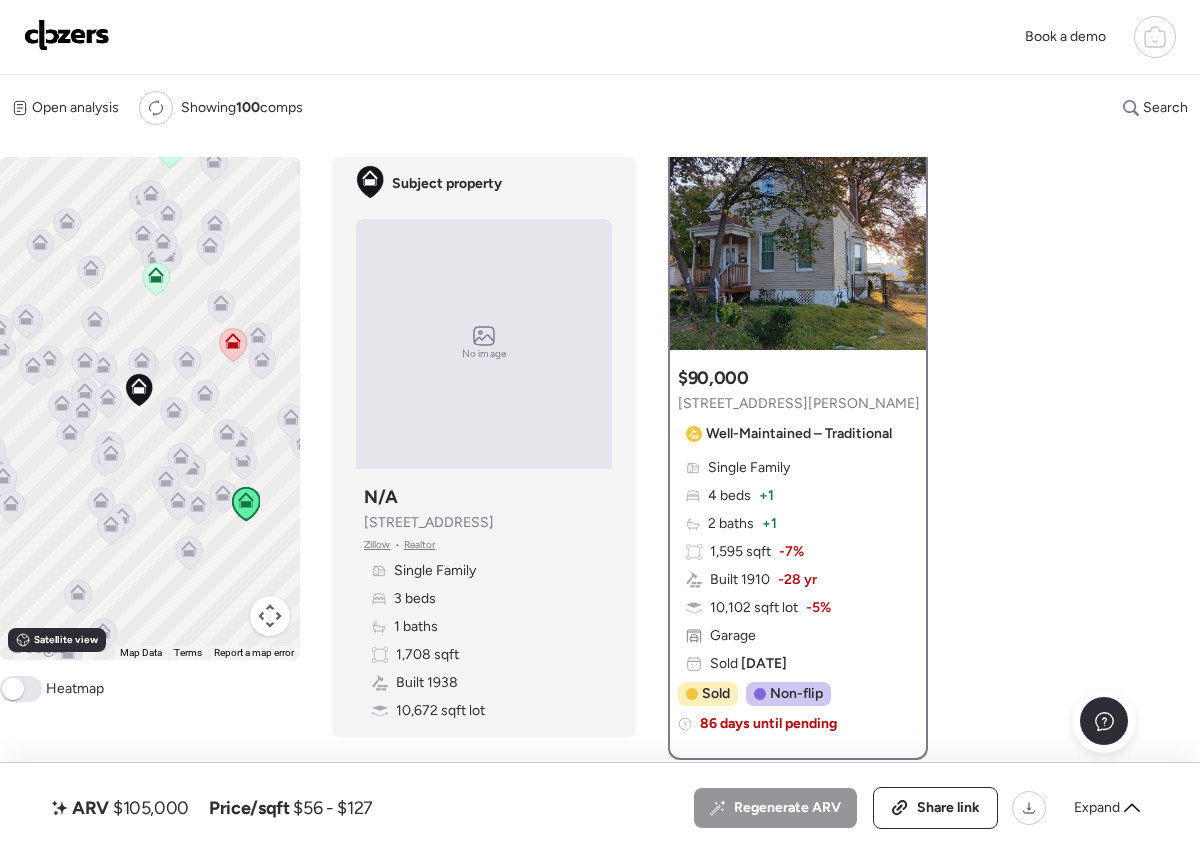 click on "Single Family 4 beds + 1 2 baths + 1 1,595 sqft -7% Built 1910 -28 yr 10,102 sqft lot -5% Garage Sold   99 days ago" at bounding box center [798, 566] 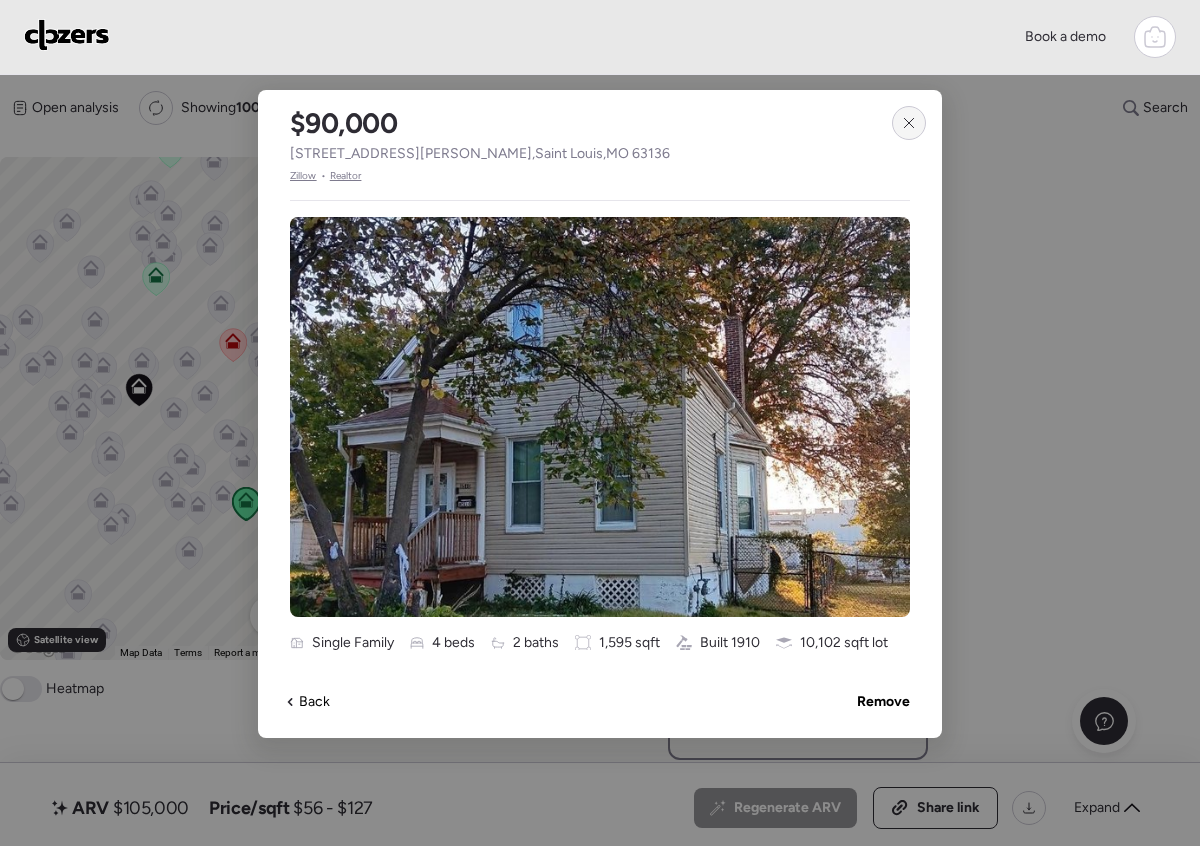 click 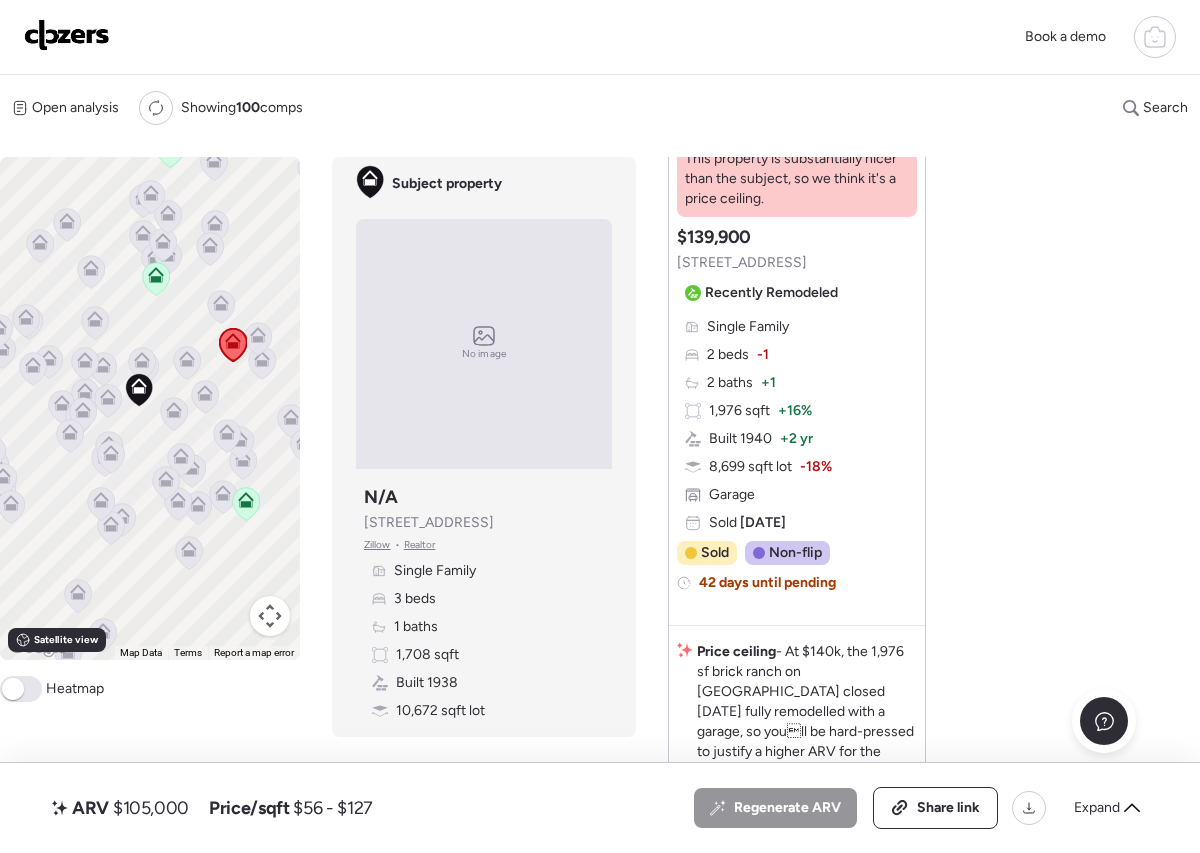 scroll, scrollTop: 1066, scrollLeft: 0, axis: vertical 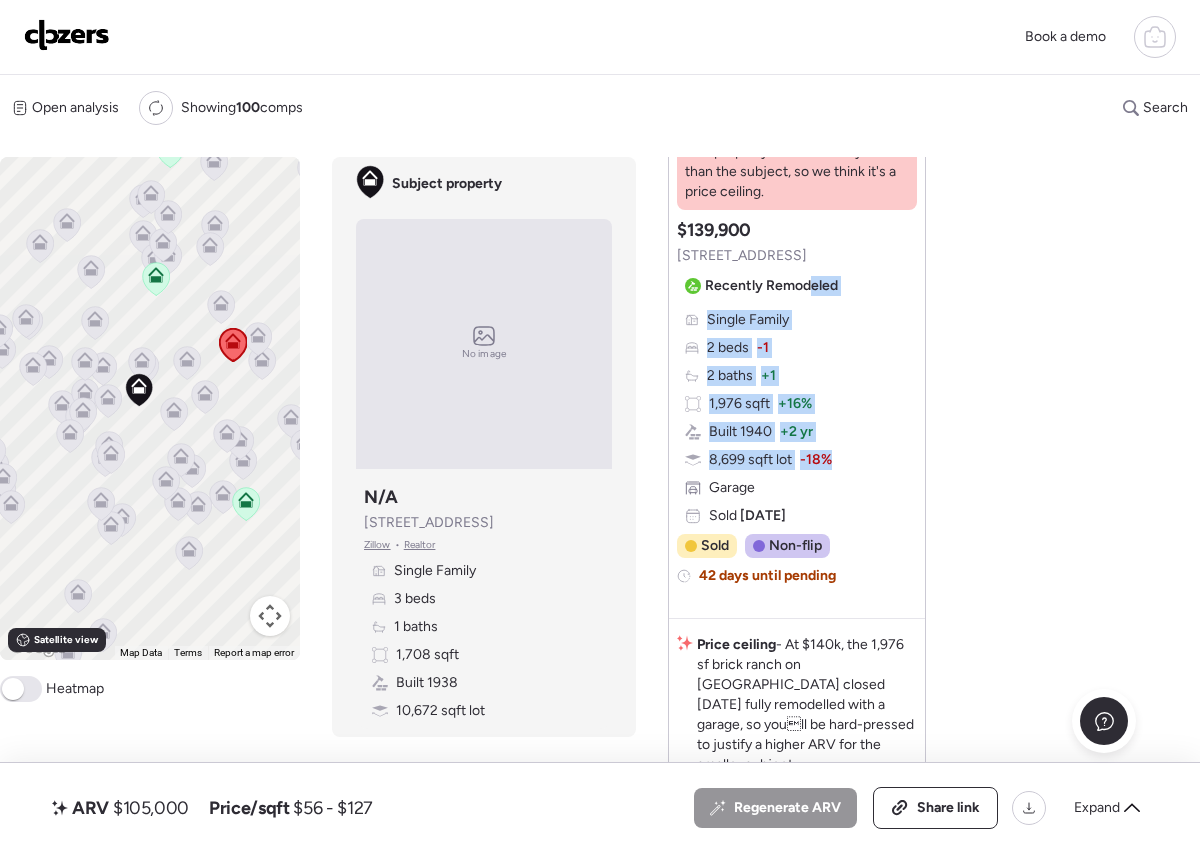 drag, startPoint x: 872, startPoint y: 499, endPoint x: 812, endPoint y: 276, distance: 230.93073 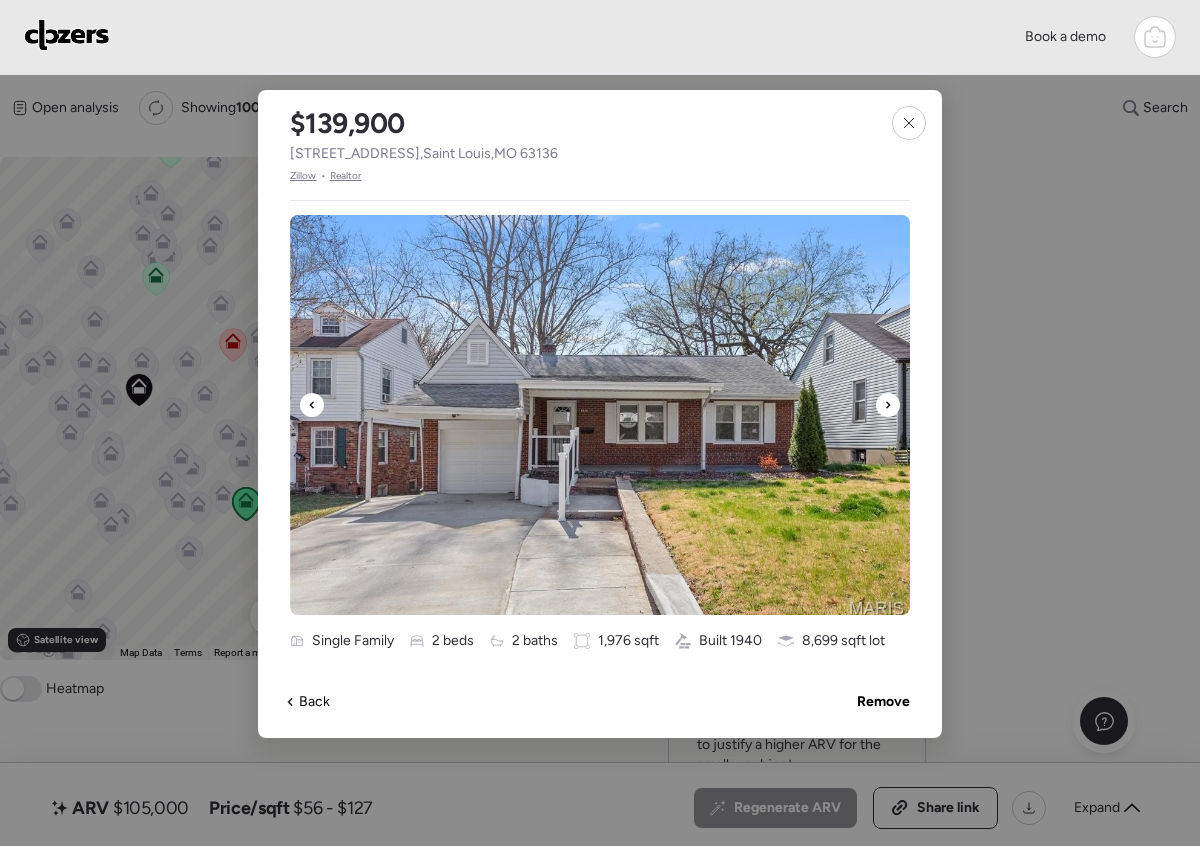 scroll, scrollTop: 4, scrollLeft: 0, axis: vertical 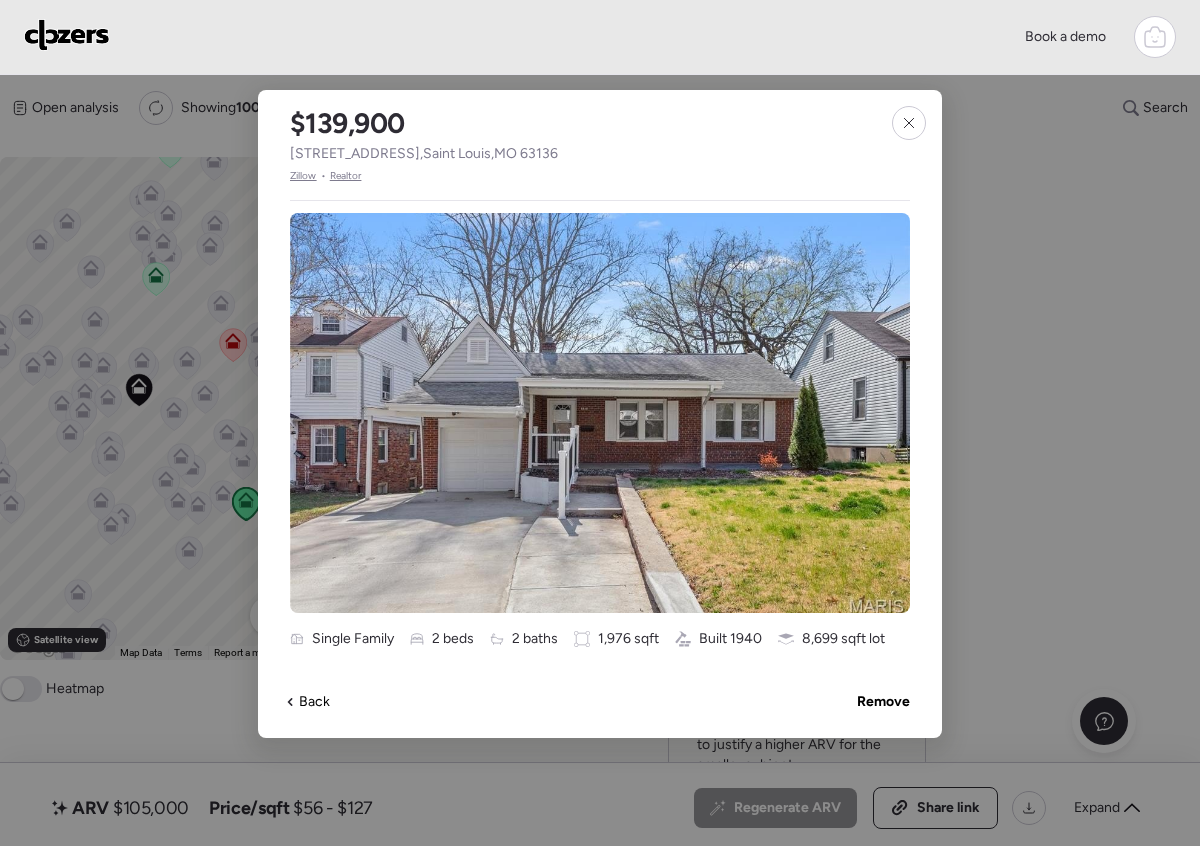 click 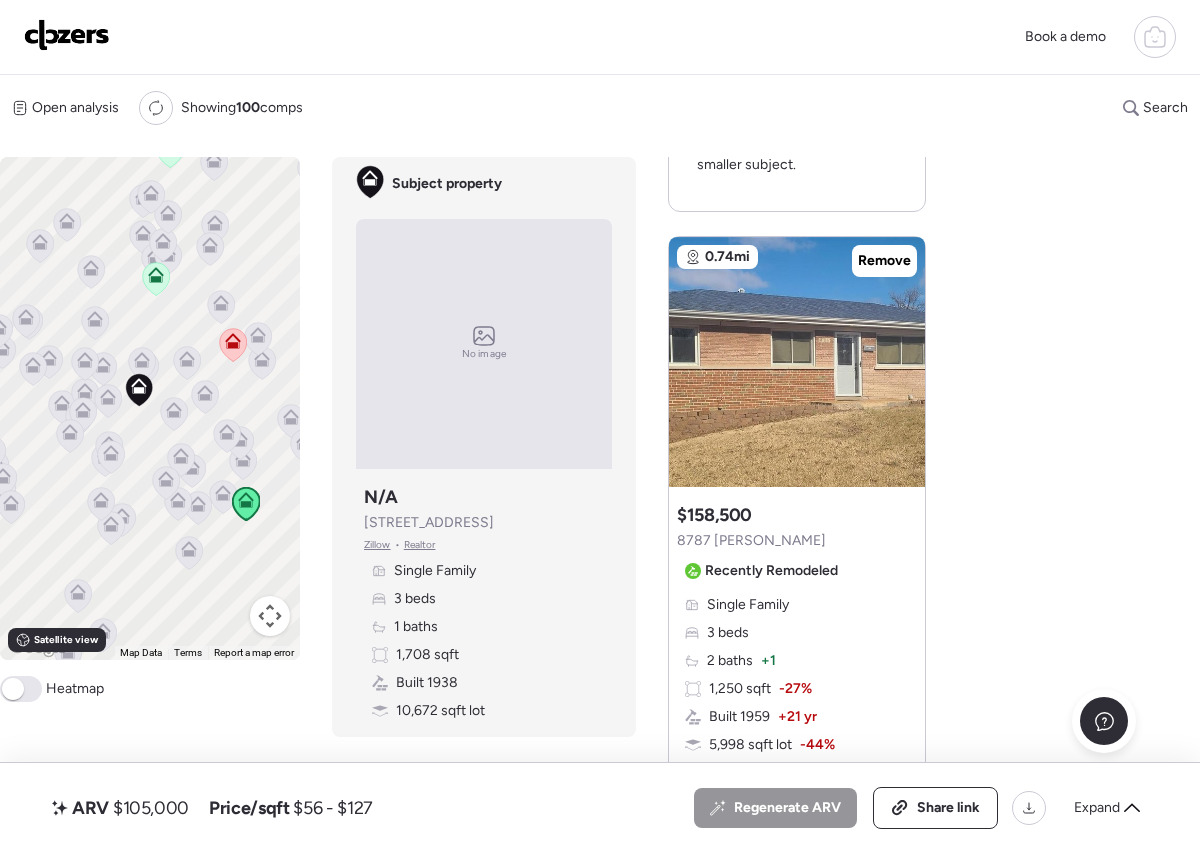 scroll, scrollTop: 1705, scrollLeft: 0, axis: vertical 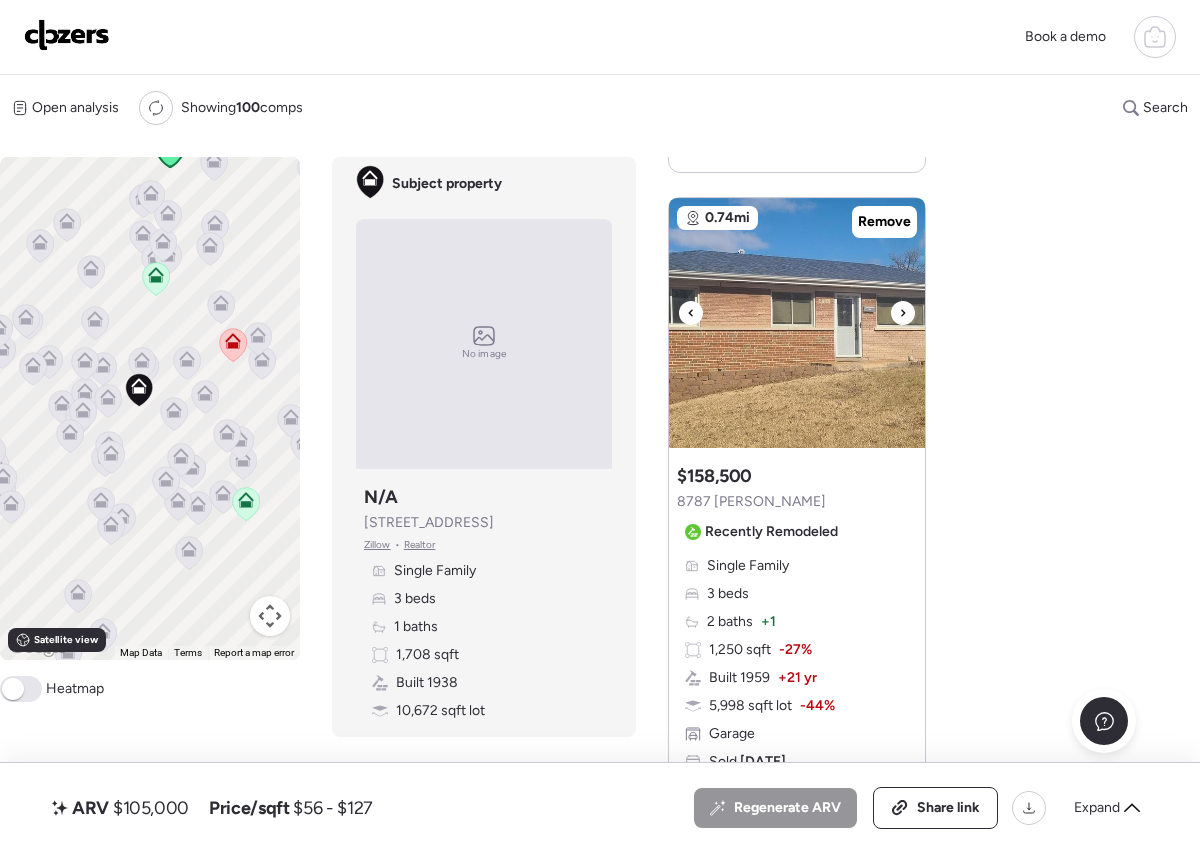 click at bounding box center (797, 323) 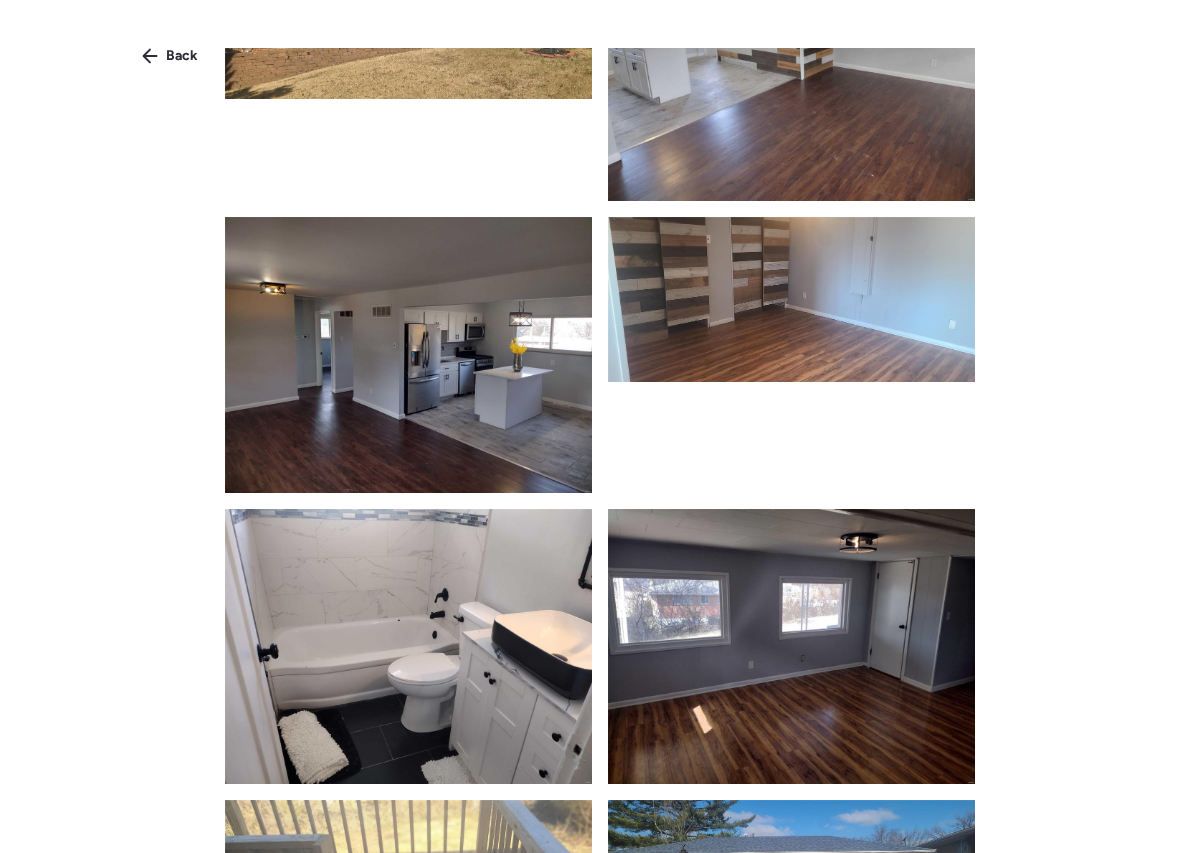 scroll, scrollTop: 0, scrollLeft: 0, axis: both 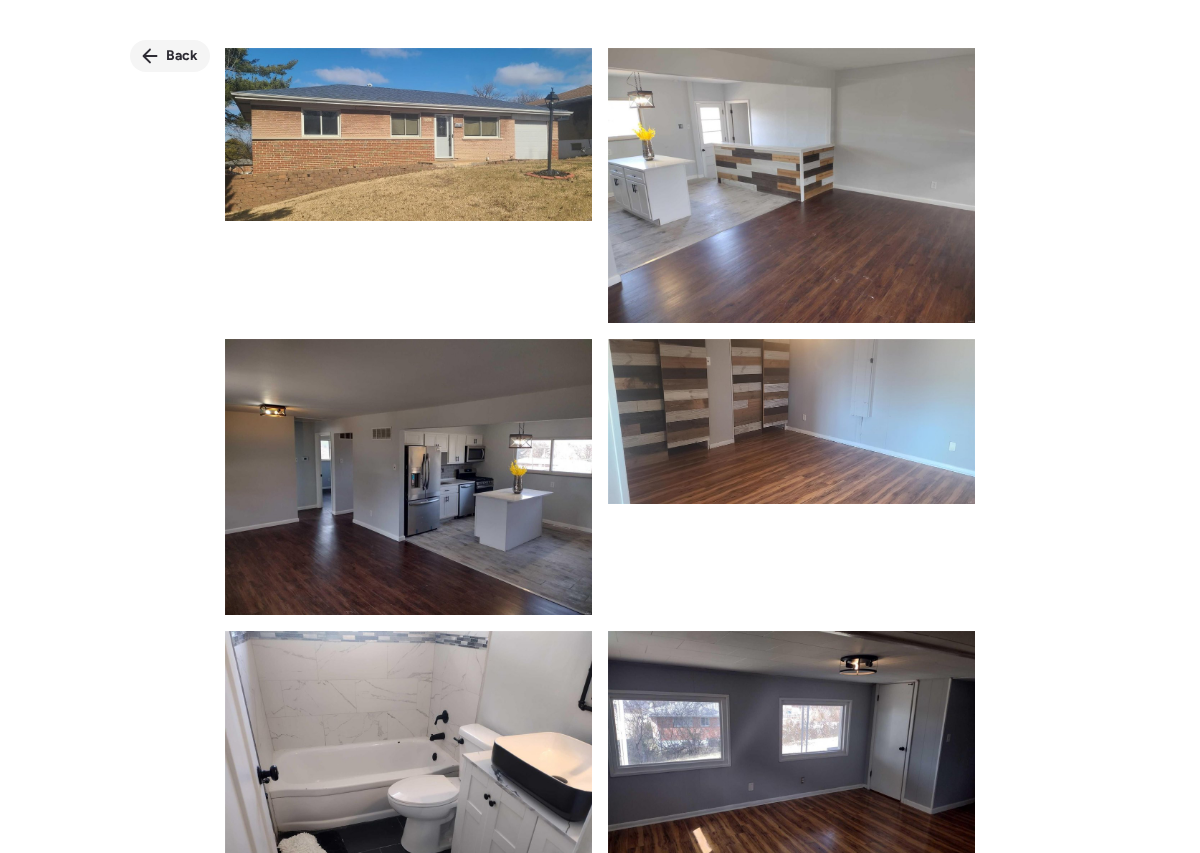 click on "Back" at bounding box center [182, 56] 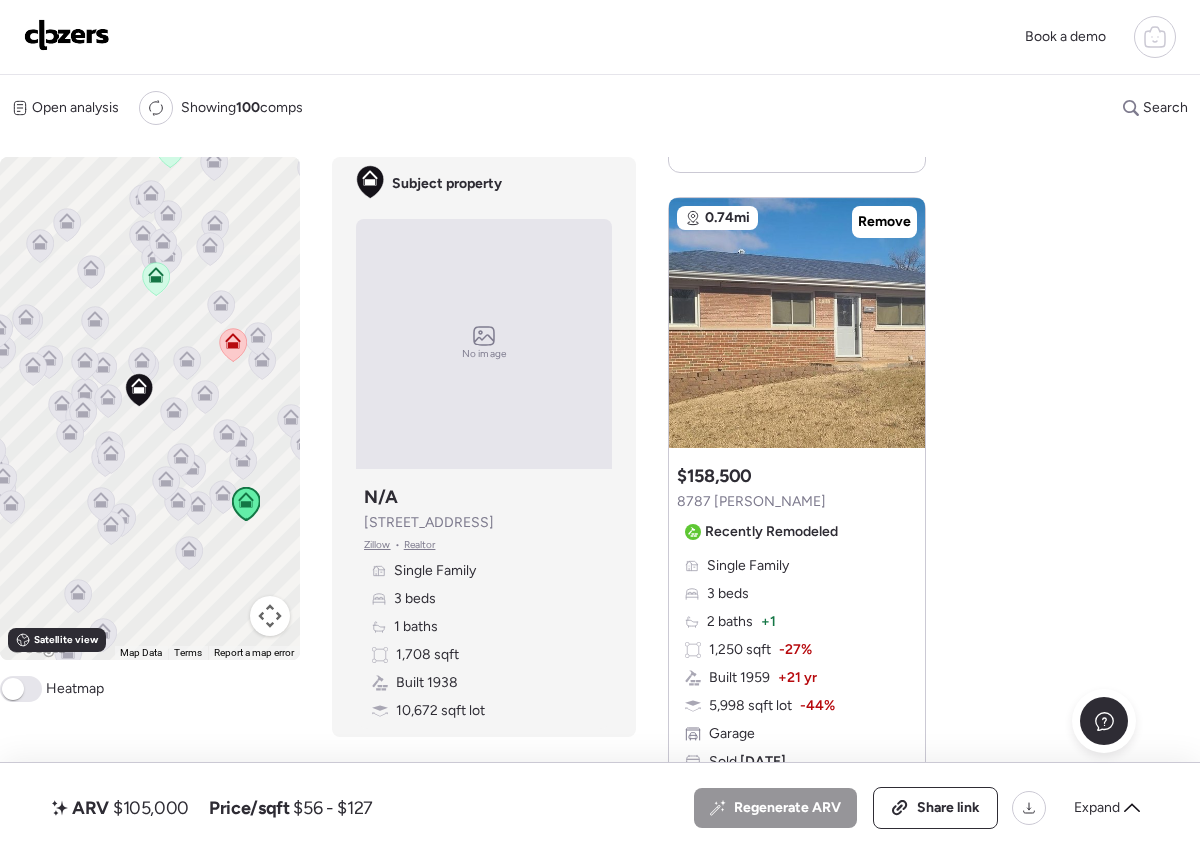 click at bounding box center (67, 35) 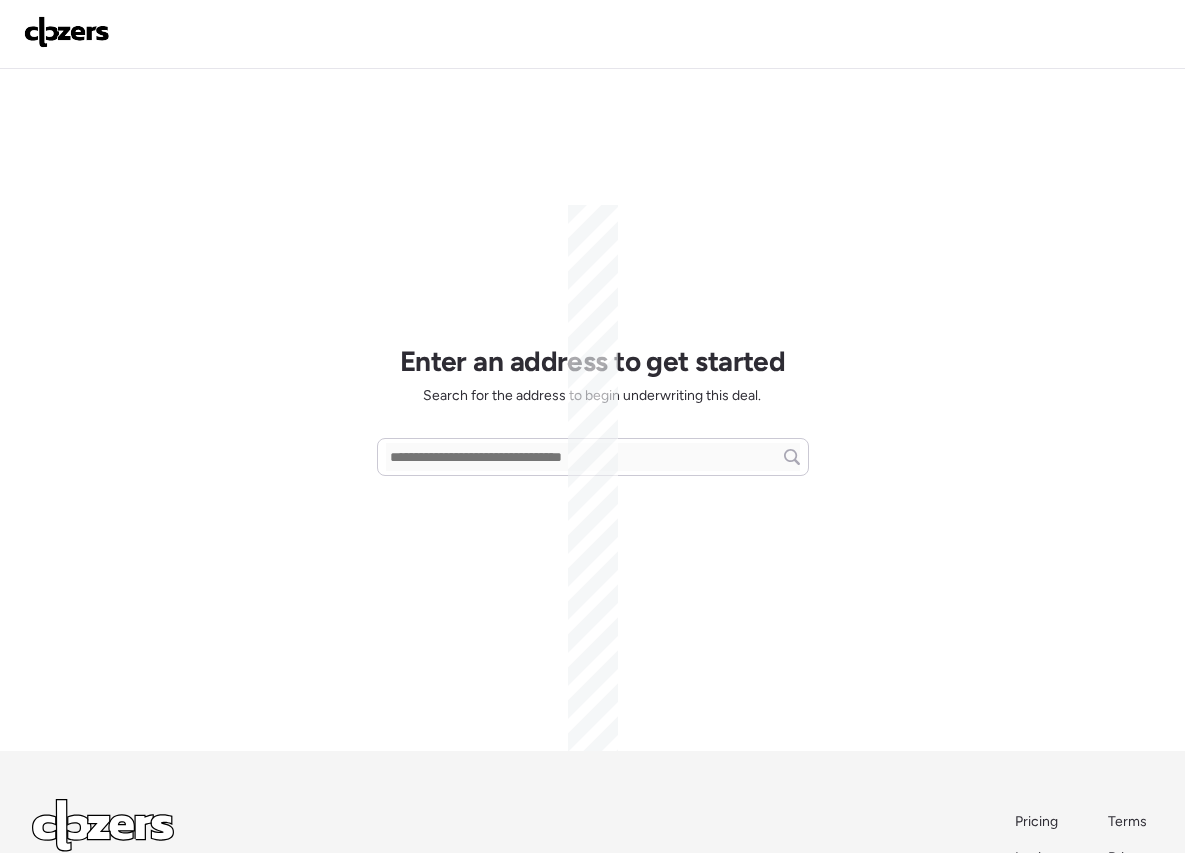 scroll, scrollTop: 0, scrollLeft: 0, axis: both 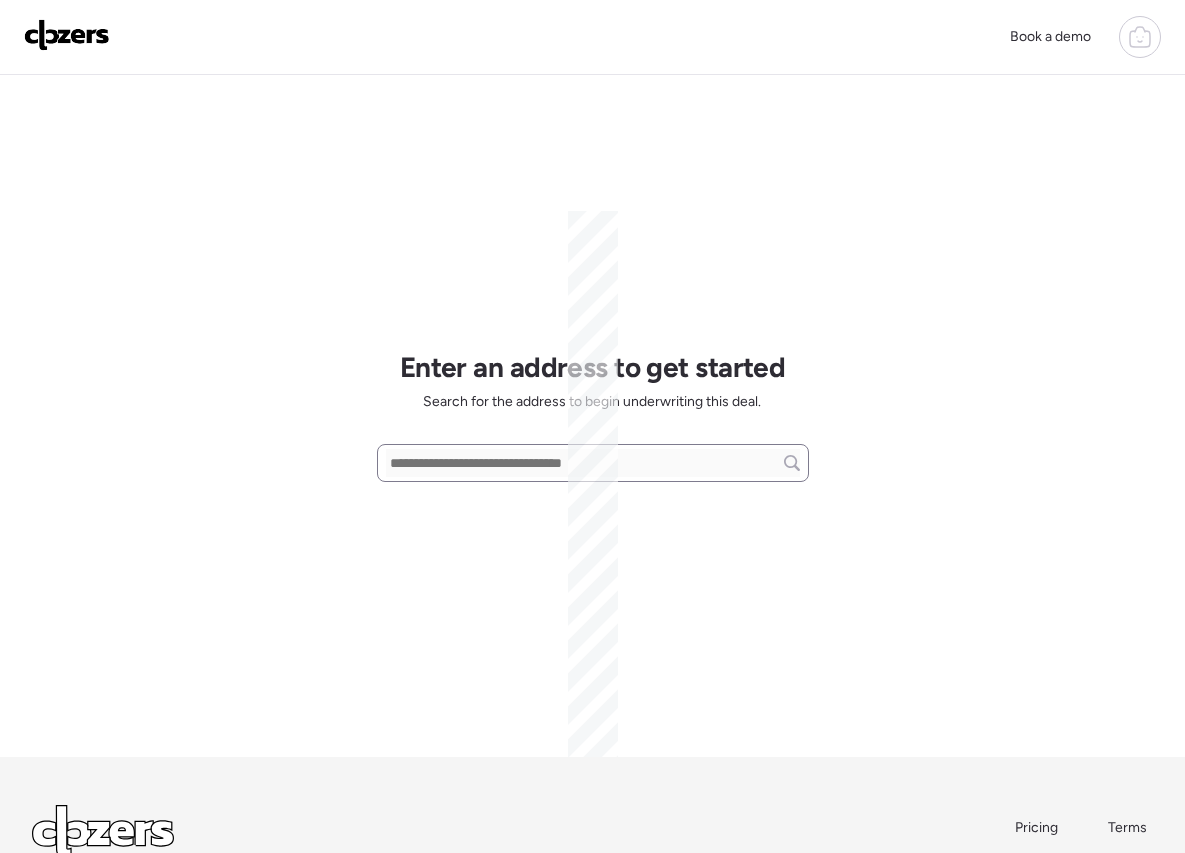 click at bounding box center (593, 463) 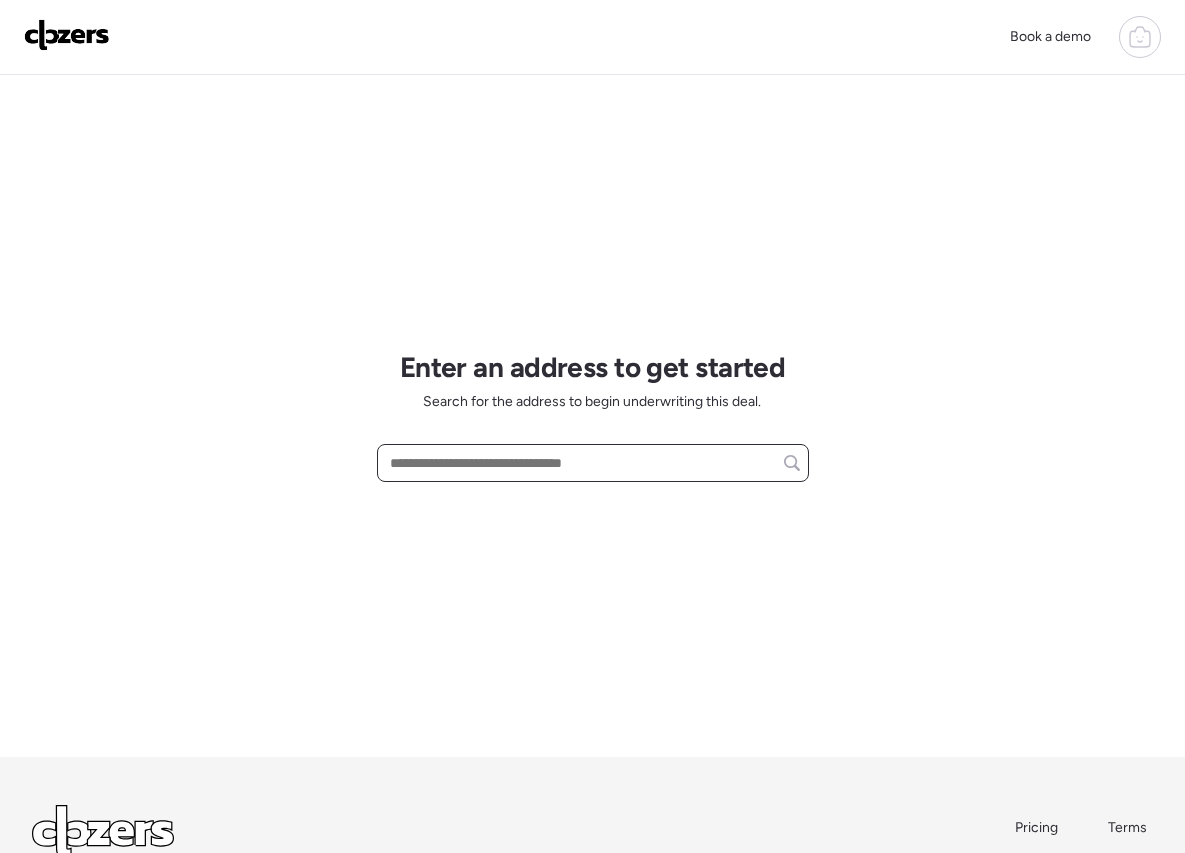 click at bounding box center [593, 463] 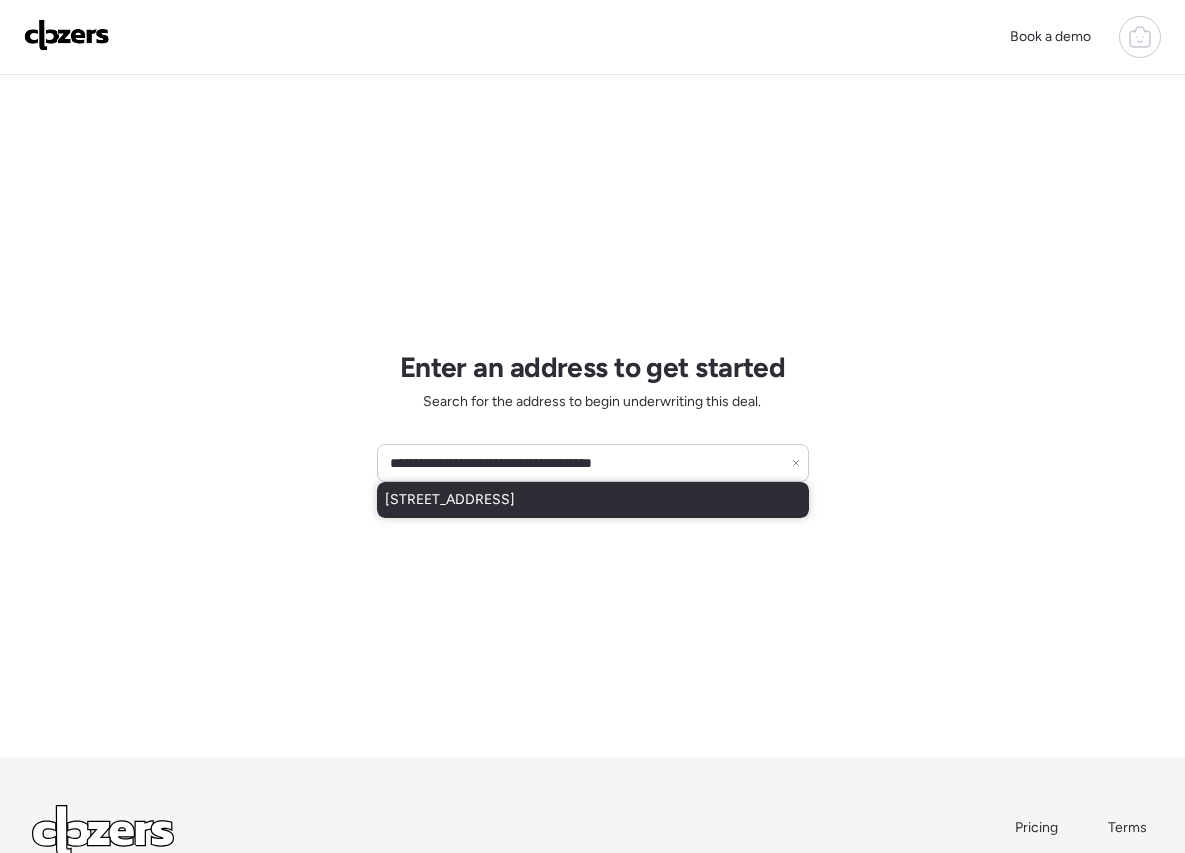 click on "[STREET_ADDRESS]" at bounding box center [593, 500] 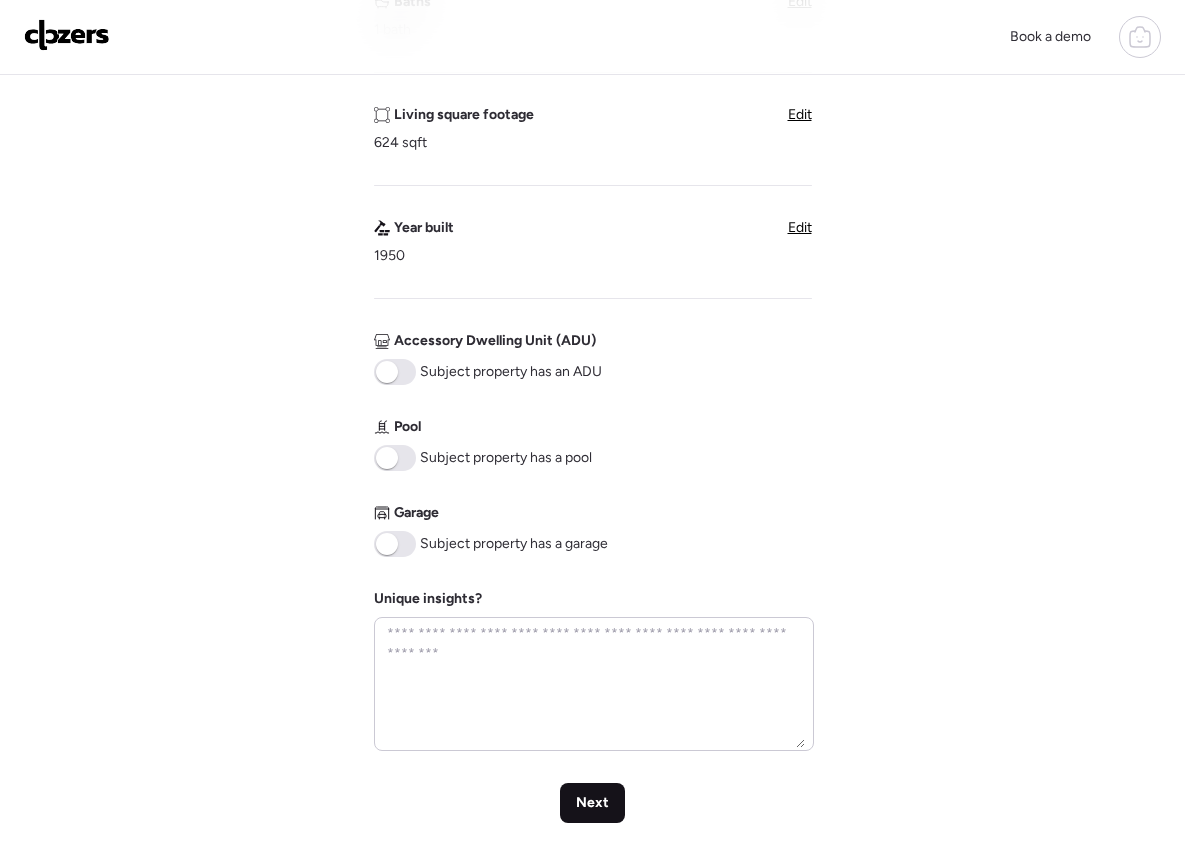 scroll, scrollTop: 576, scrollLeft: 0, axis: vertical 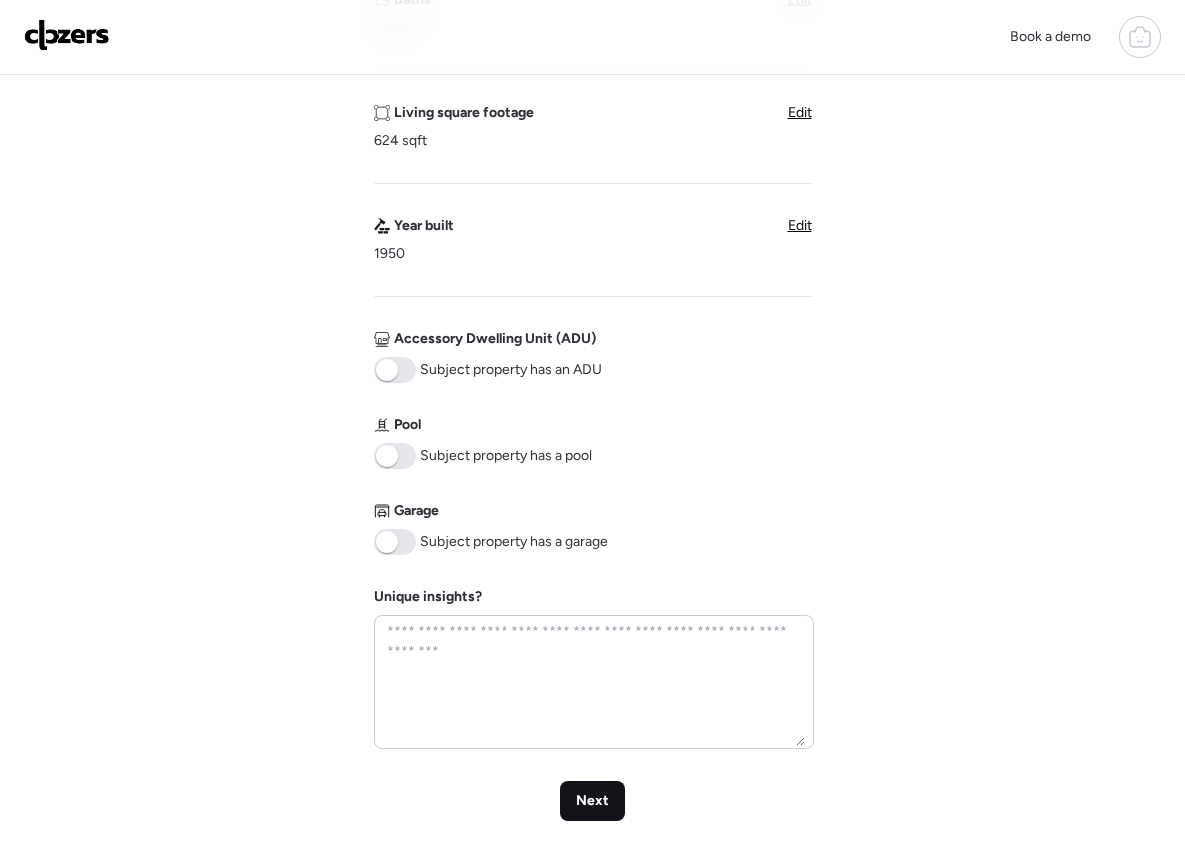 click on "Next" at bounding box center (592, 801) 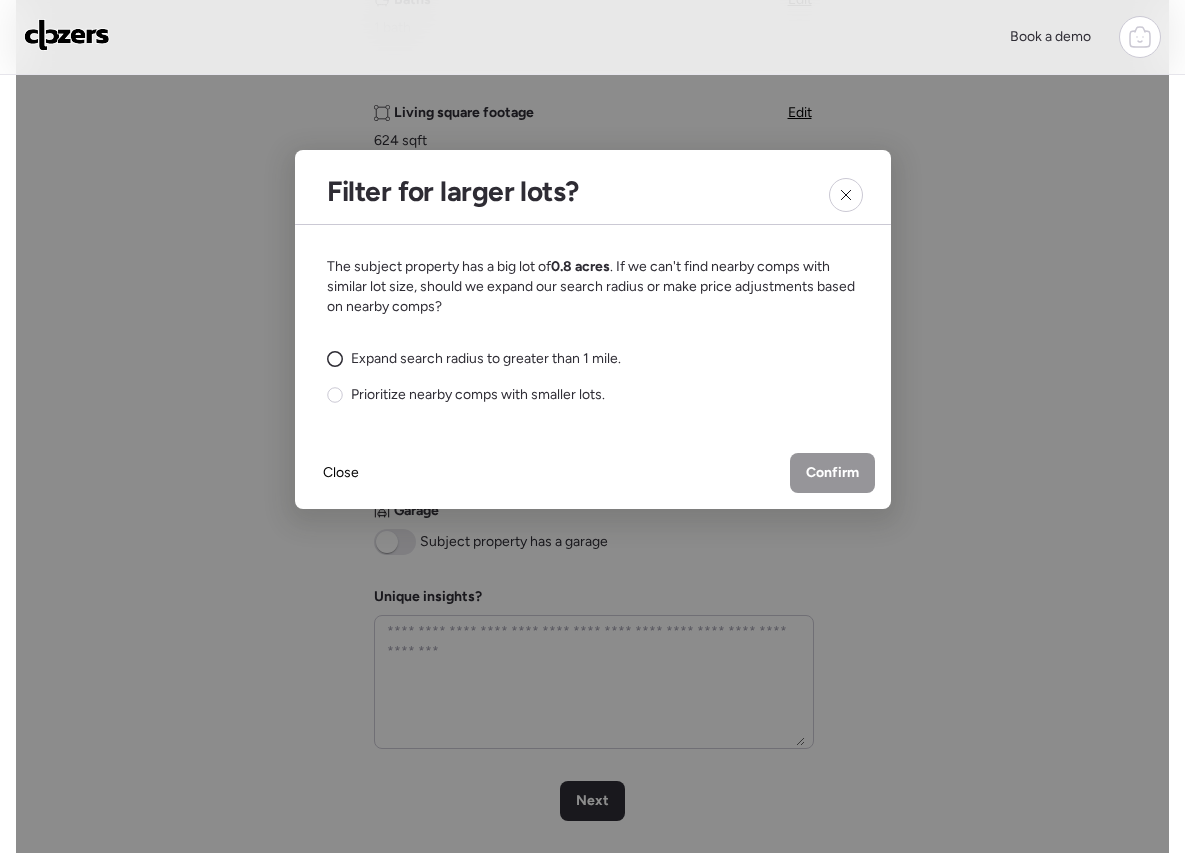 click on "Expand search radius to greater than 1 mile." at bounding box center (486, 359) 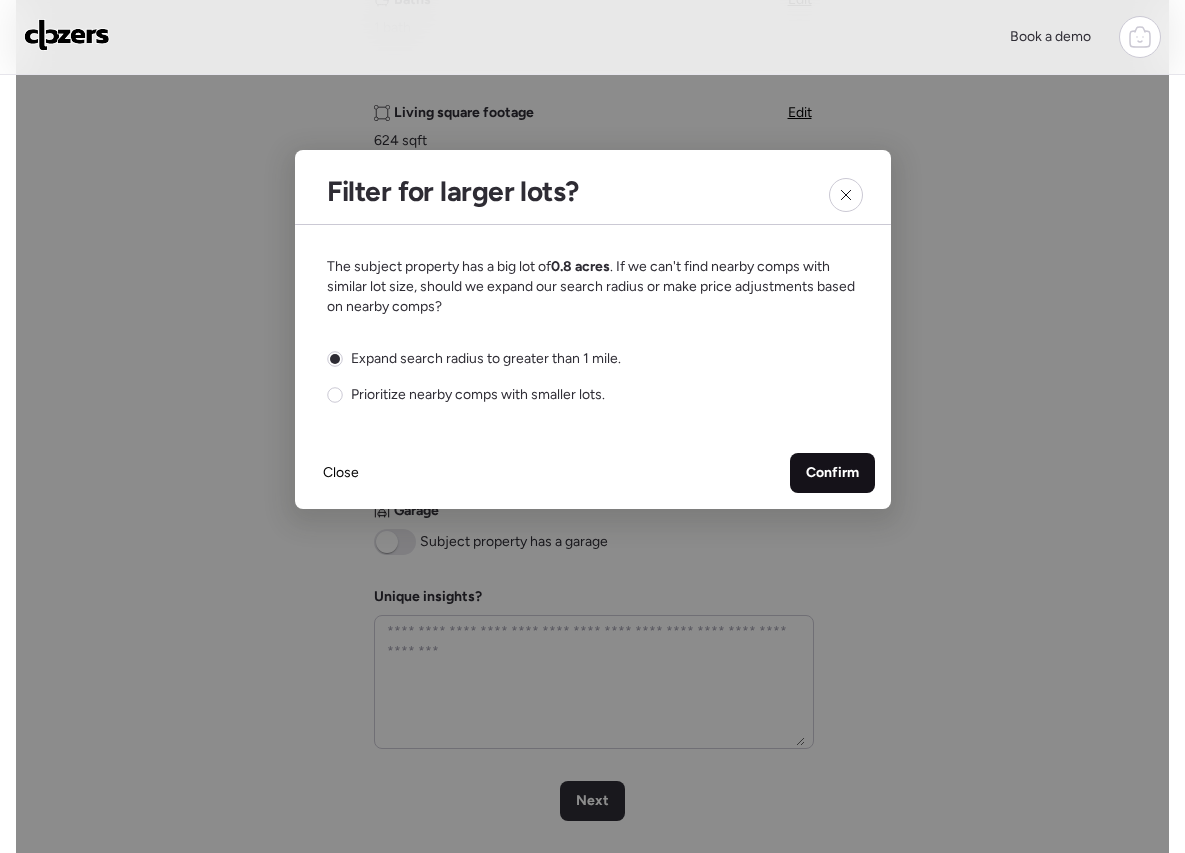 click on "Confirm" at bounding box center [832, 473] 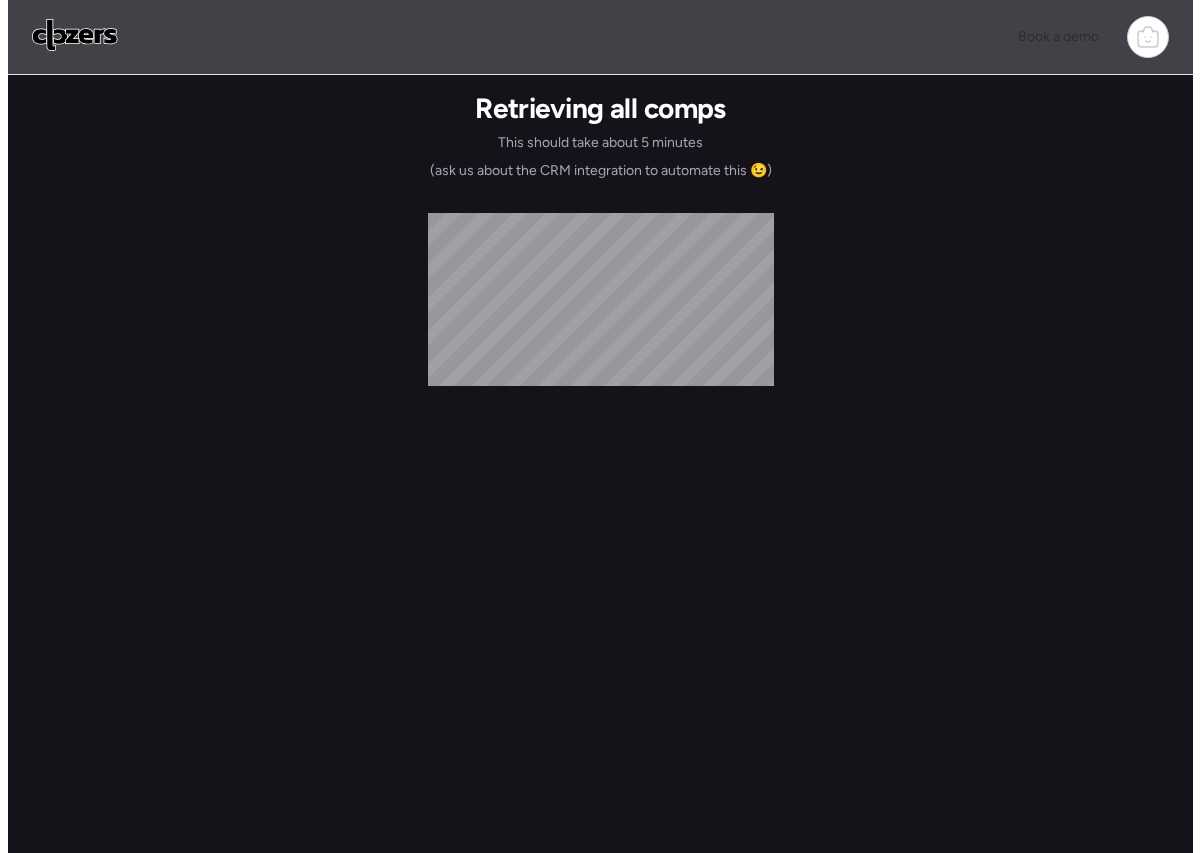 scroll, scrollTop: 0, scrollLeft: 0, axis: both 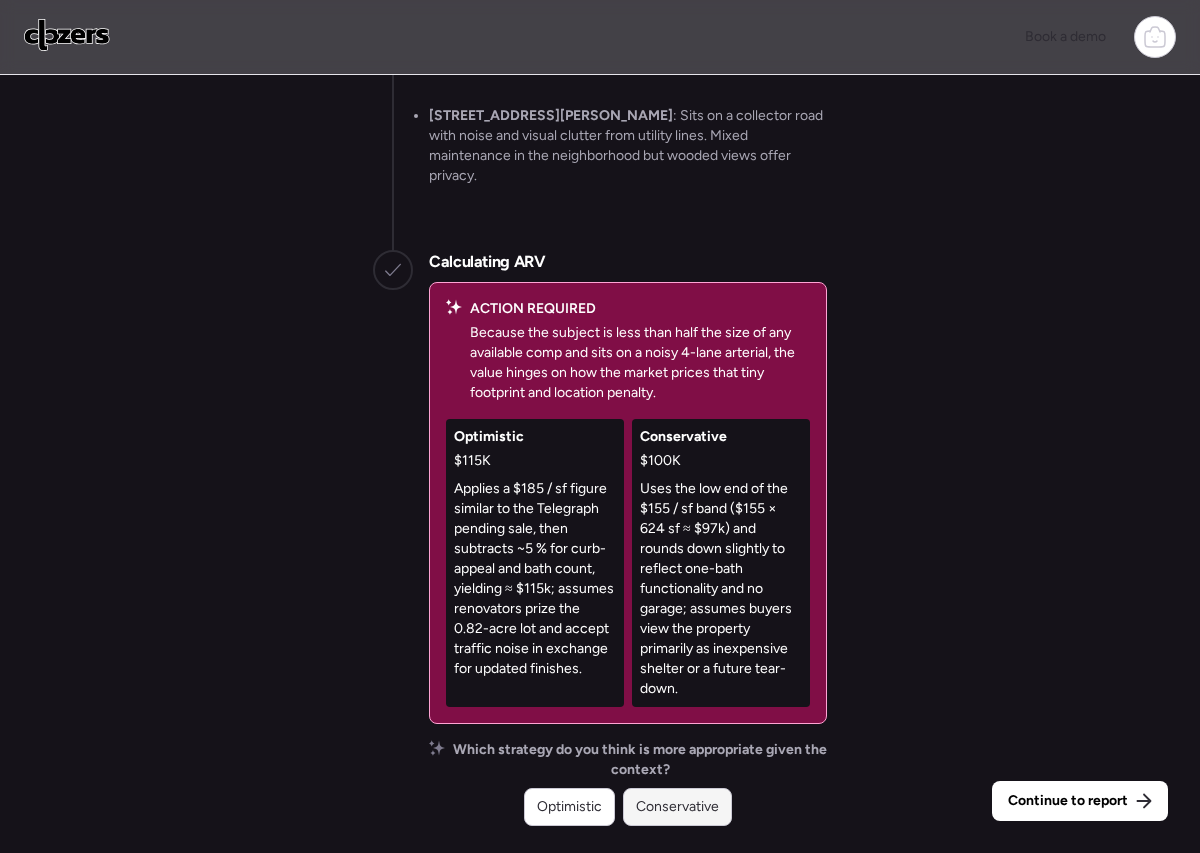 click on "Conservative" at bounding box center [677, 807] 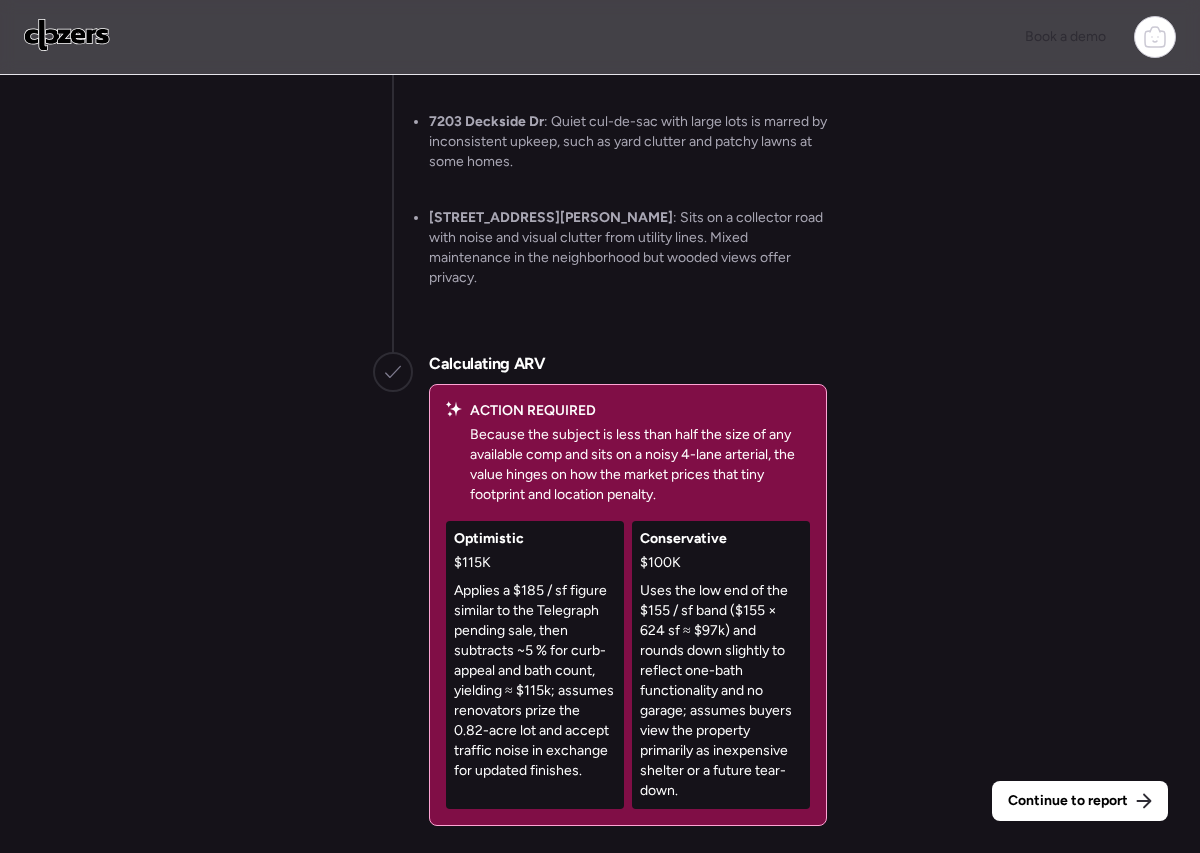 click on "Continue to report Gathering all comps... I found 100 possible comps near [STREET_ADDRESS]
Getting Redfin market data... SFHs are  down 1.4%  YoY in 63129 according to Redfin
Getting US Census Bureau data... [STREET_ADDRESS] is in an area with:
Median Household Income:  $106K
Employment Rate:  80.1%
Population Growth:  -4.3%
Analyzing subject's curb appeal... 🚧 Low – The subject home sits directly on a fast-moving 4-lane arterial (Telegraph Rd), exposing it to heavy traffic noise, limited pedestrian safety and cracked pavement. Immediately behind/next-door (7359) is a long metal warehouse-type structure and scattered debris, giving the area a quasi-commercial feel. A shared gravel lane to the west (7357) contains shipping containers, an RV and other stored items, indicating poor maintenance among nearby lots. The wooded surroundings offer some privacy, but positives are outweighed by noise, mixed land use and visible clutter.
Running market analysis..." at bounding box center (600, 466) 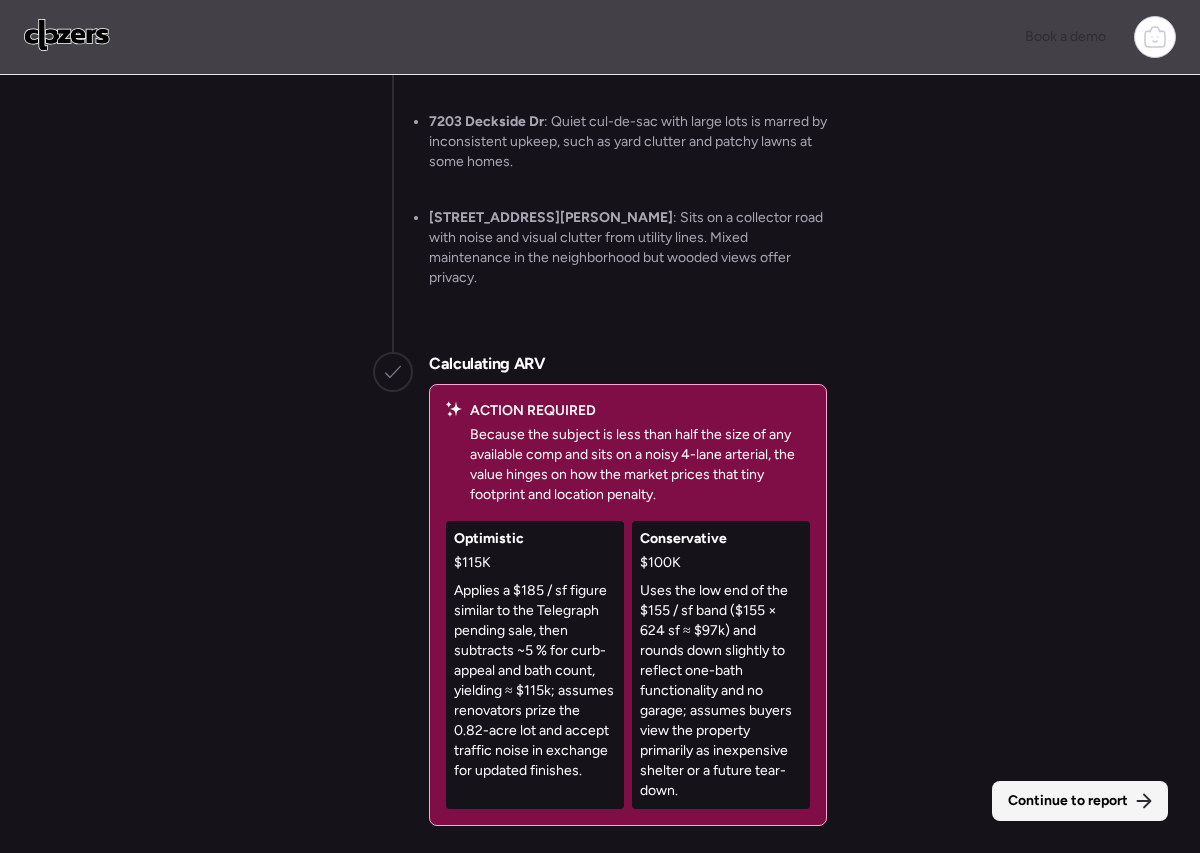 click on "Continue to report" at bounding box center [1068, 801] 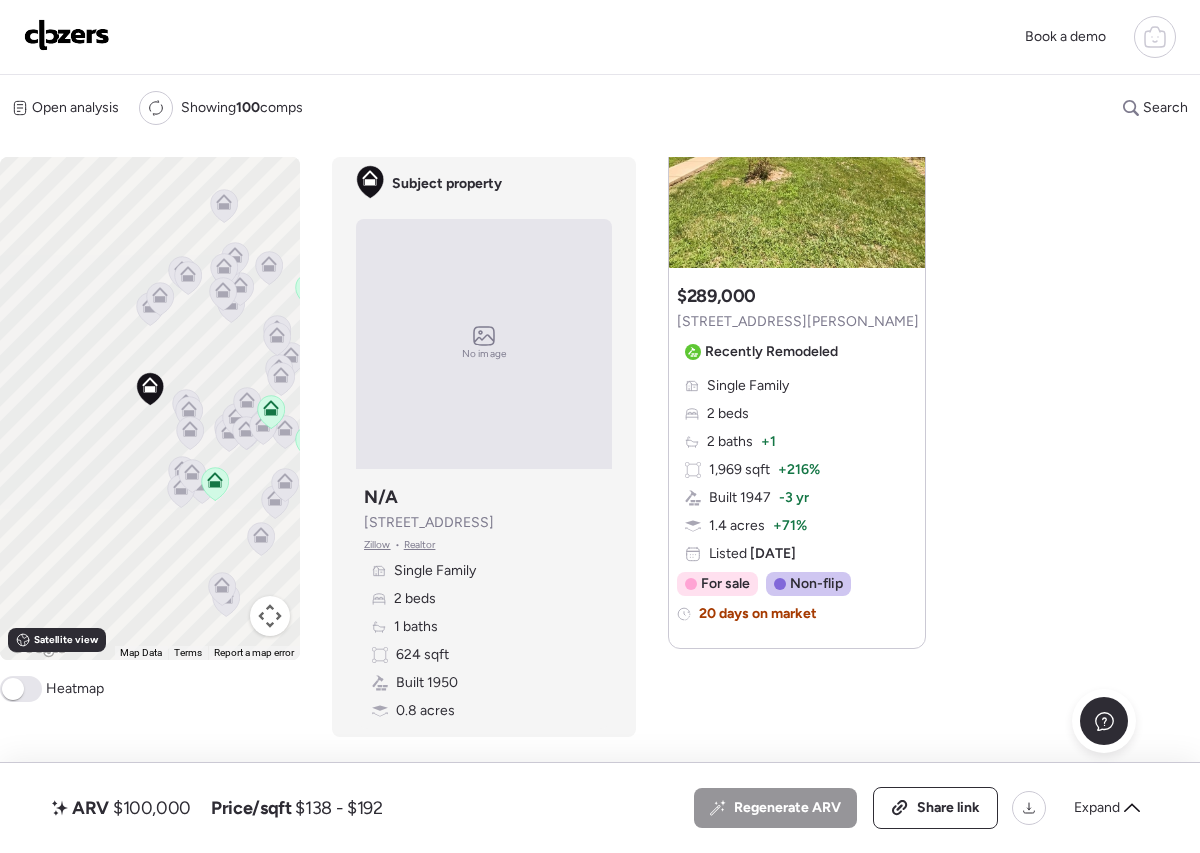 scroll, scrollTop: 2977, scrollLeft: 0, axis: vertical 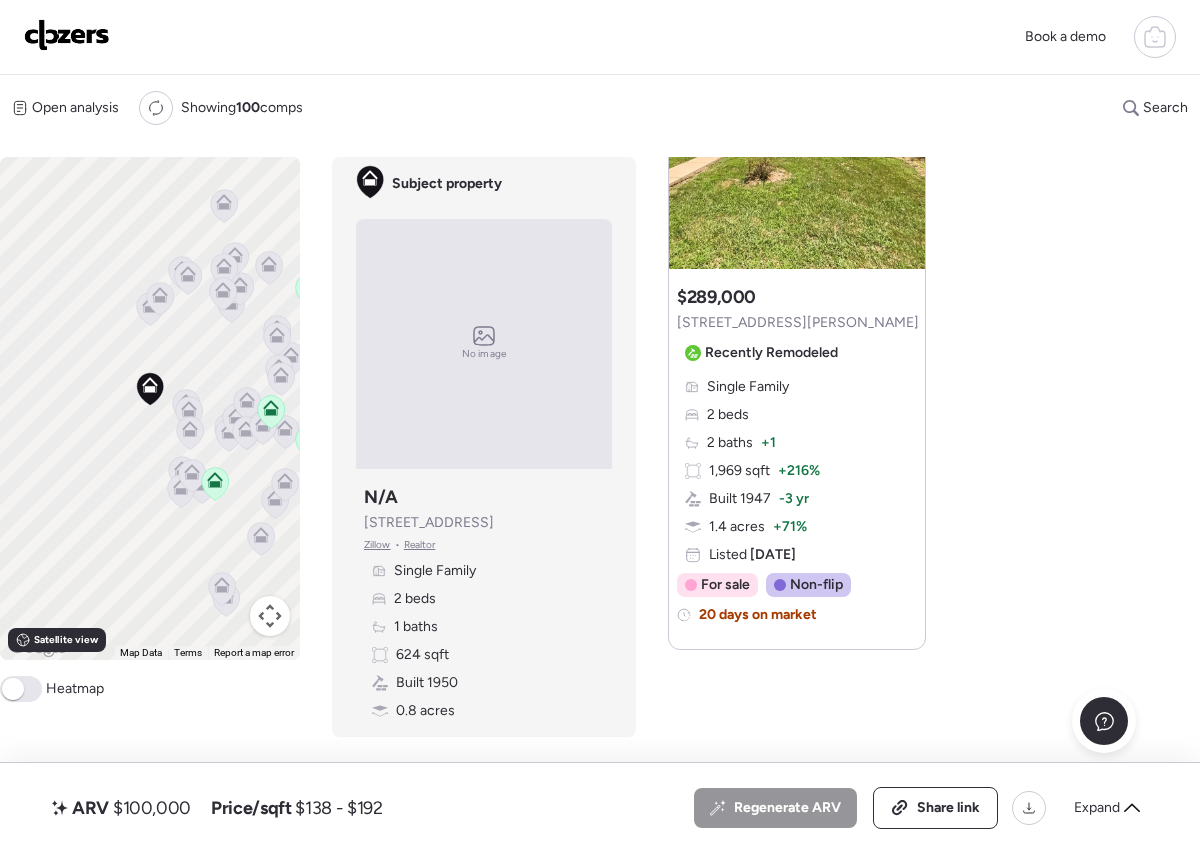 click on "Recently Remodeled" at bounding box center [761, 353] 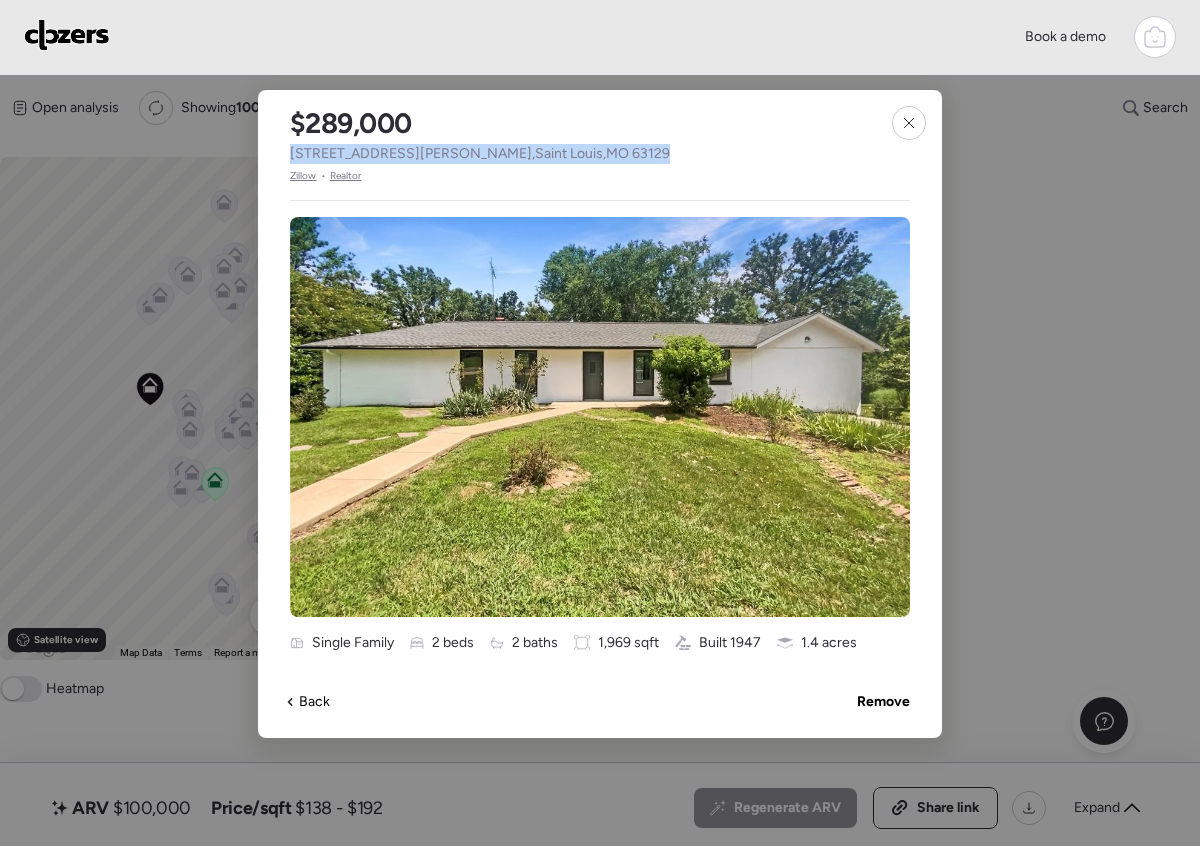 drag, startPoint x: 560, startPoint y: 148, endPoint x: 289, endPoint y: 149, distance: 271.00183 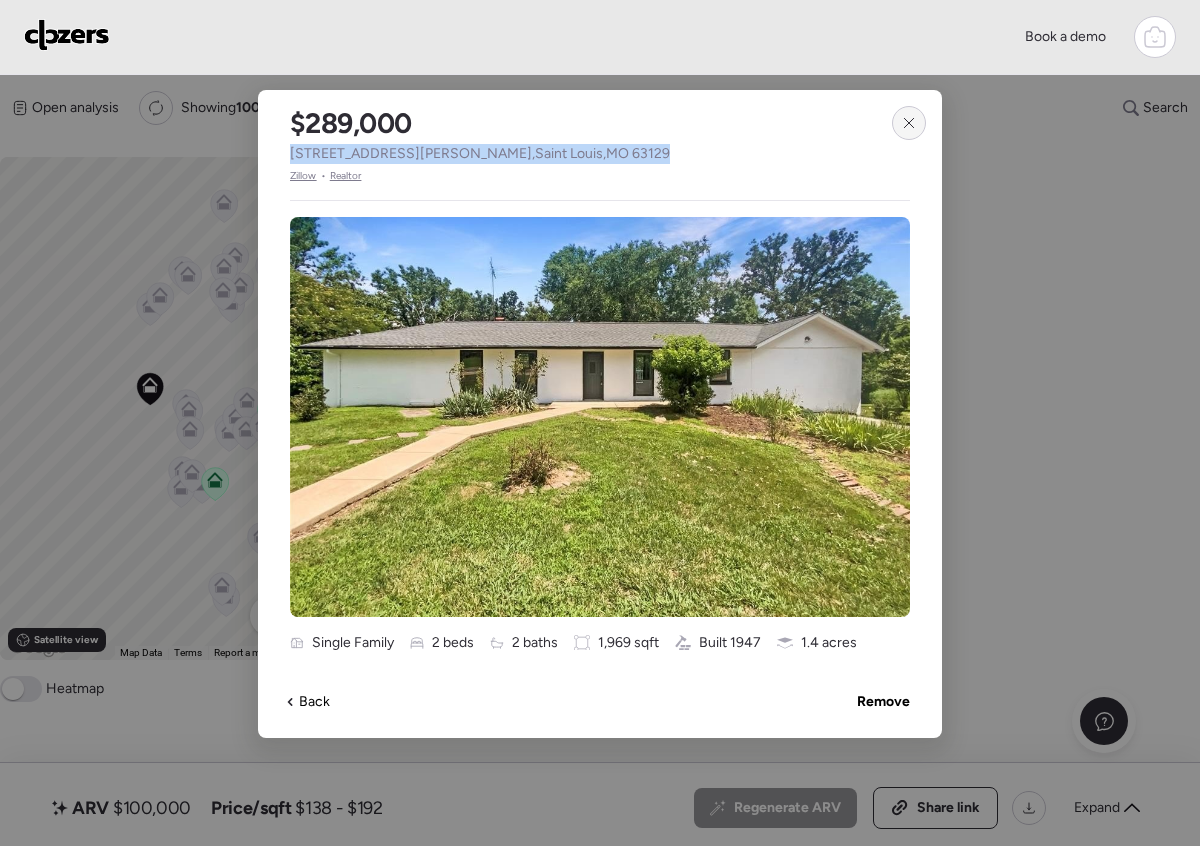 click 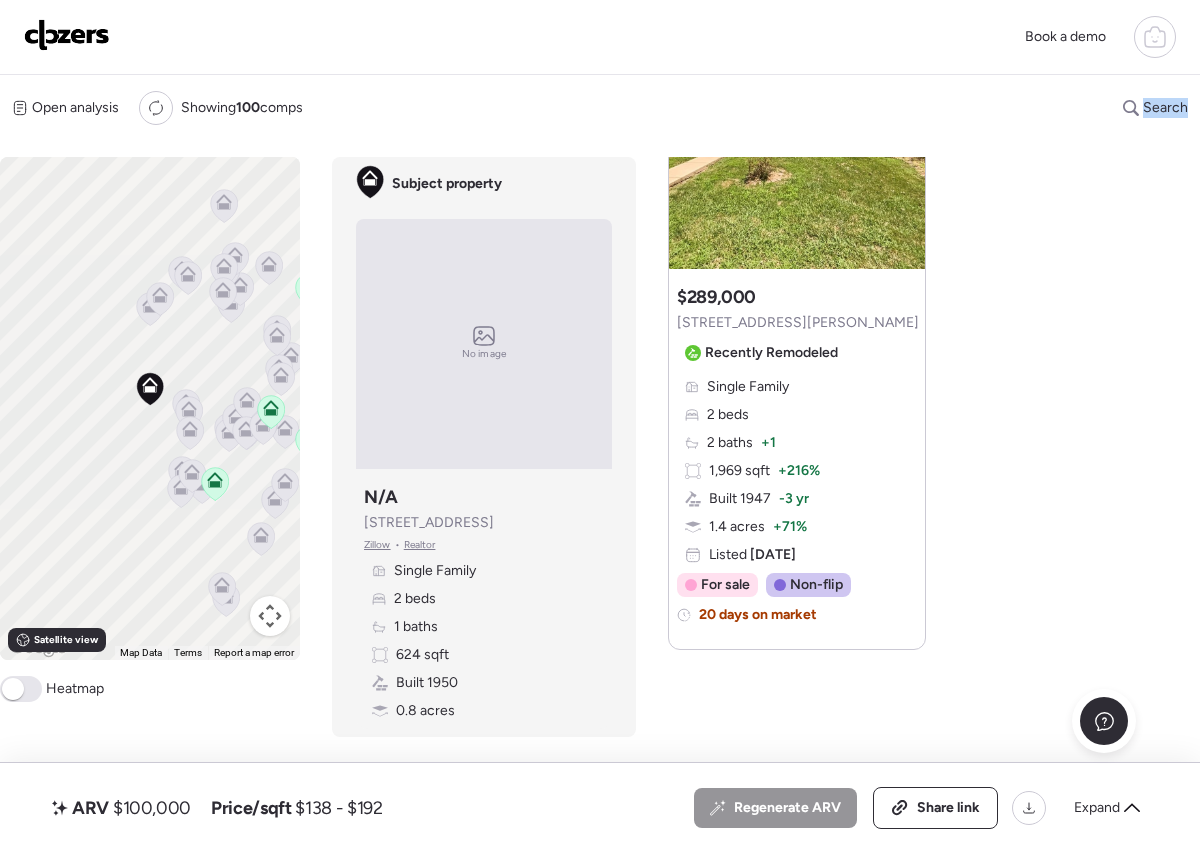 click on "Open analysis Re-run report Showing  100  comps Search" at bounding box center (600, 108) 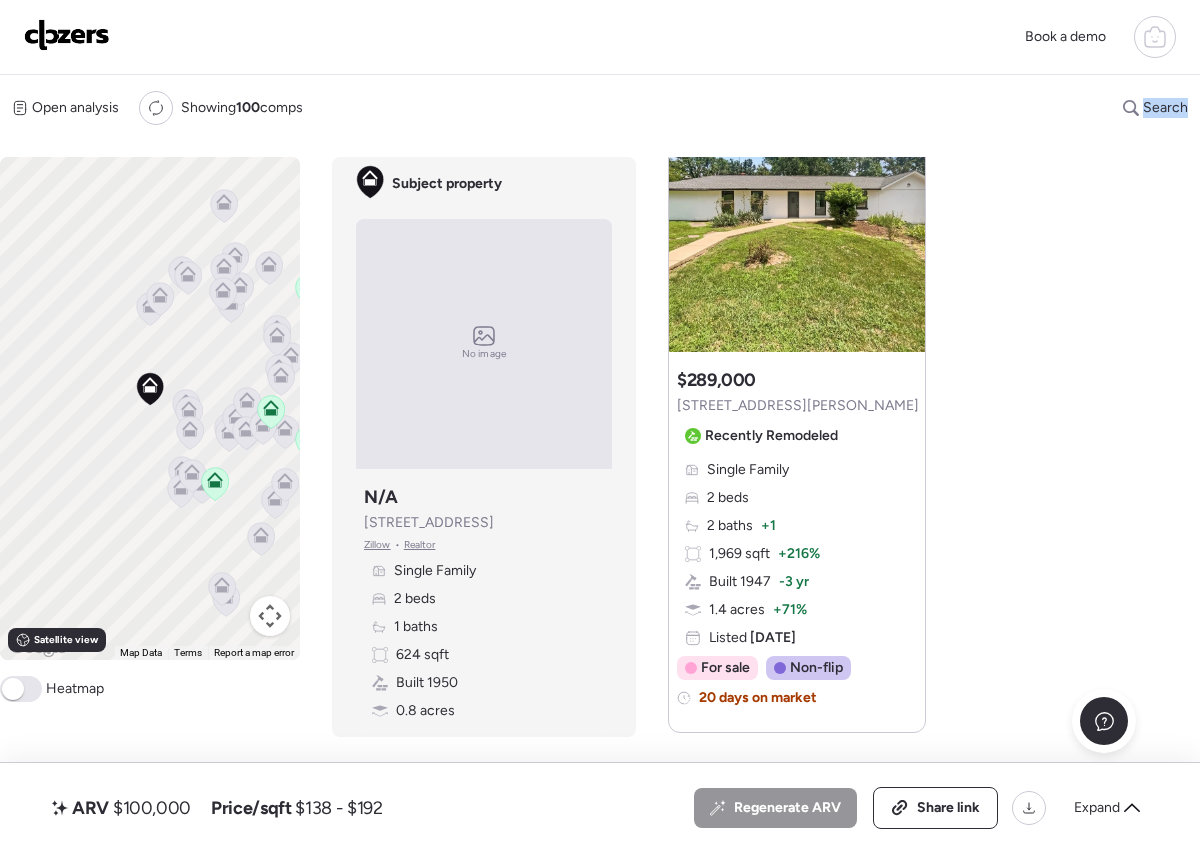 scroll, scrollTop: 2893, scrollLeft: 0, axis: vertical 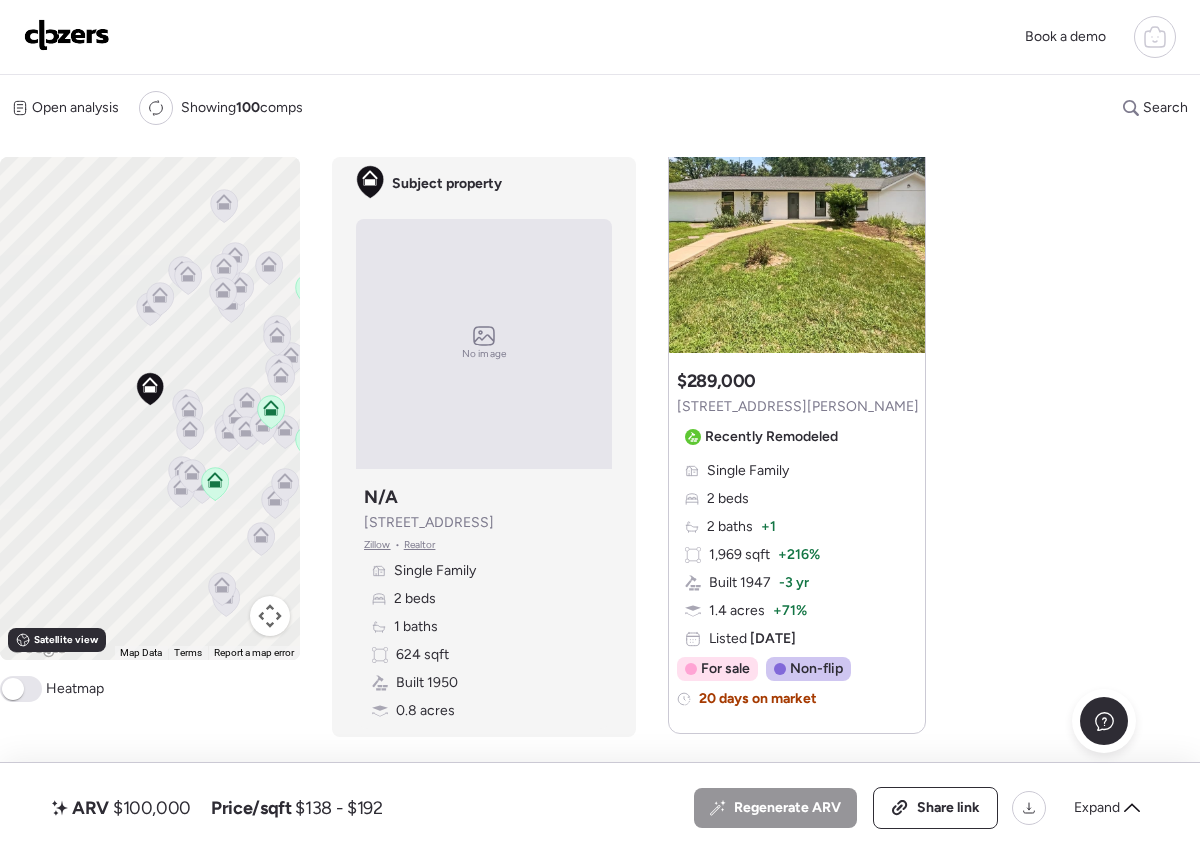 click on "[STREET_ADDRESS][PERSON_NAME]" at bounding box center (798, 407) 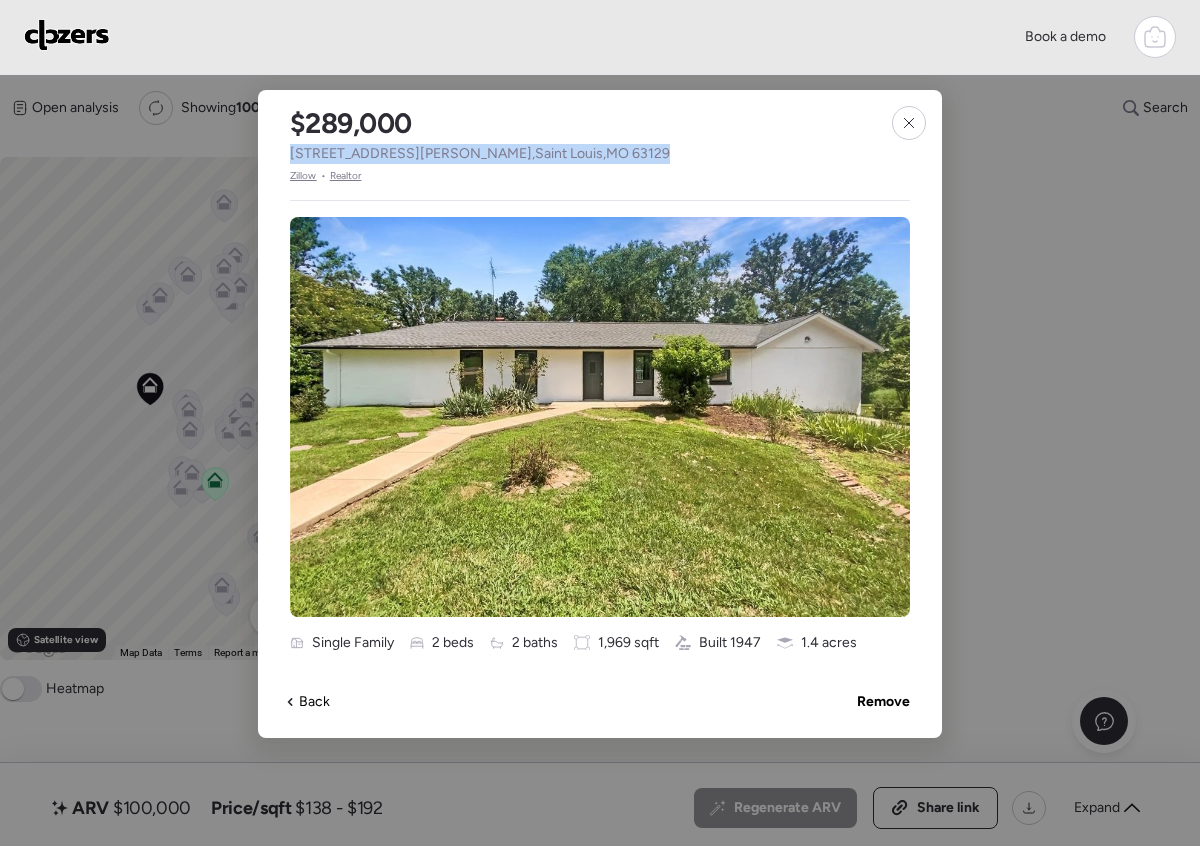 drag, startPoint x: 548, startPoint y: 150, endPoint x: 290, endPoint y: 151, distance: 258.00195 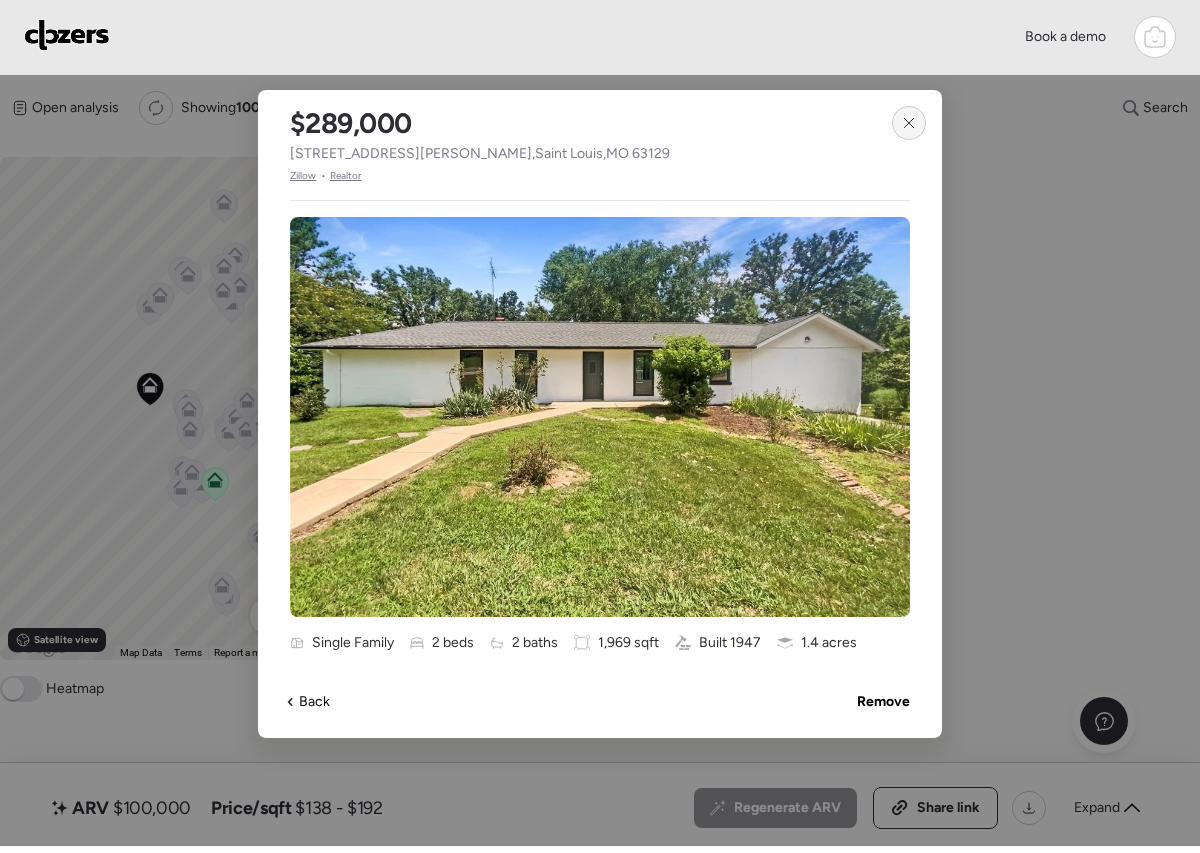 click 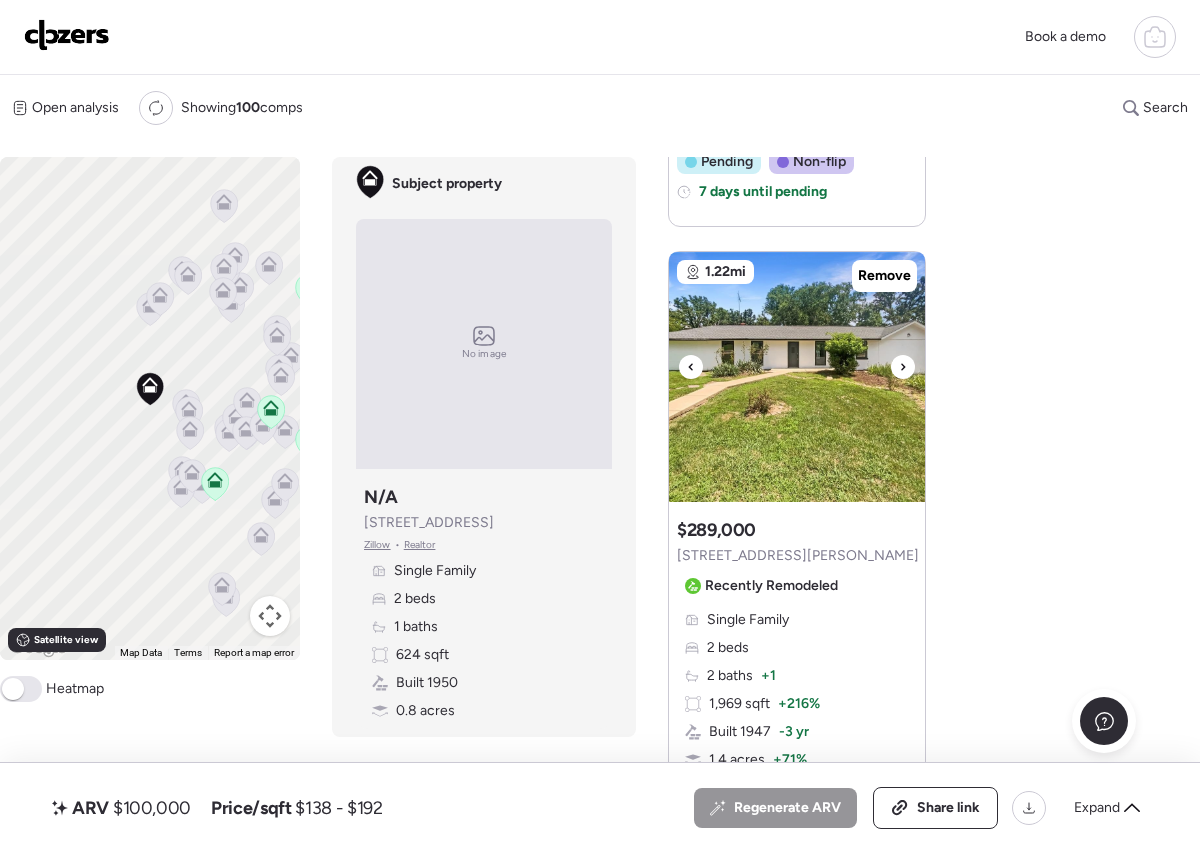 scroll, scrollTop: 2530, scrollLeft: 0, axis: vertical 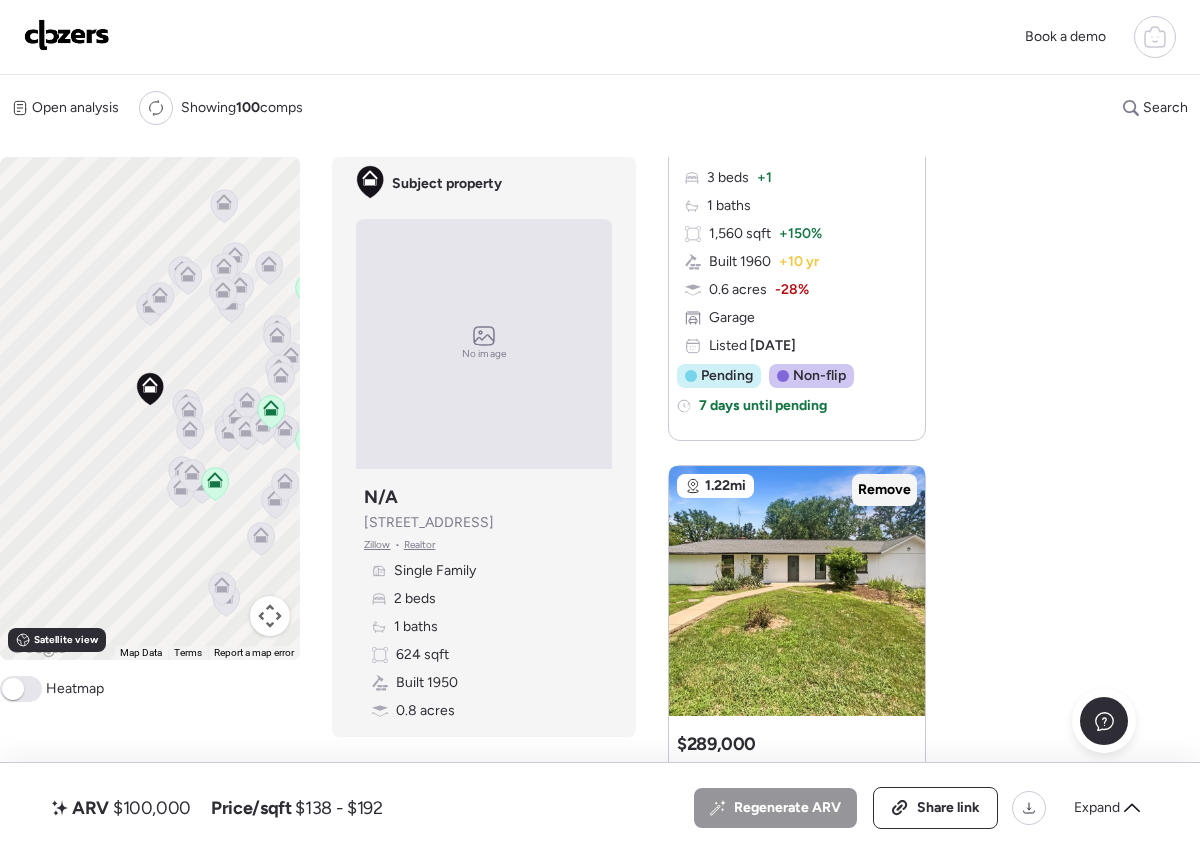click on "Remove" at bounding box center (884, 490) 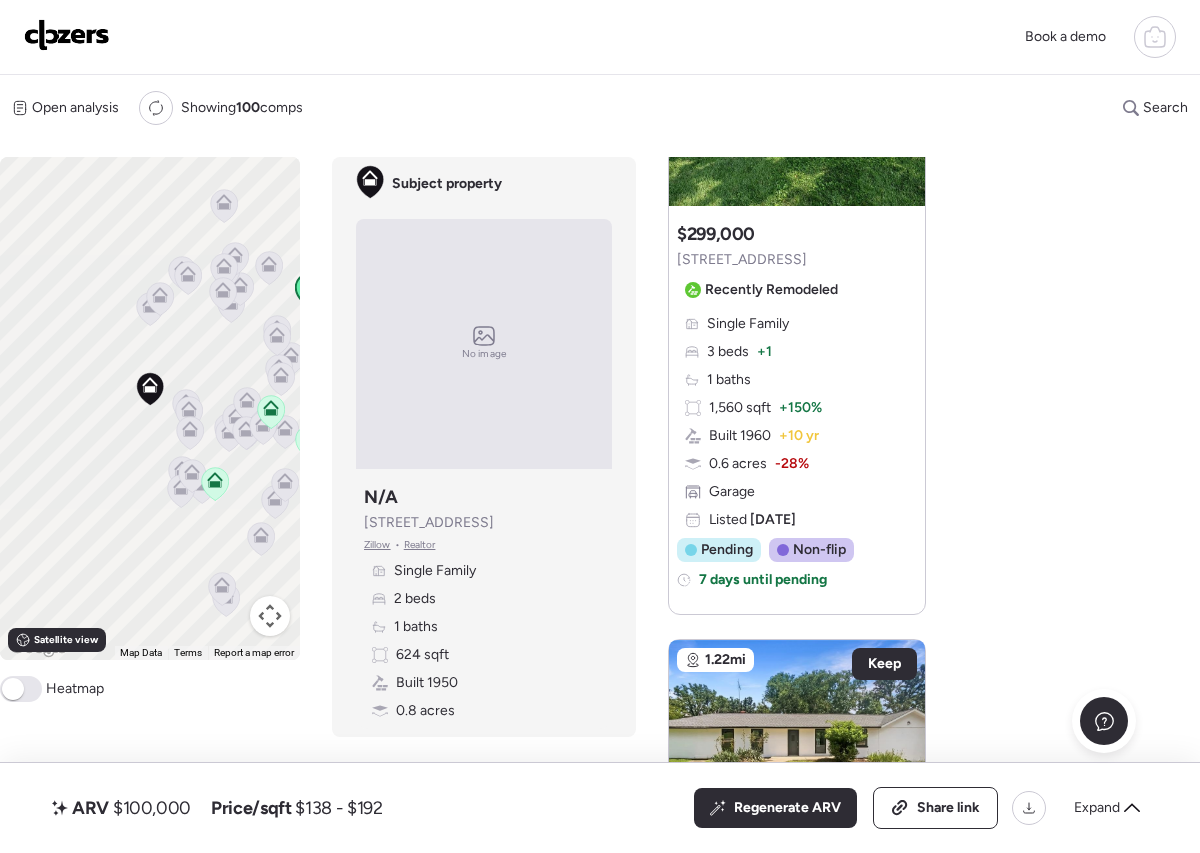 scroll, scrollTop: 2354, scrollLeft: 0, axis: vertical 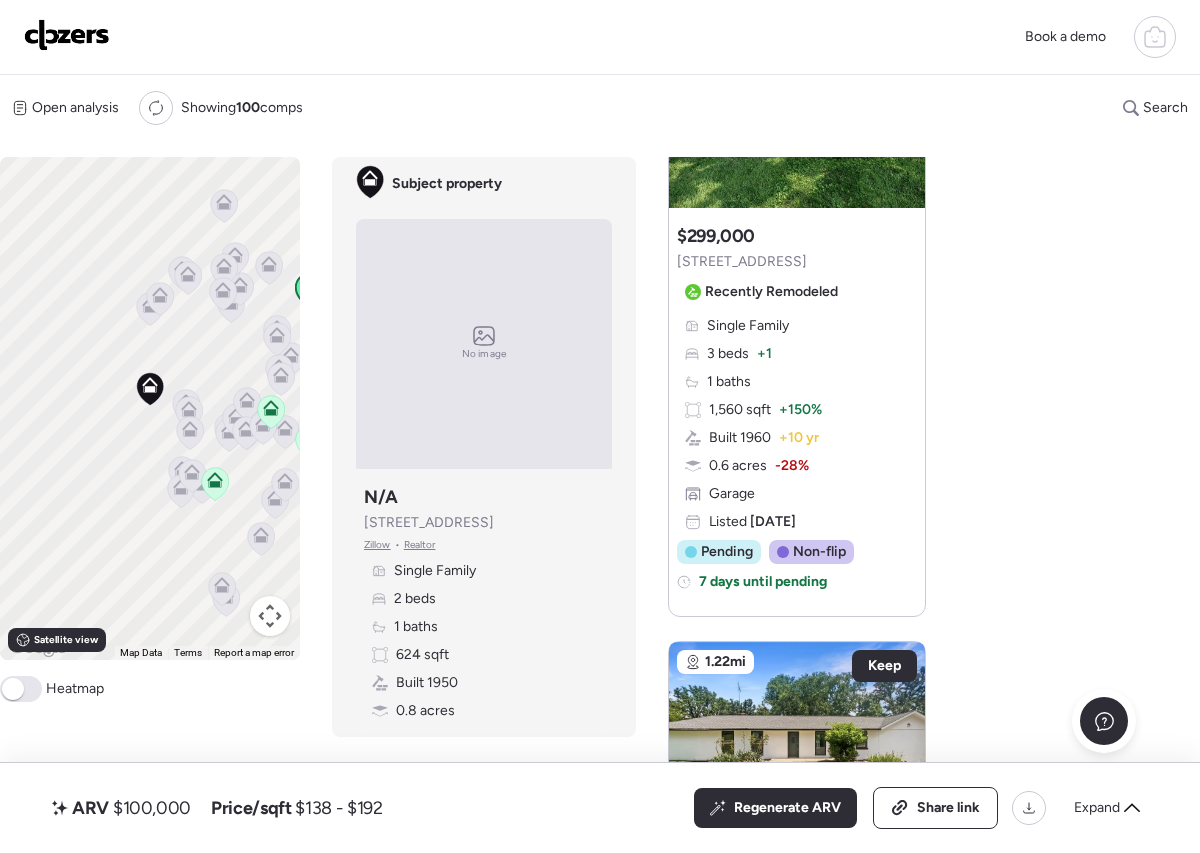 click on "Single Family 3 beds + 1 1 baths 1,560 sqft + 150% Built 1960 + 10 yr 0.6 acres -28% Garage Listed   [DATE]" at bounding box center [797, 424] 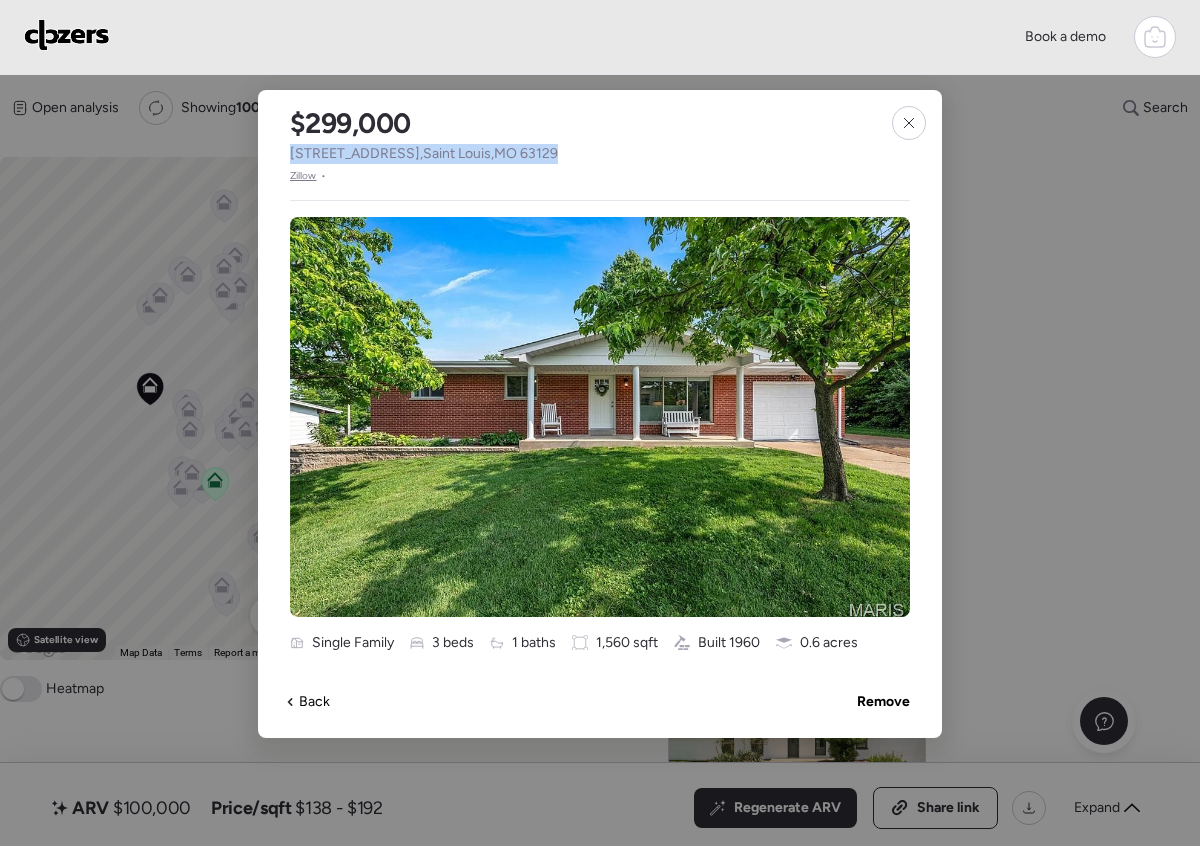 drag, startPoint x: 533, startPoint y: 155, endPoint x: 275, endPoint y: 157, distance: 258.00775 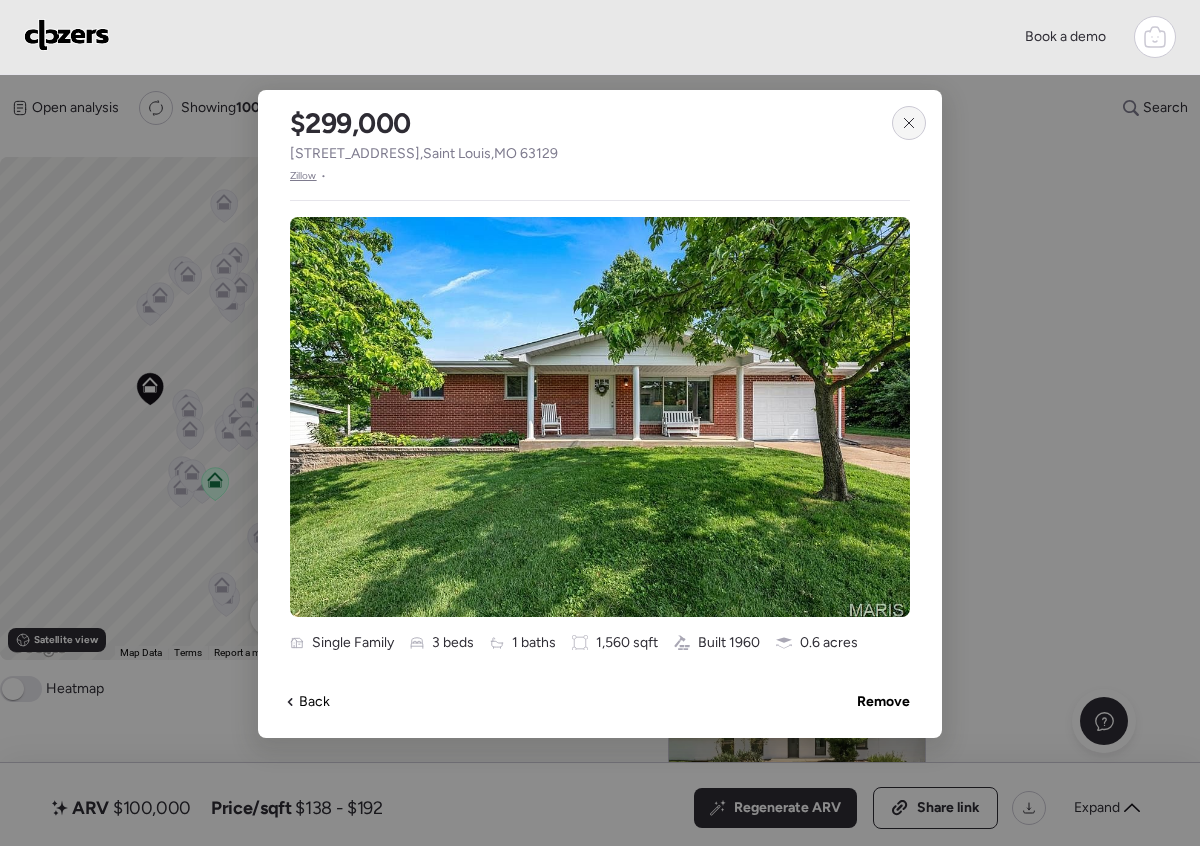click 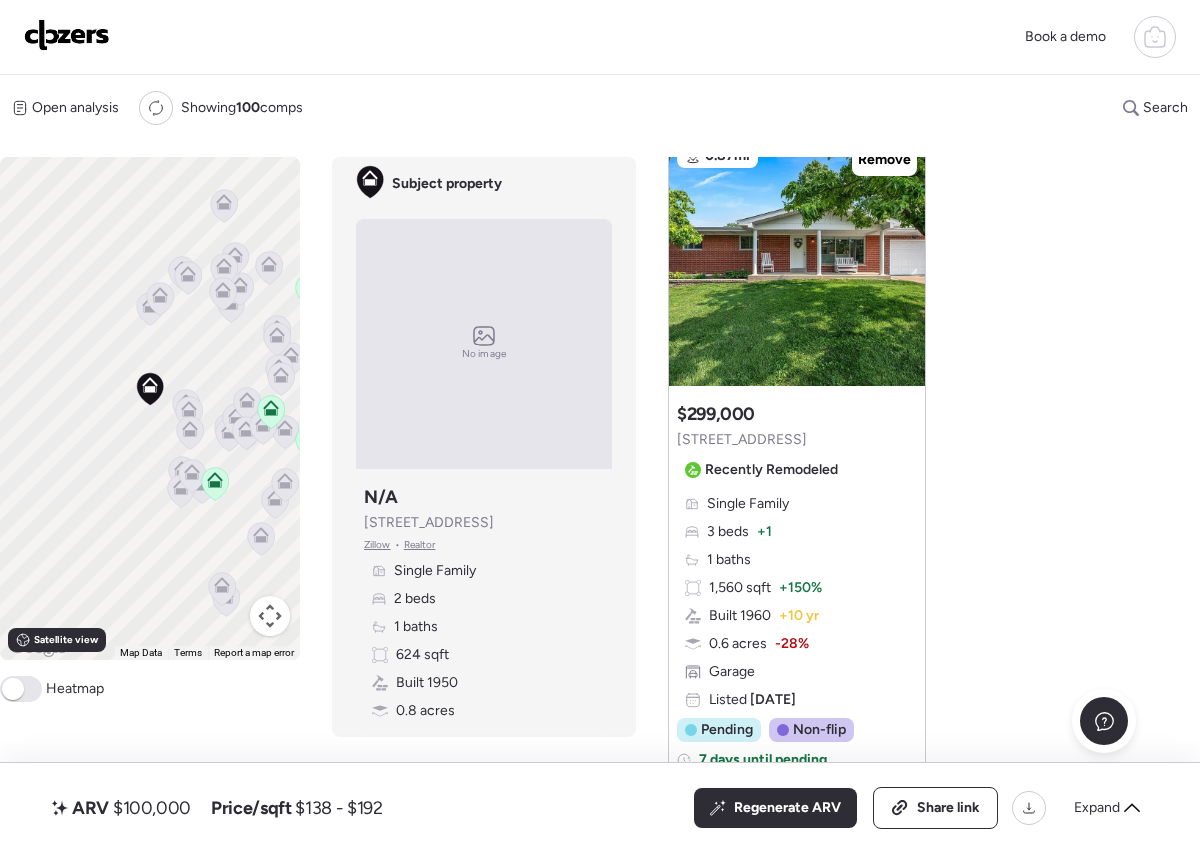 scroll, scrollTop: 2121, scrollLeft: 0, axis: vertical 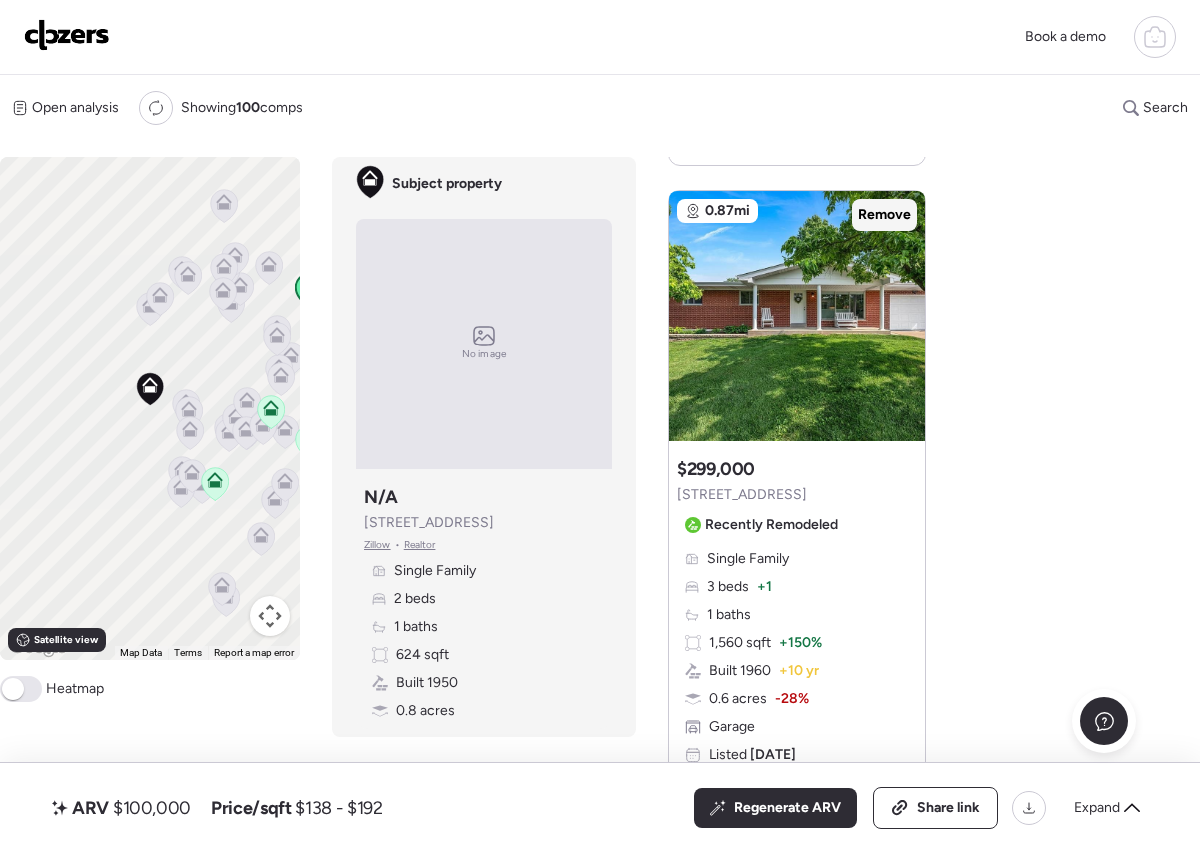 click on "Remove" at bounding box center [884, 215] 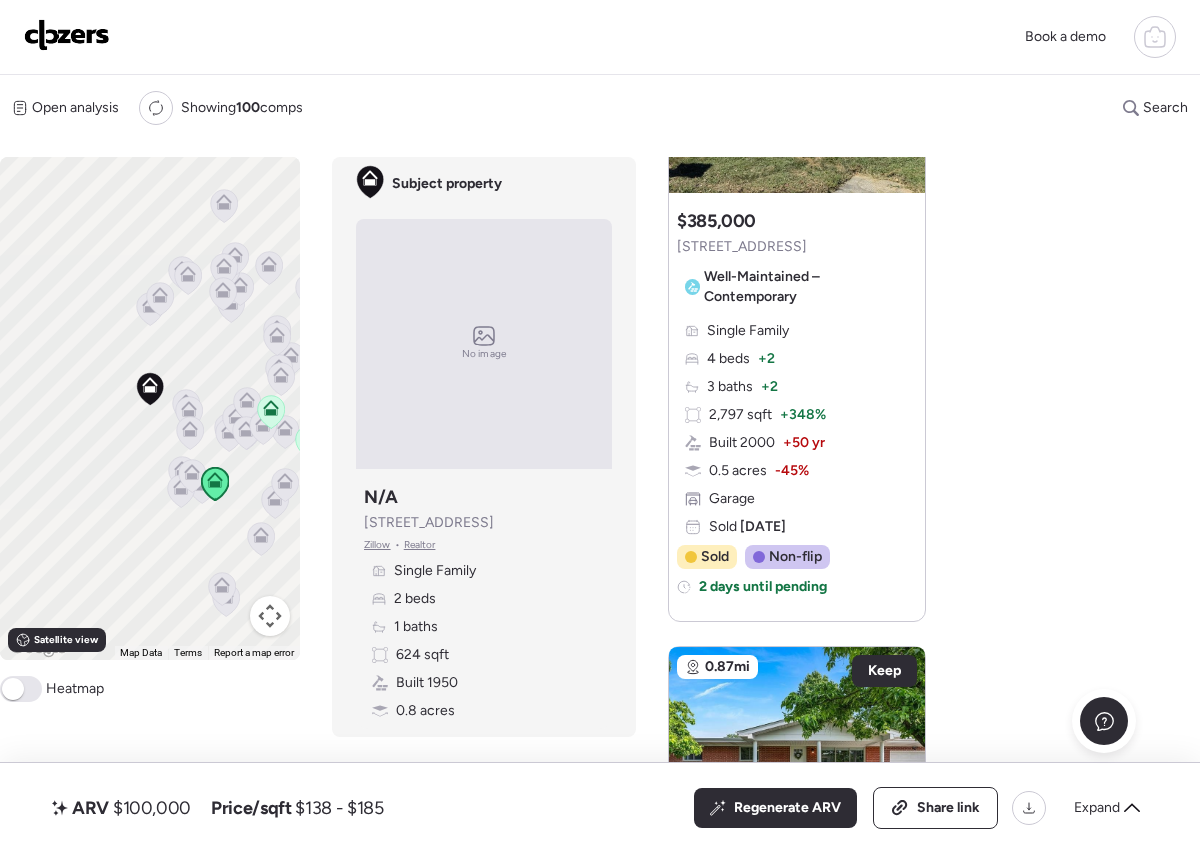 scroll, scrollTop: 1657, scrollLeft: 0, axis: vertical 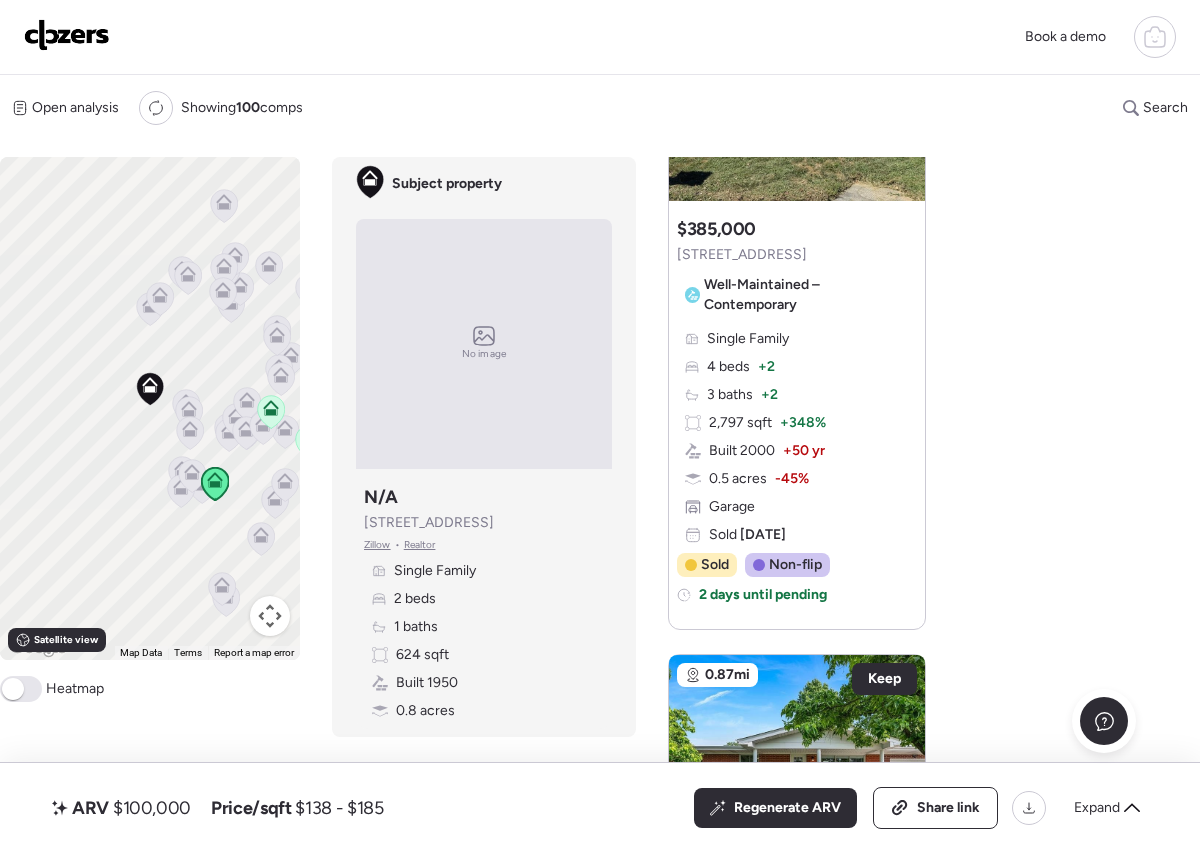 click on "Single Family 4 beds + 2 3 baths + 2 2,797 sqft + 348% Built 2000 + 50 yr 0.5 acres -45% Garage Sold   [DATE]" at bounding box center (797, 437) 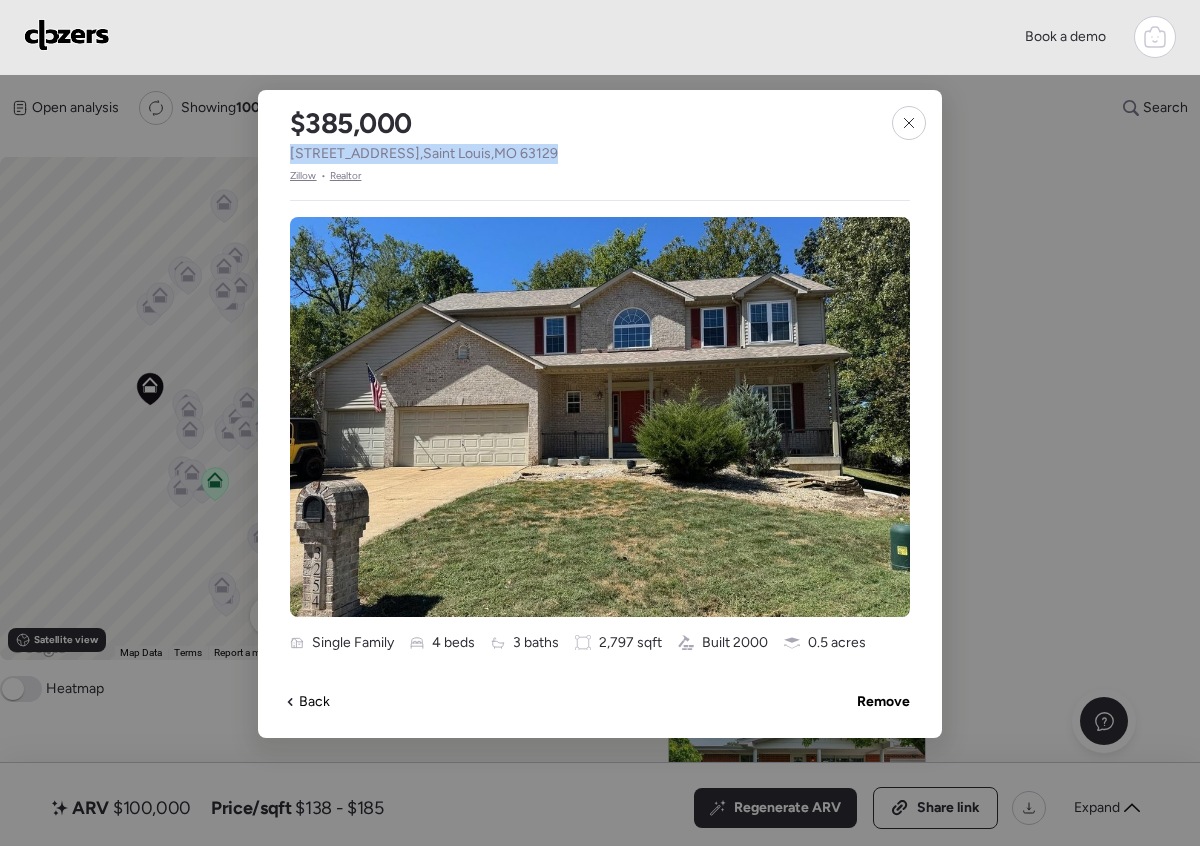 drag, startPoint x: 591, startPoint y: 161, endPoint x: 292, endPoint y: 155, distance: 299.06018 